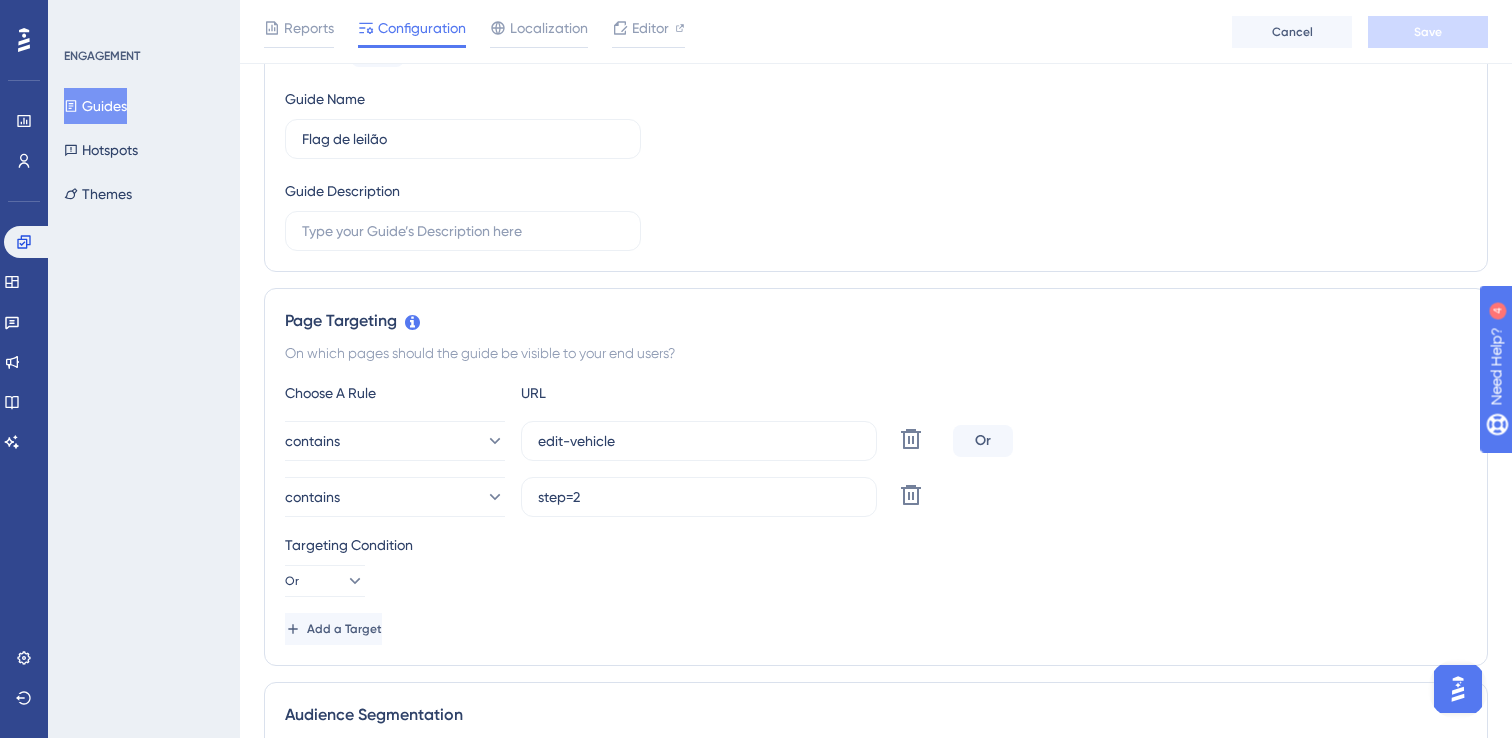 scroll, scrollTop: 0, scrollLeft: 0, axis: both 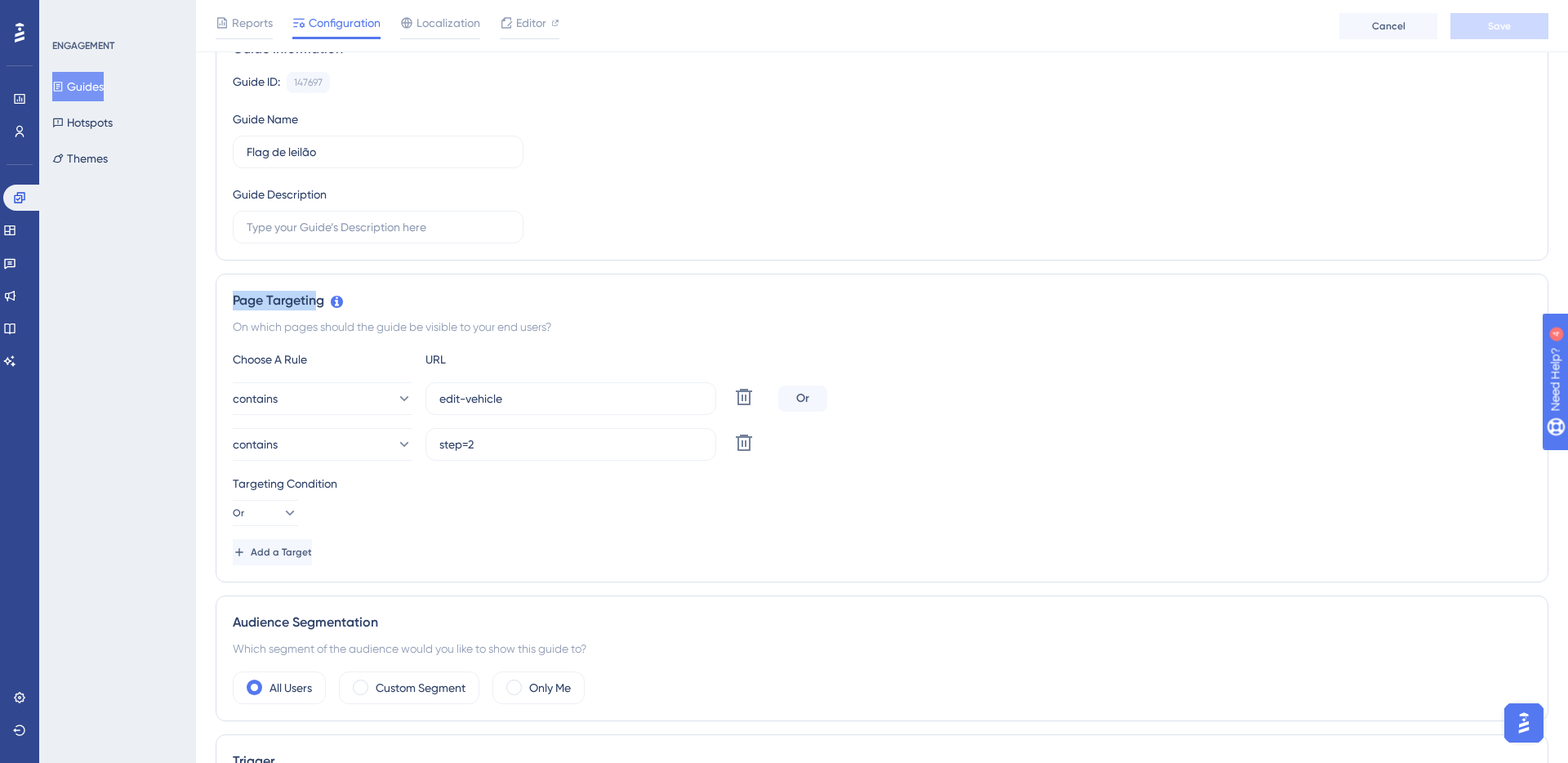drag, startPoint x: 234, startPoint y: 303, endPoint x: 318, endPoint y: 301, distance: 84.02381 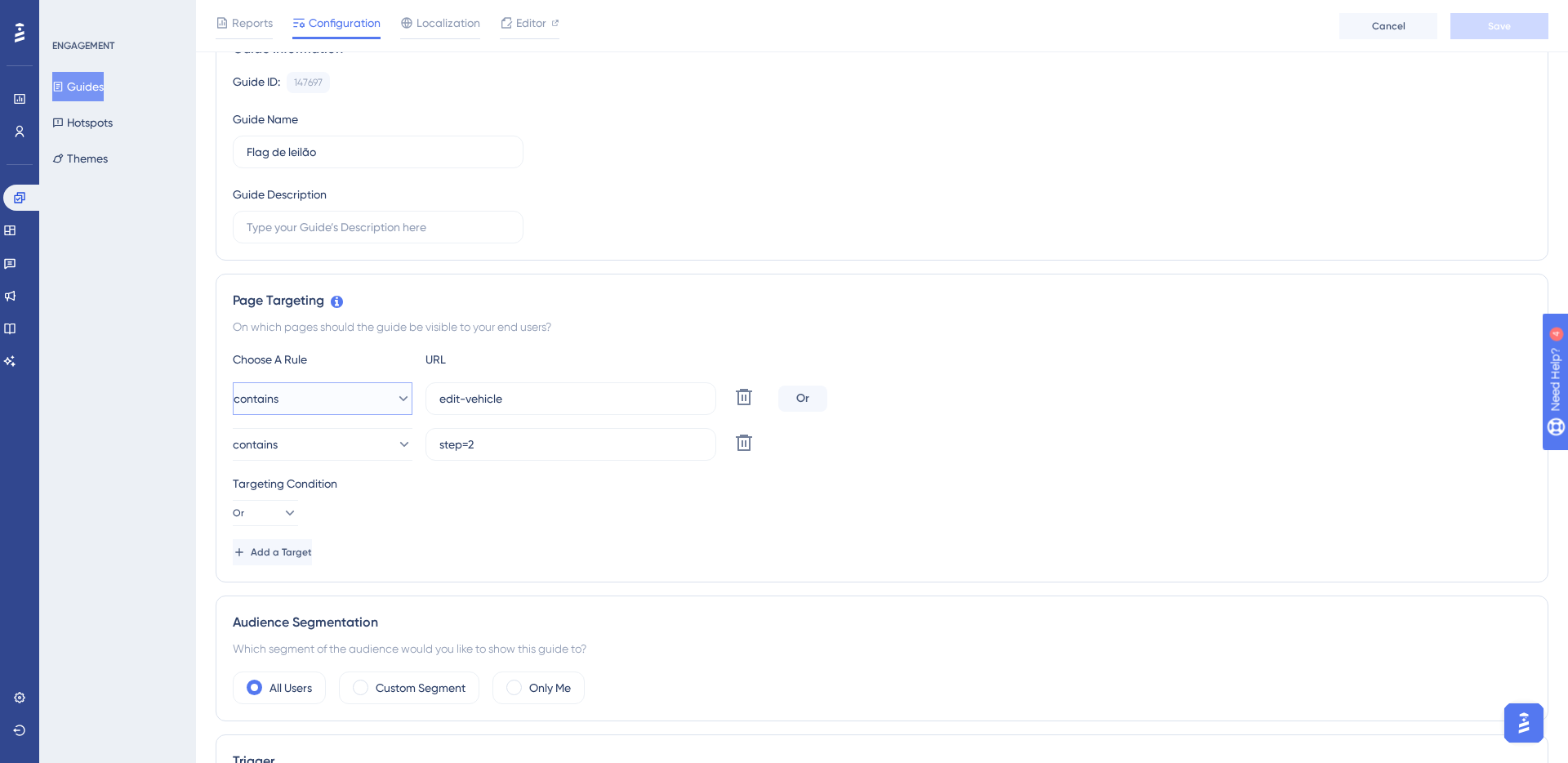 click on "contains" at bounding box center [323, 399] 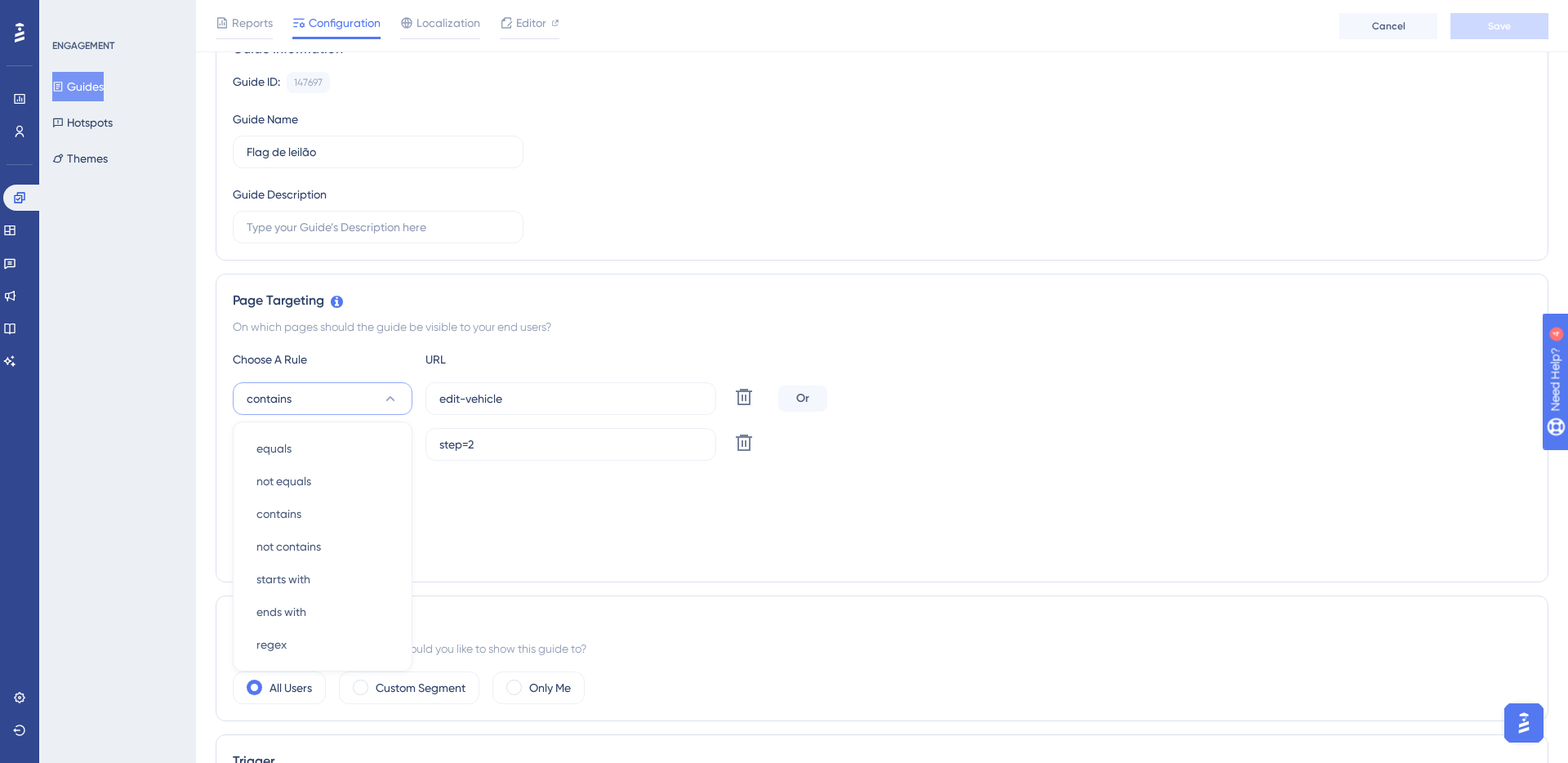 scroll, scrollTop: 315, scrollLeft: 0, axis: vertical 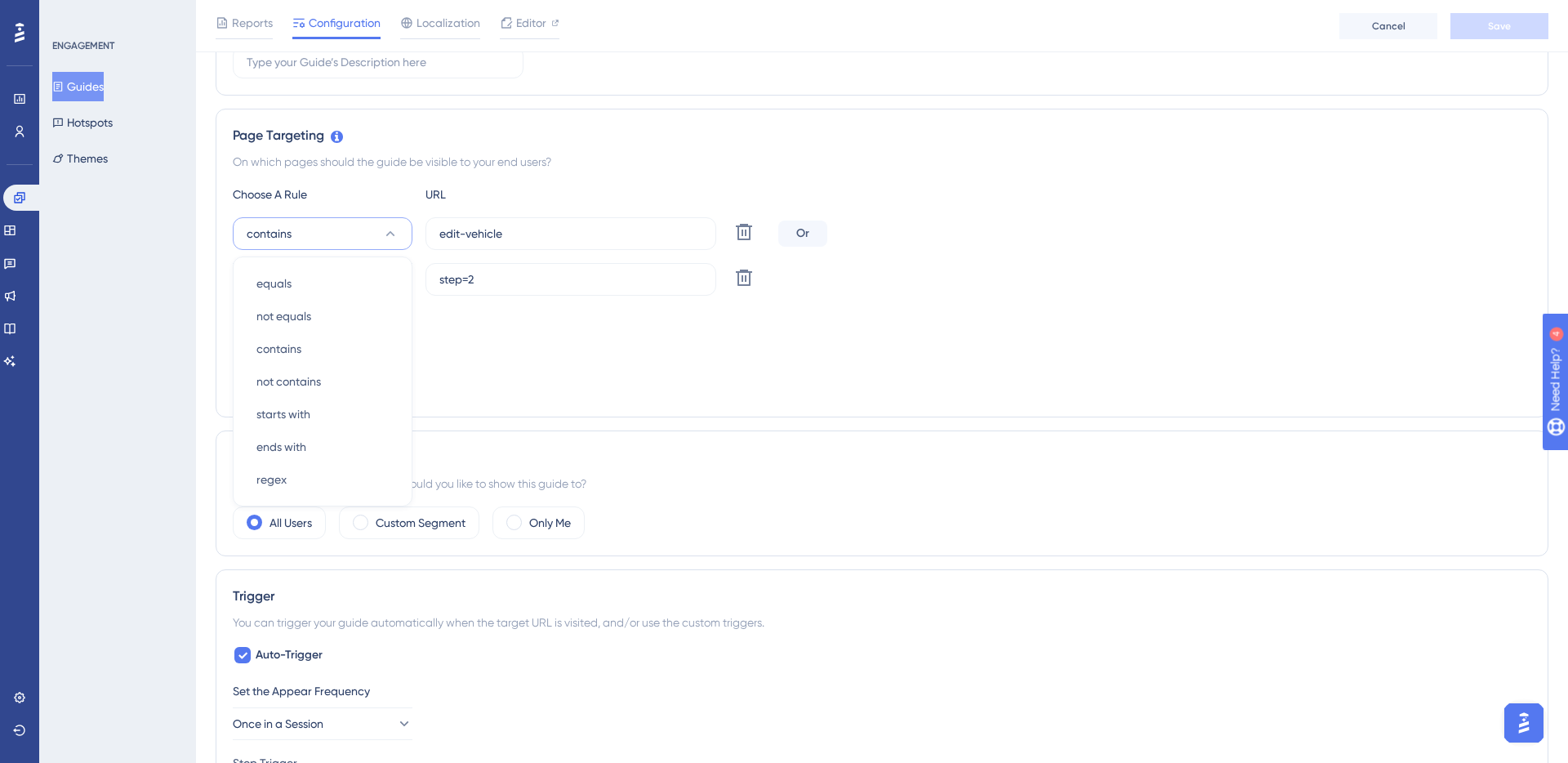 click on "Add a Target" at bounding box center (882, 387) 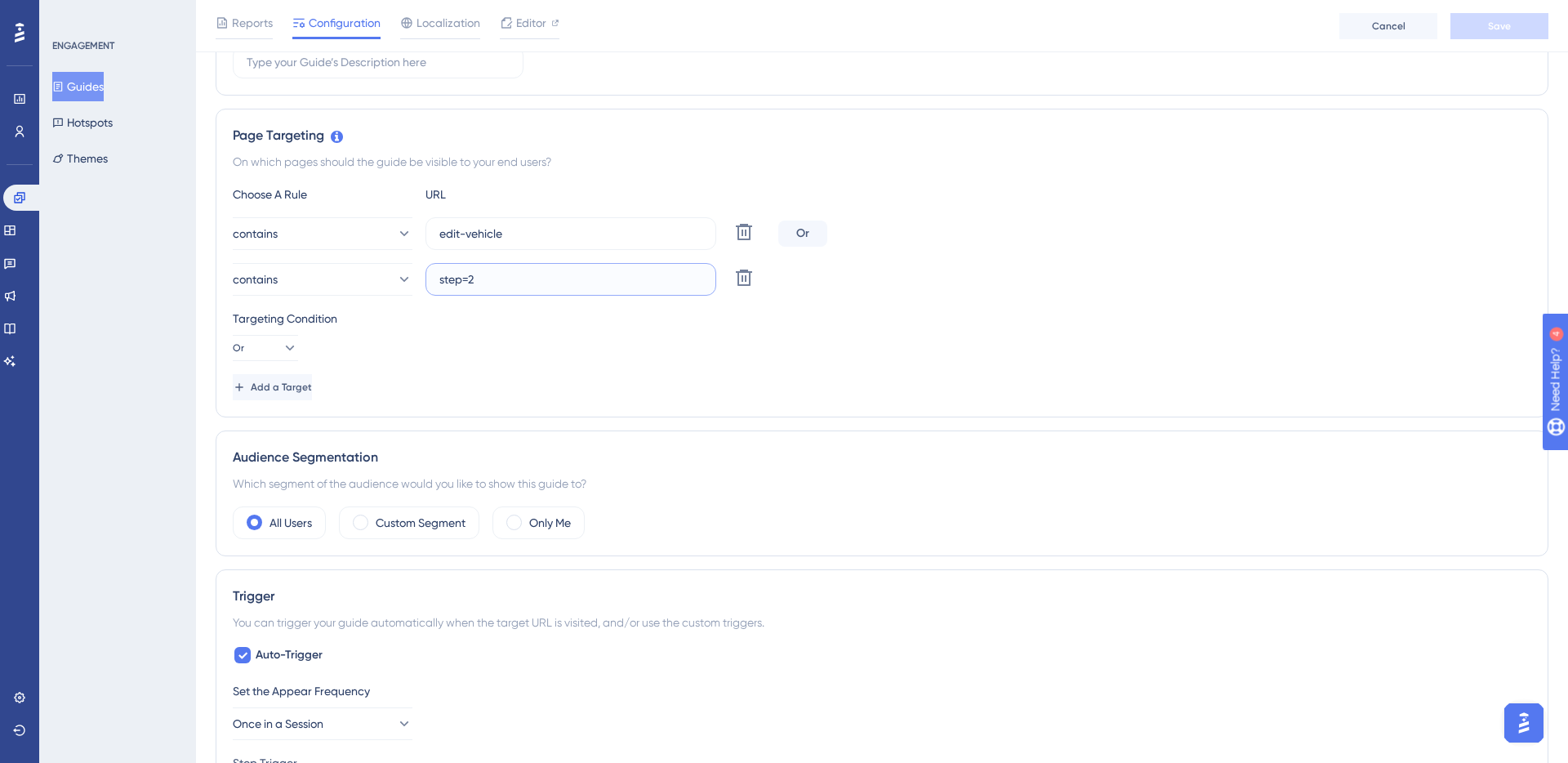 drag, startPoint x: 532, startPoint y: 282, endPoint x: 435, endPoint y: 283, distance: 97.005155 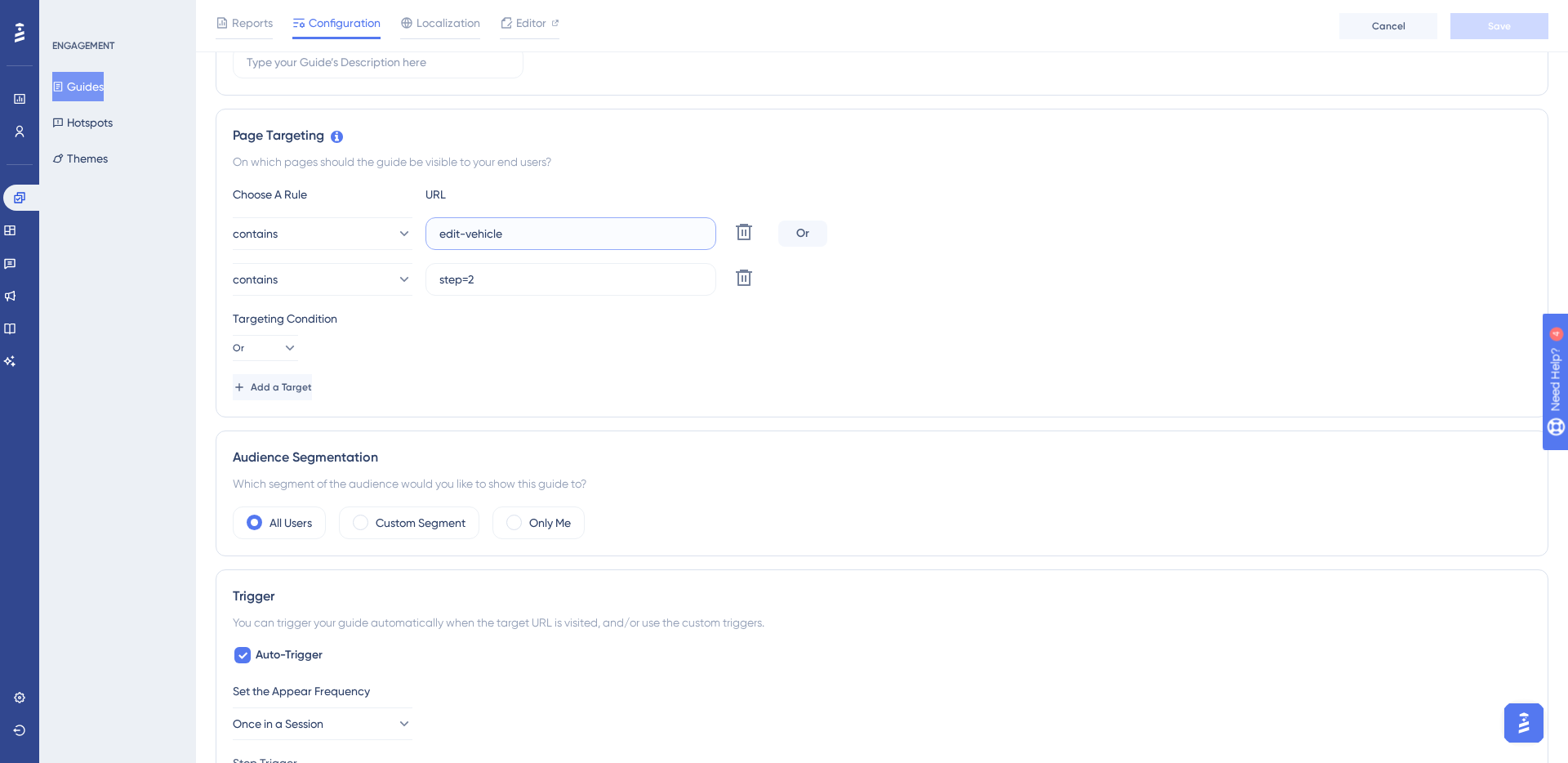 drag, startPoint x: 531, startPoint y: 239, endPoint x: 421, endPoint y: 232, distance: 110.2225 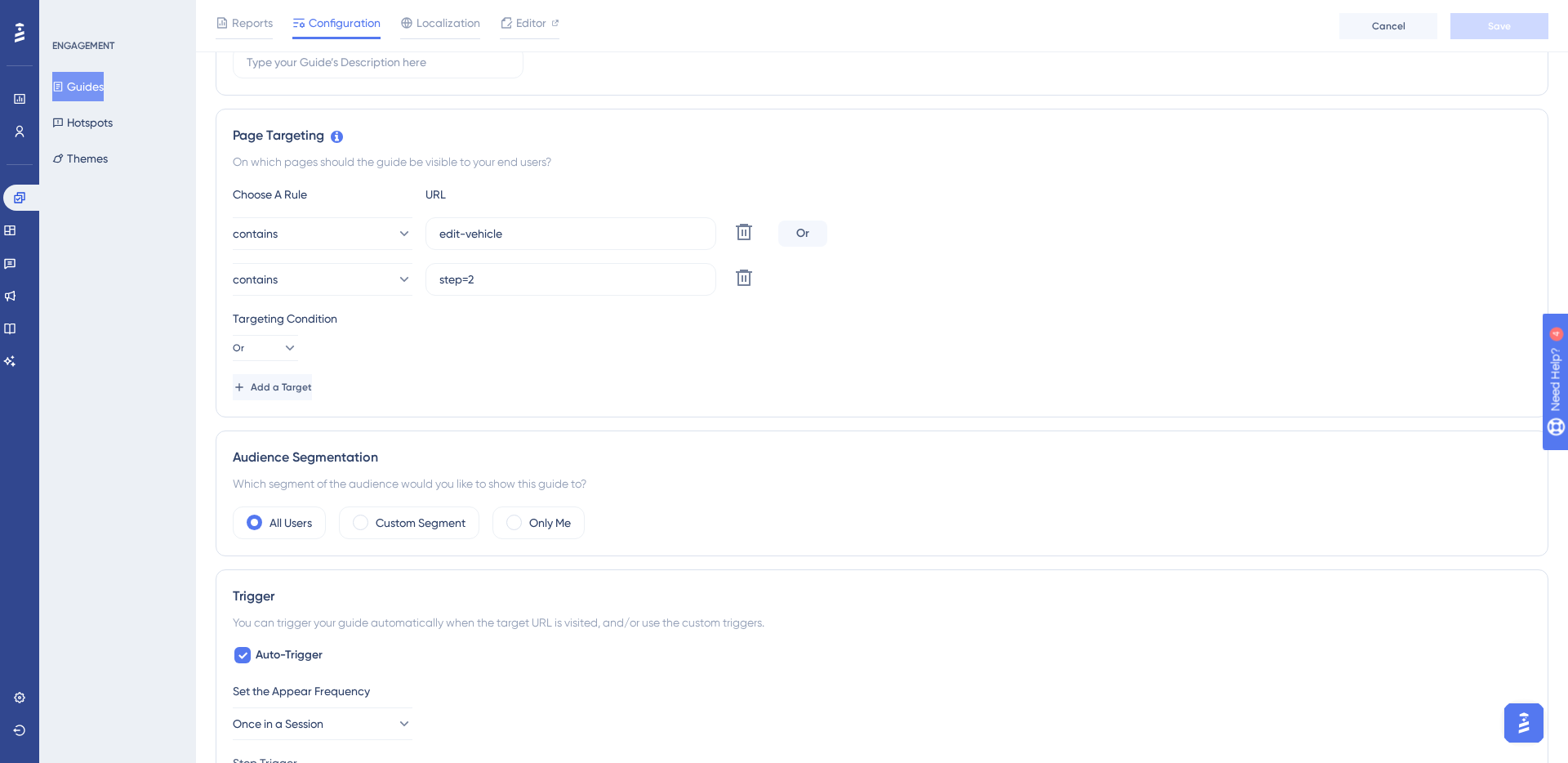 click on "Targeting Condition Or" at bounding box center (882, 335) 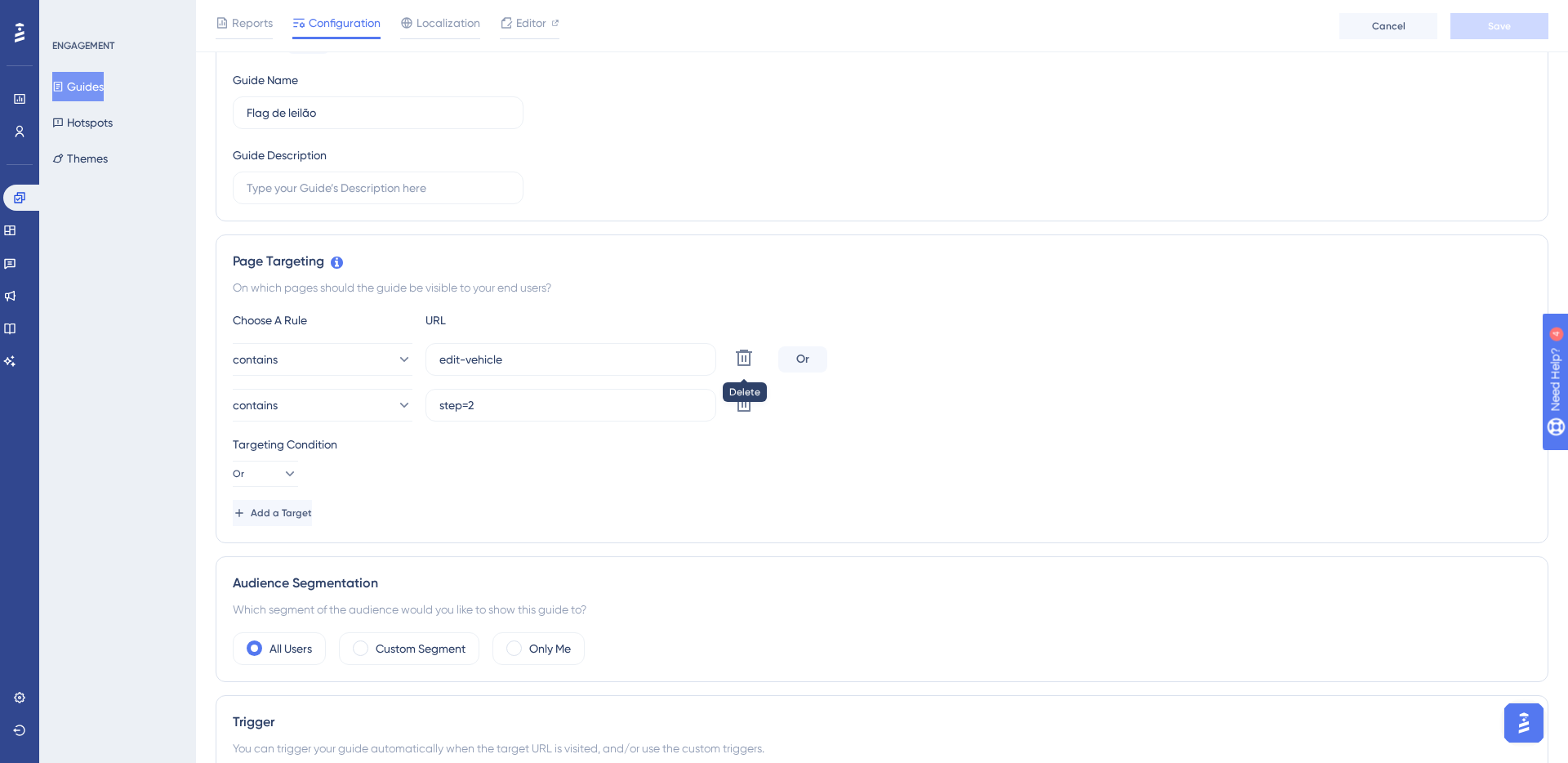 scroll, scrollTop: 181, scrollLeft: 0, axis: vertical 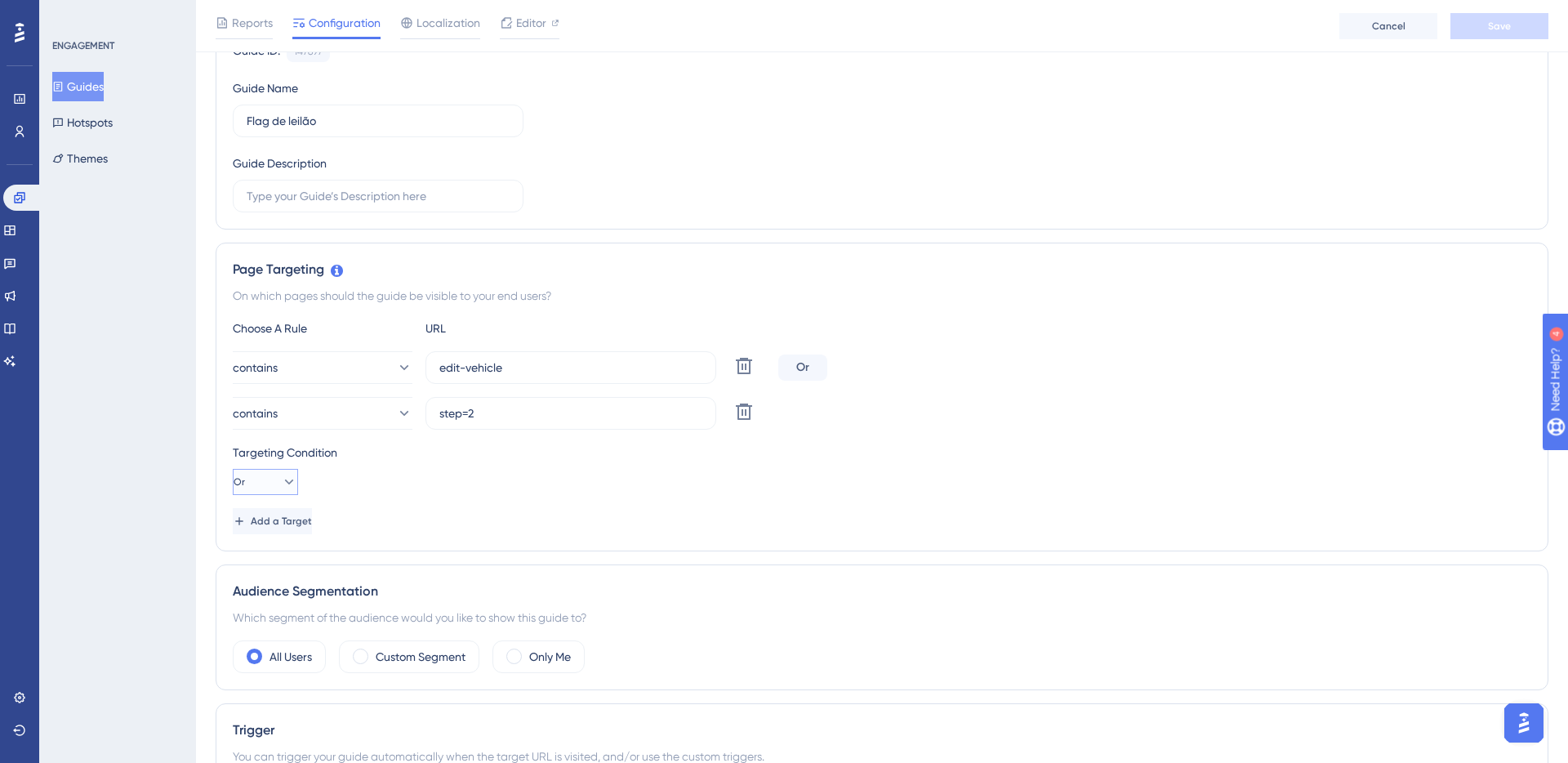 click 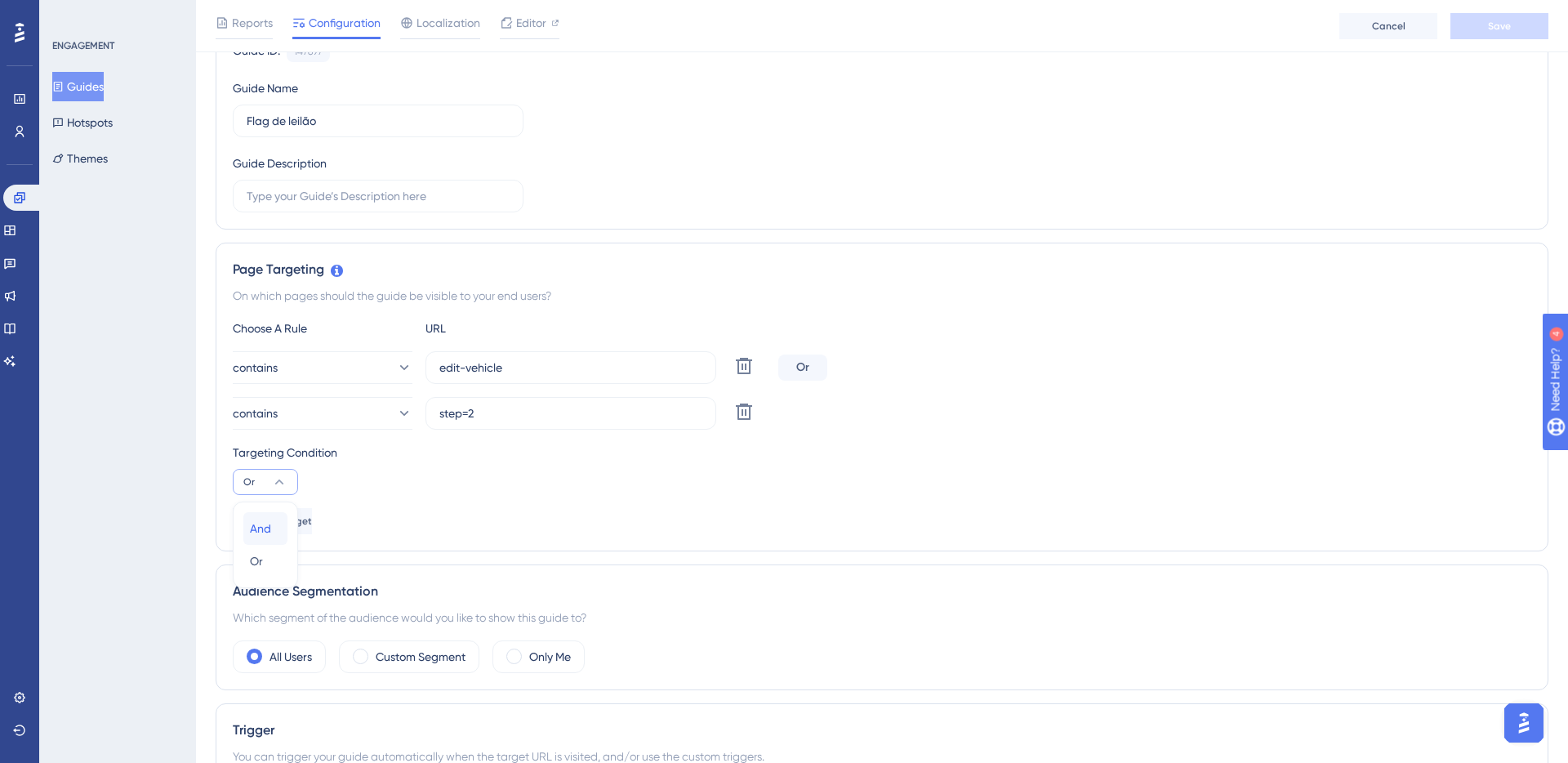 drag, startPoint x: 280, startPoint y: 534, endPoint x: 1098, endPoint y: 367, distance: 834.873 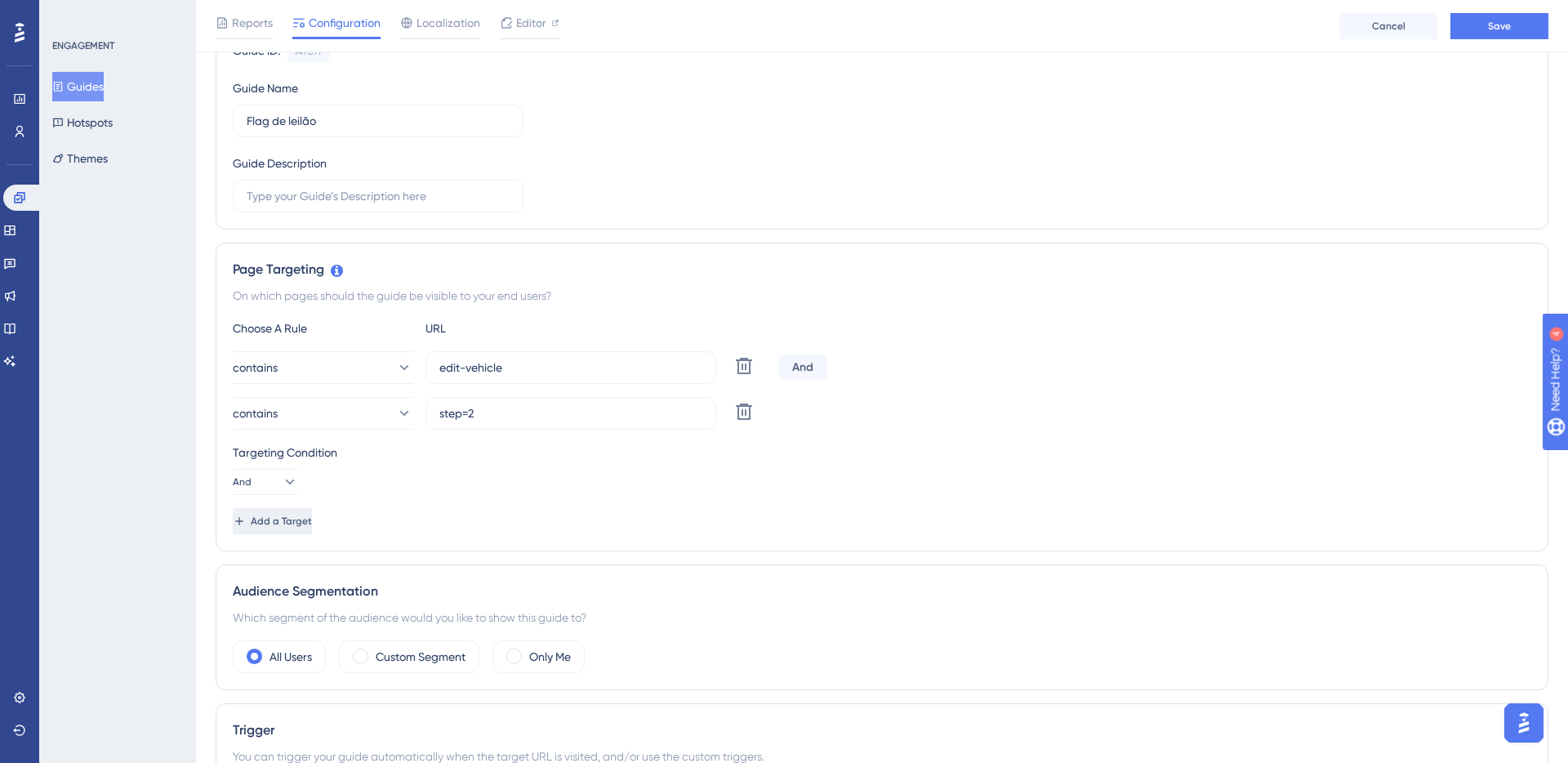 click on "Add a Target" at bounding box center (272, 521) 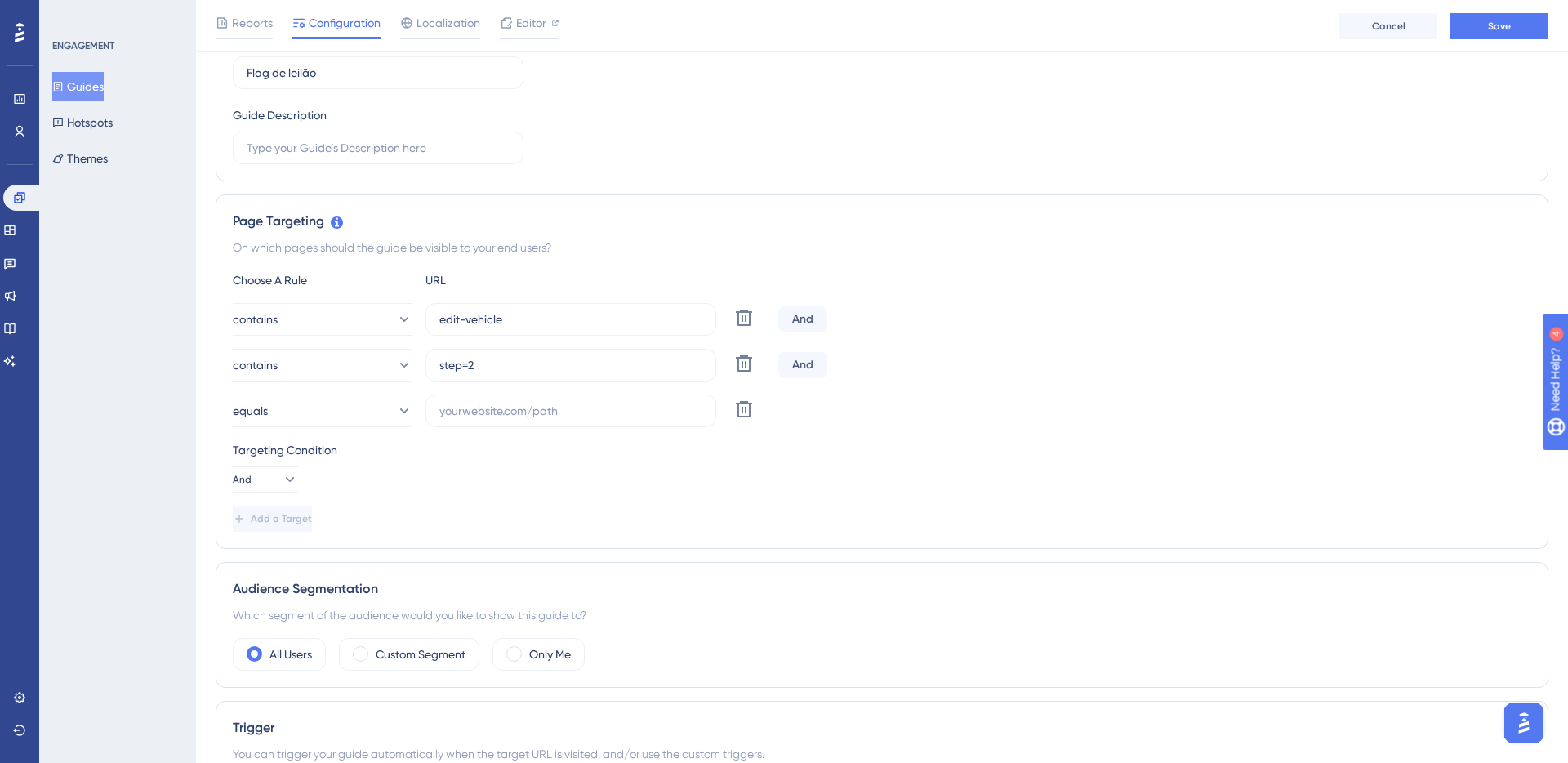 scroll, scrollTop: 232, scrollLeft: 0, axis: vertical 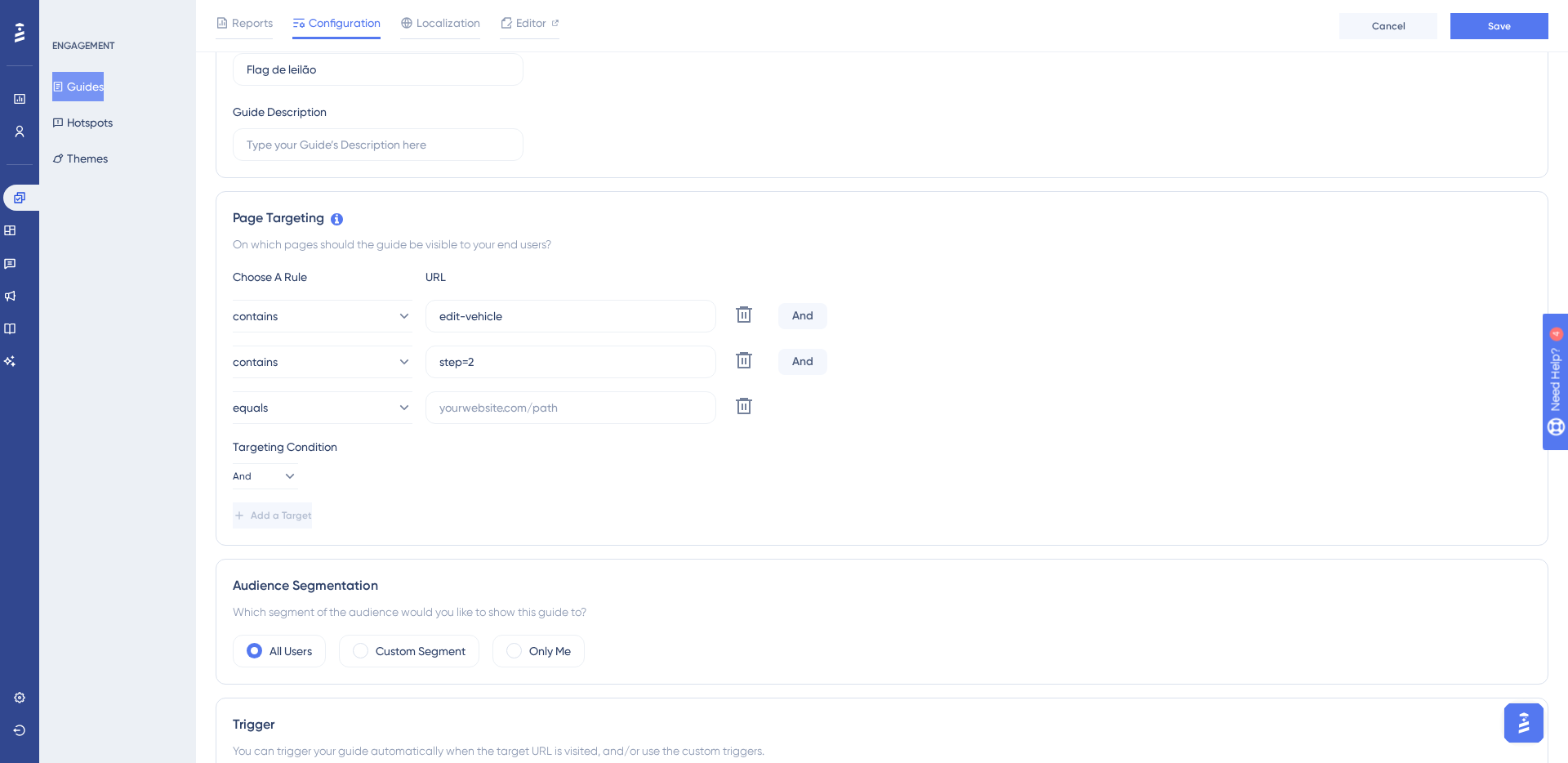 click on "And" at bounding box center (803, 362) 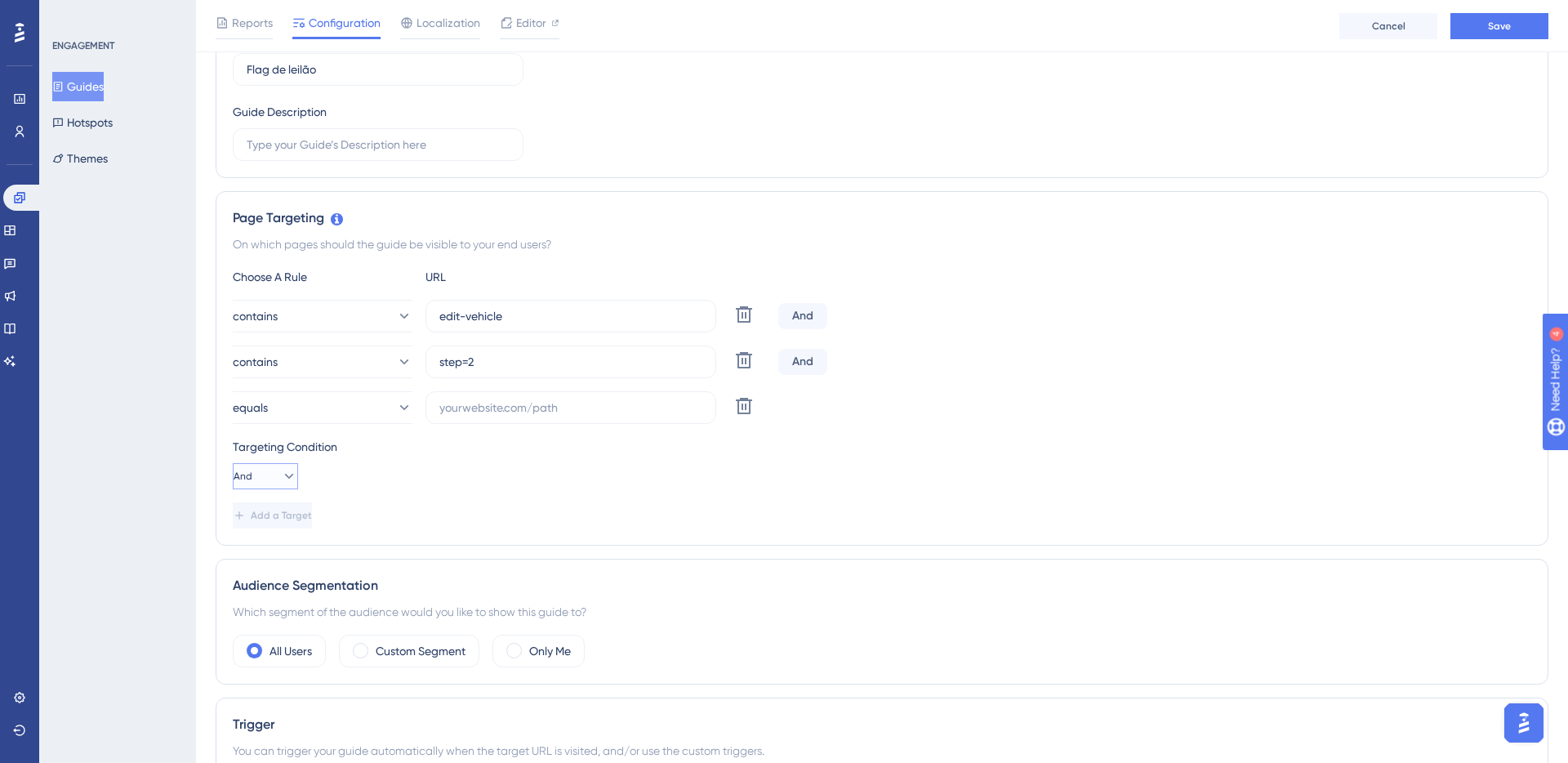 click 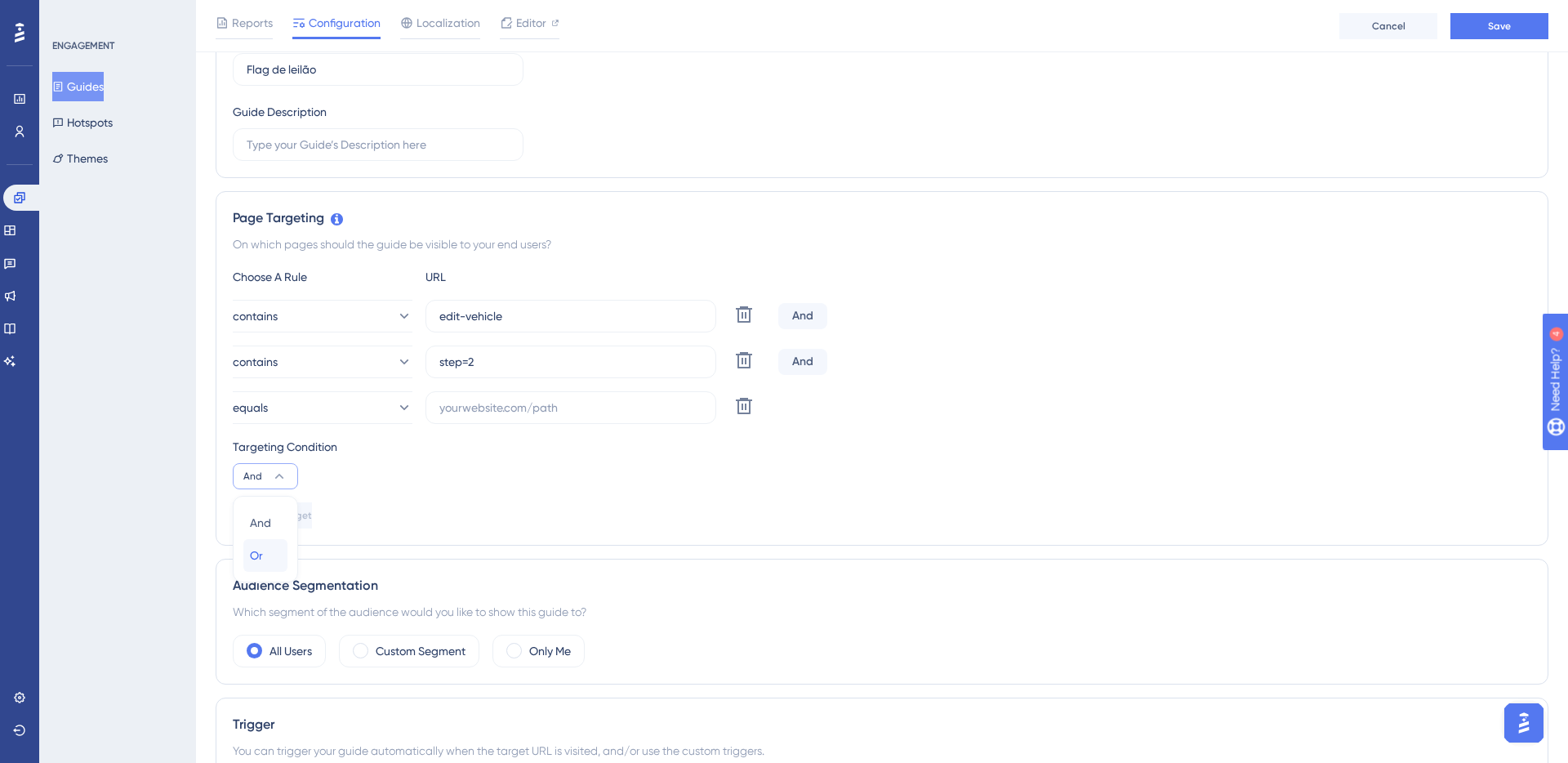 click on "Or Or" at bounding box center [265, 556] 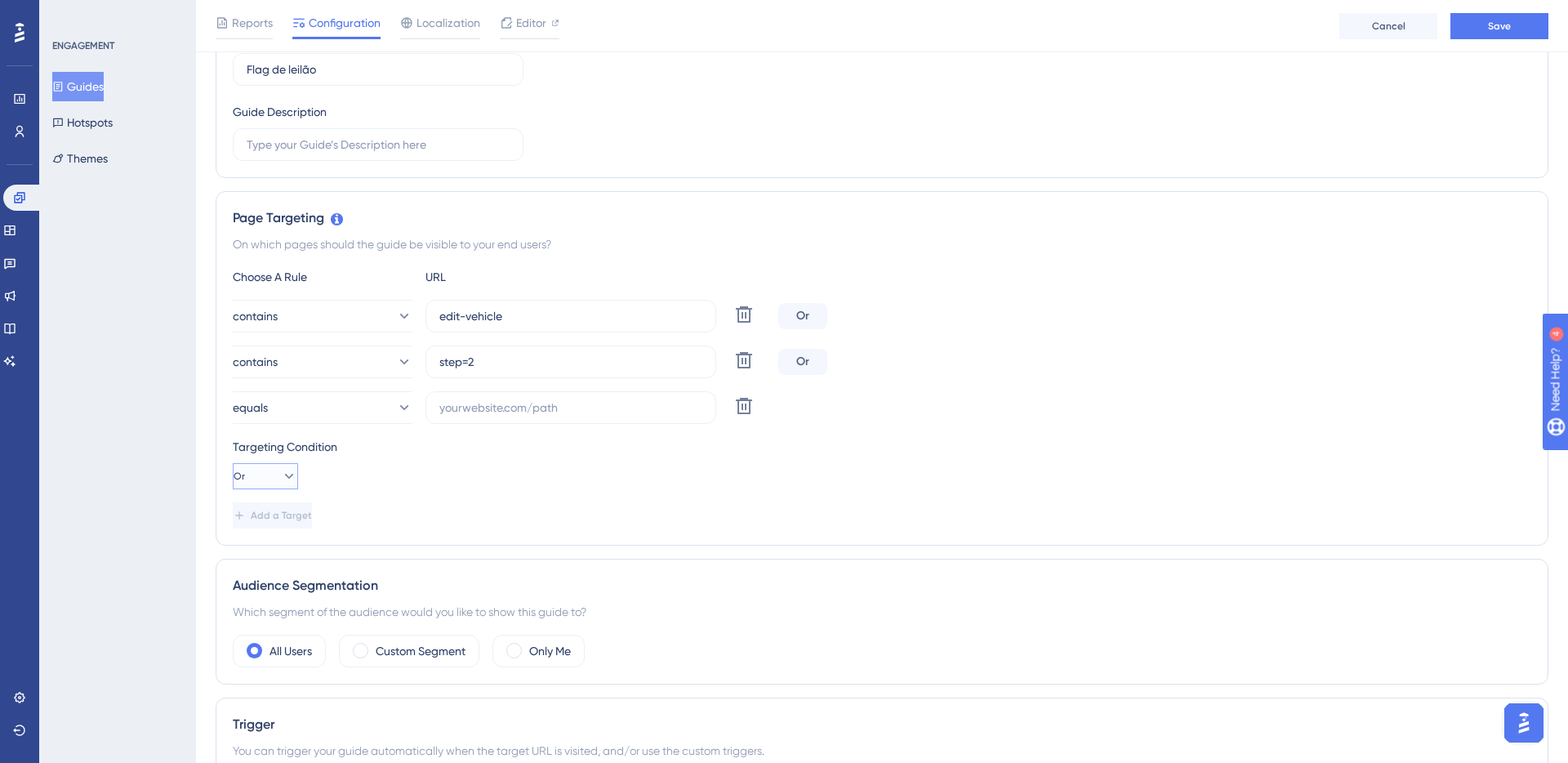 click 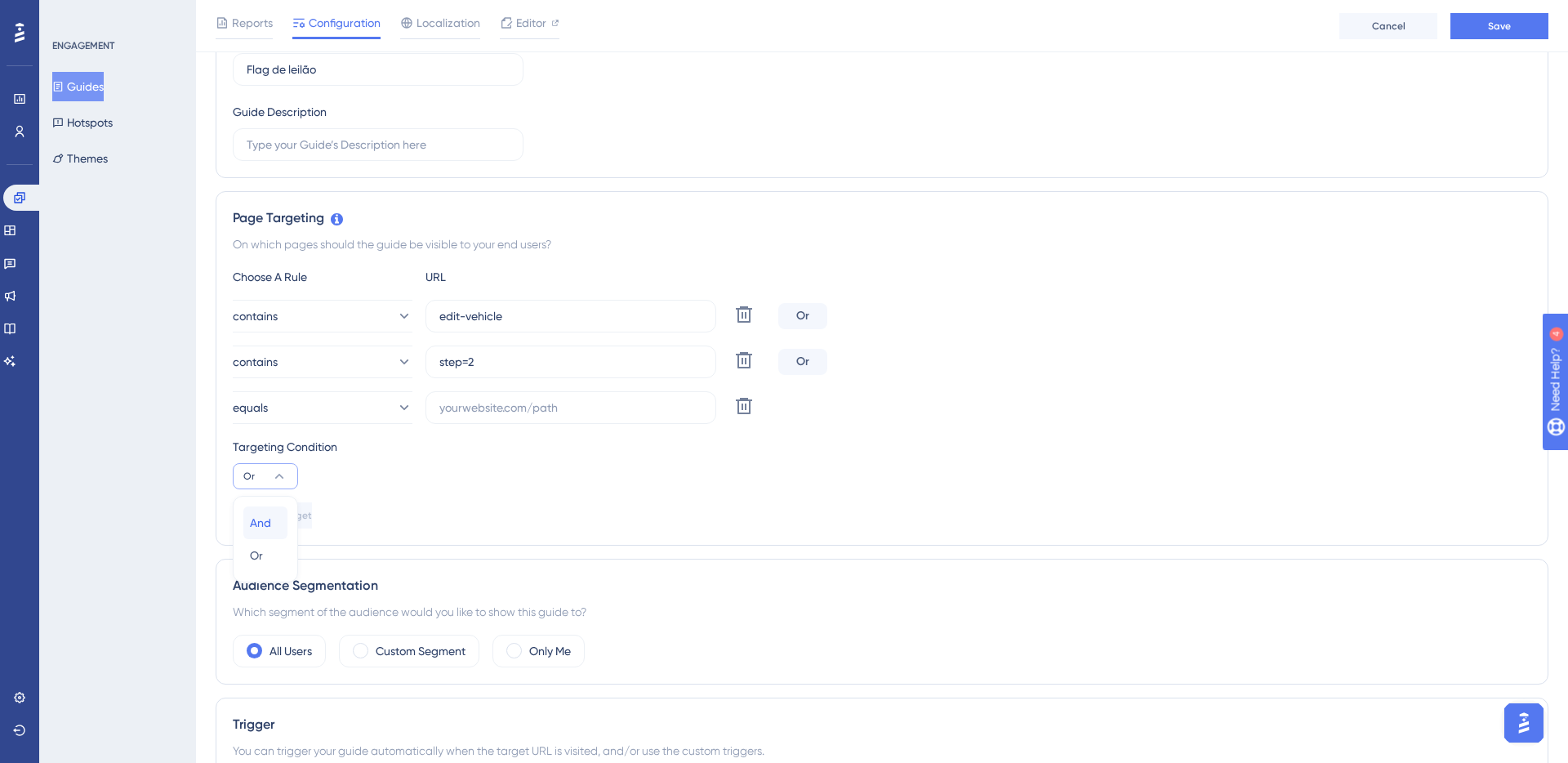 click on "And And" at bounding box center [265, 523] 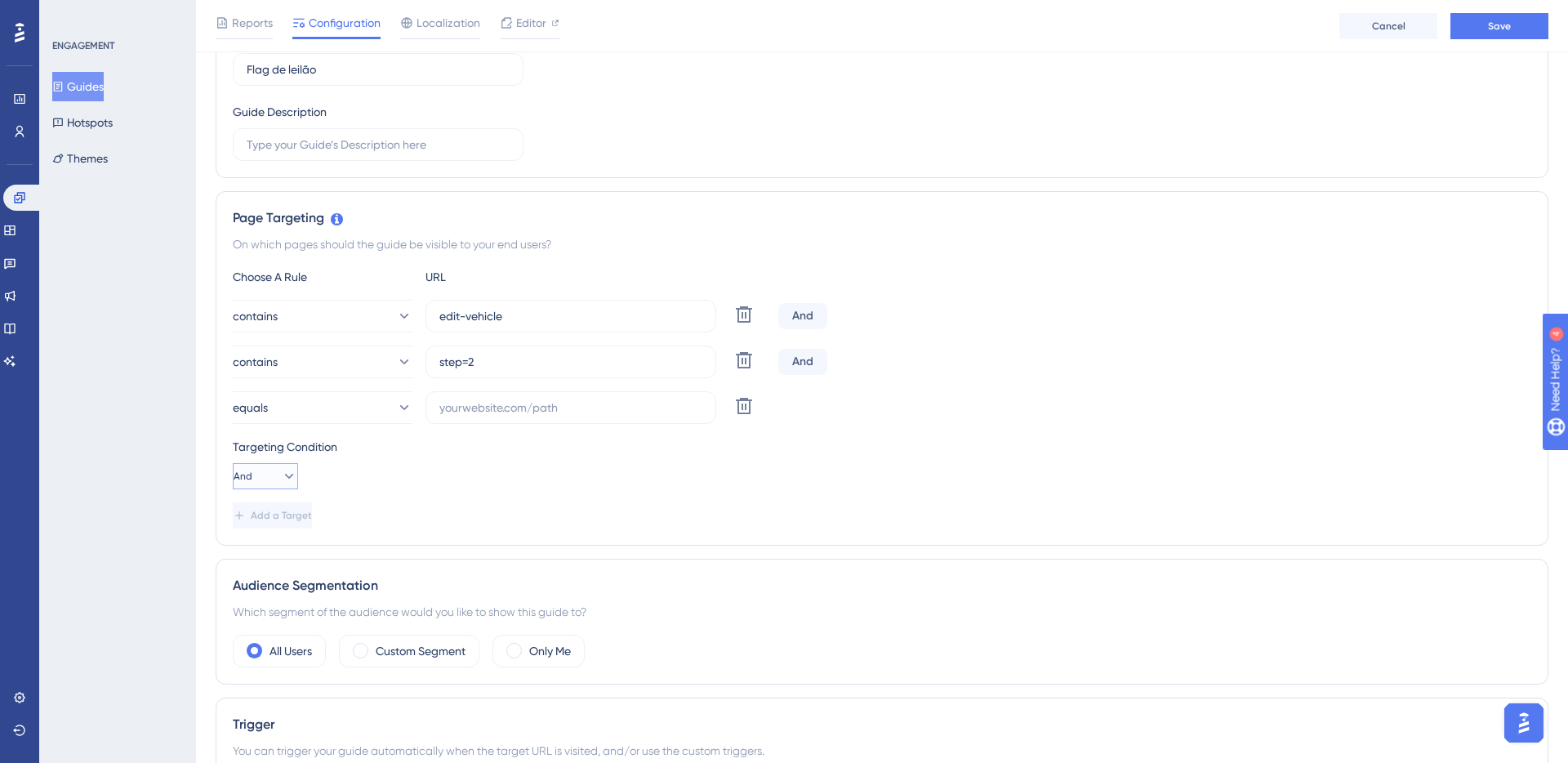 click 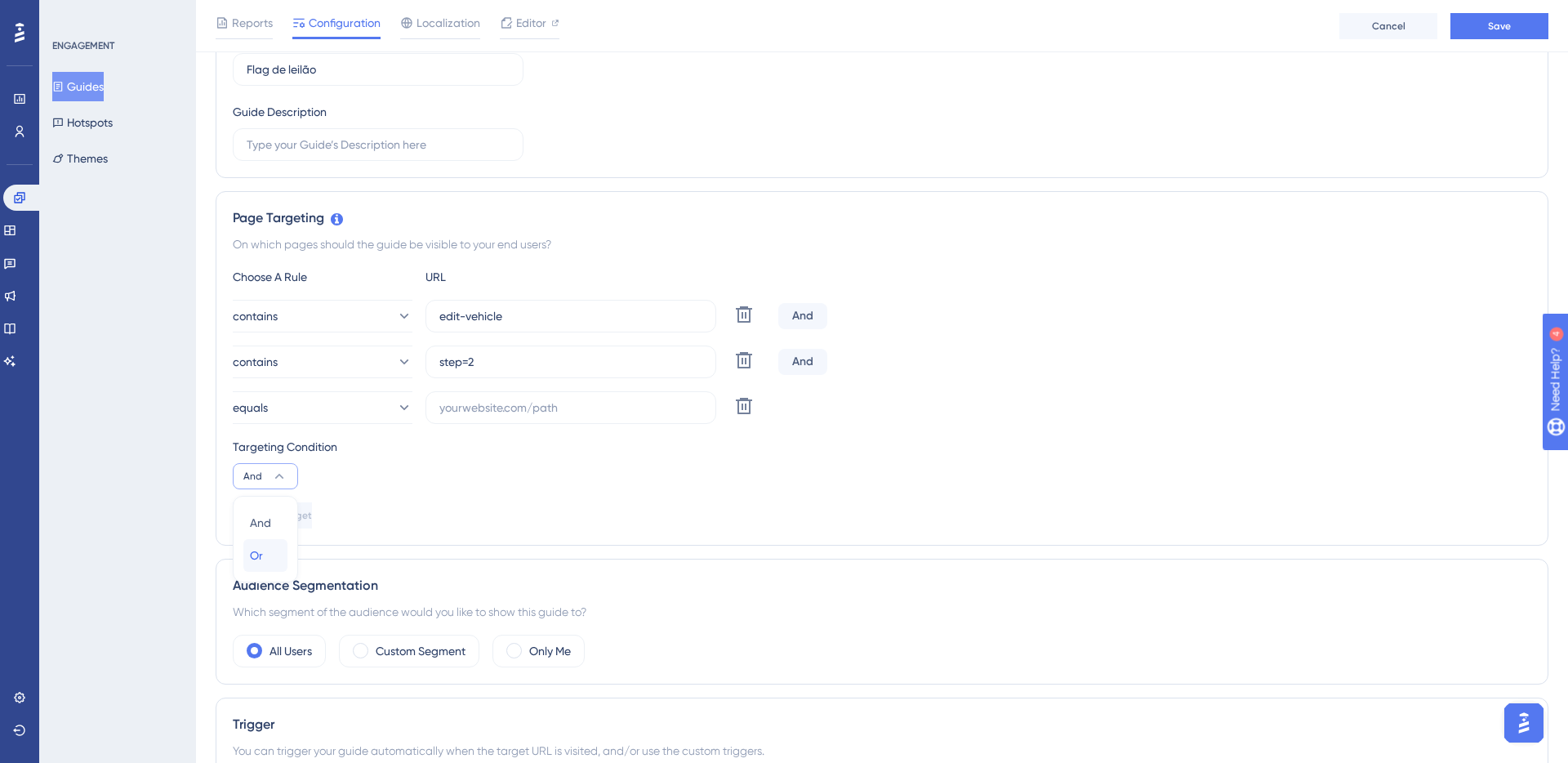click on "Or" at bounding box center (256, 556) 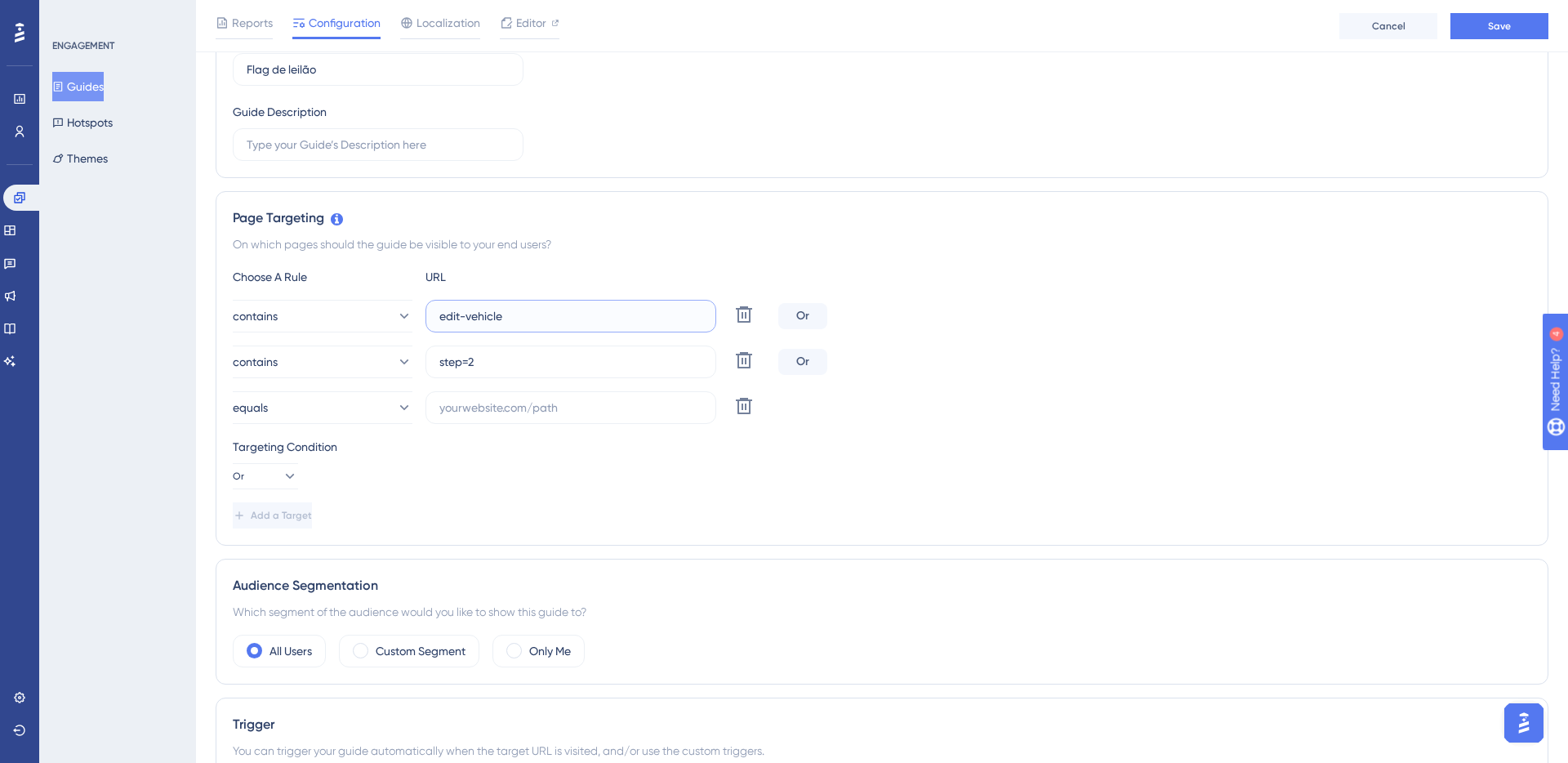 click on "edit-vehicle" at bounding box center [571, 316] 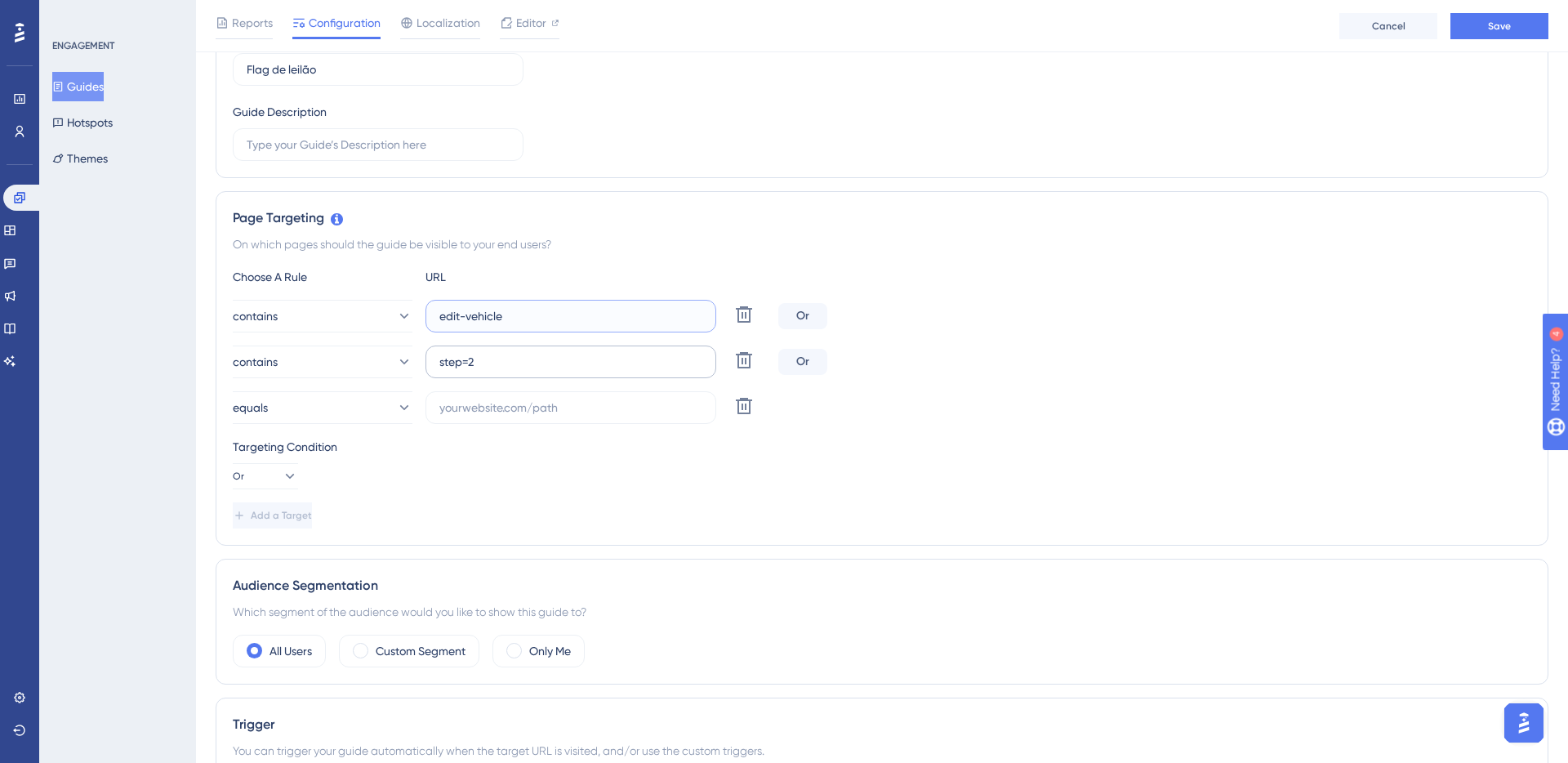 drag, startPoint x: 539, startPoint y: 321, endPoint x: 457, endPoint y: 348, distance: 86.33076 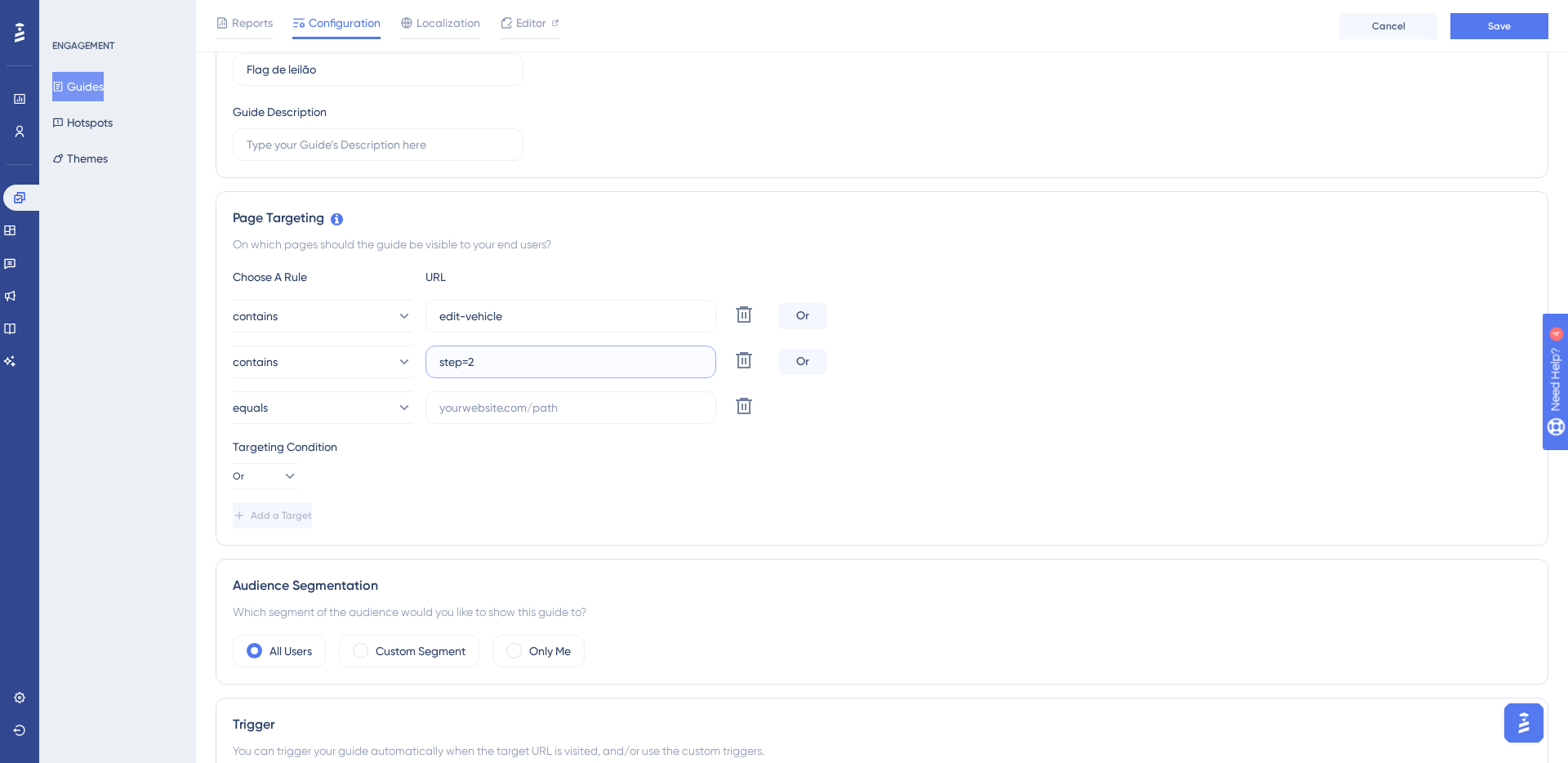 drag, startPoint x: 500, startPoint y: 368, endPoint x: 424, endPoint y: 370, distance: 76.0263 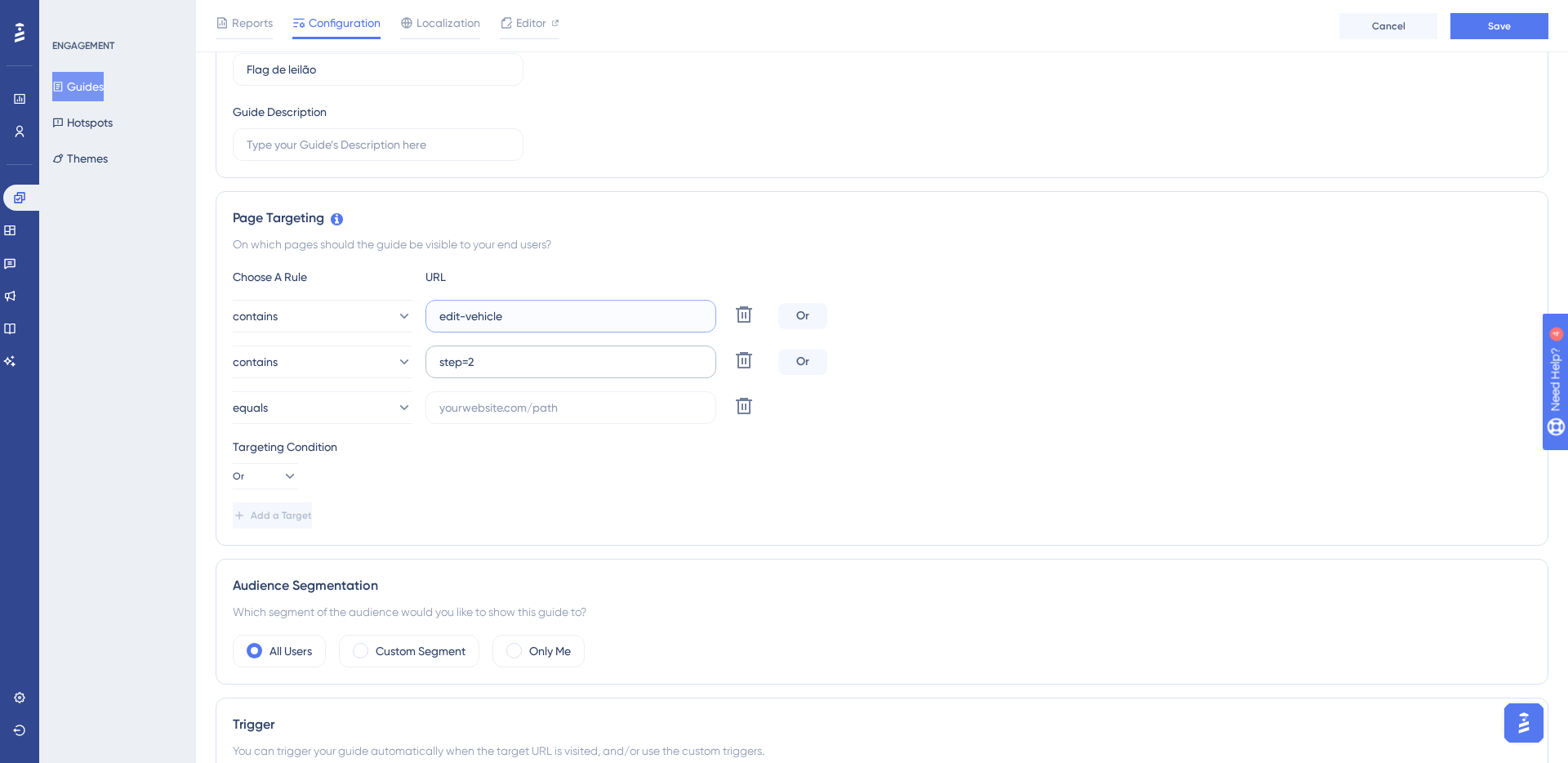 drag, startPoint x: 438, startPoint y: 313, endPoint x: 673, endPoint y: 345, distance: 237.16872 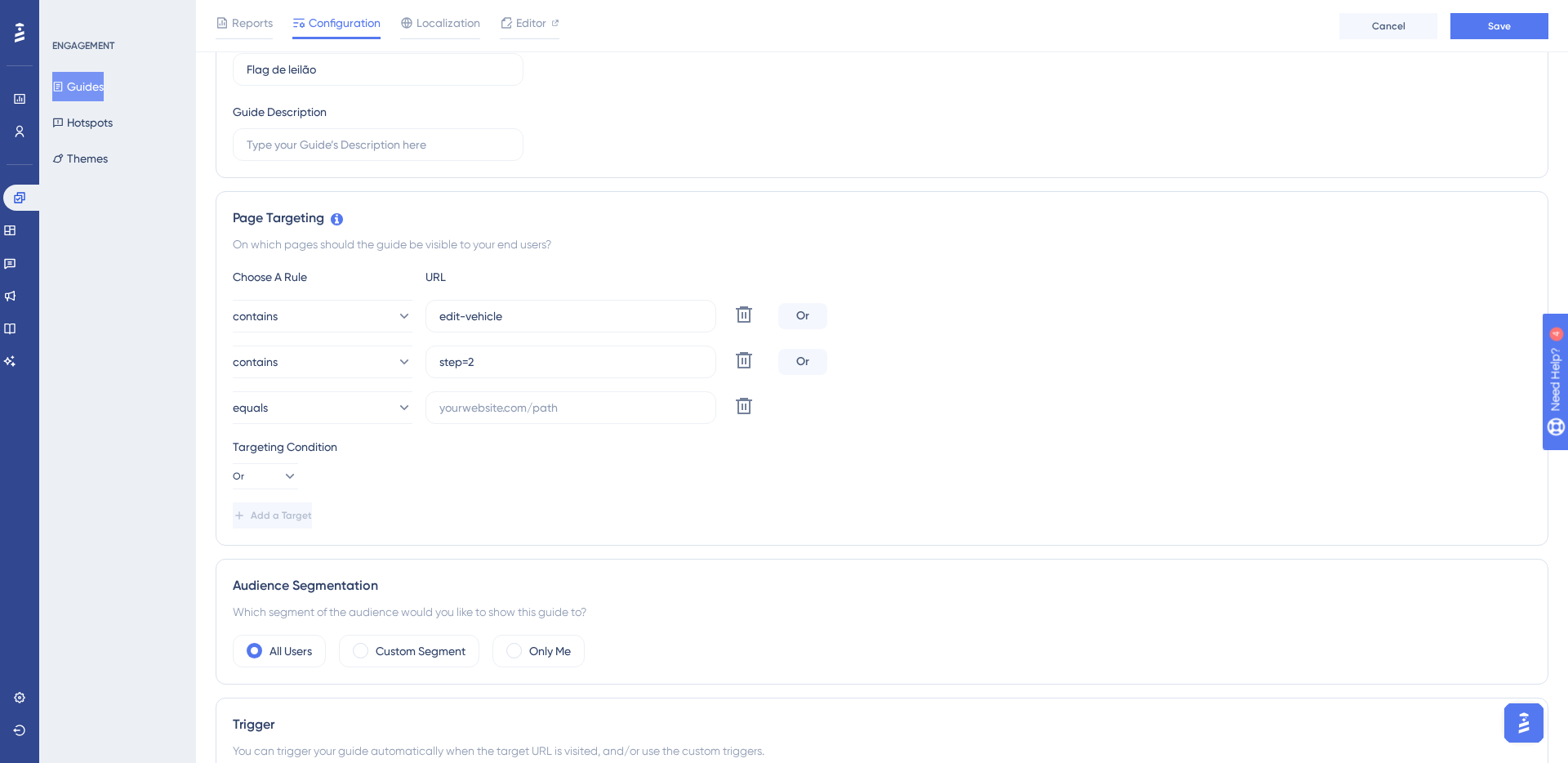 click on "equals Delete" at bounding box center [882, 408] 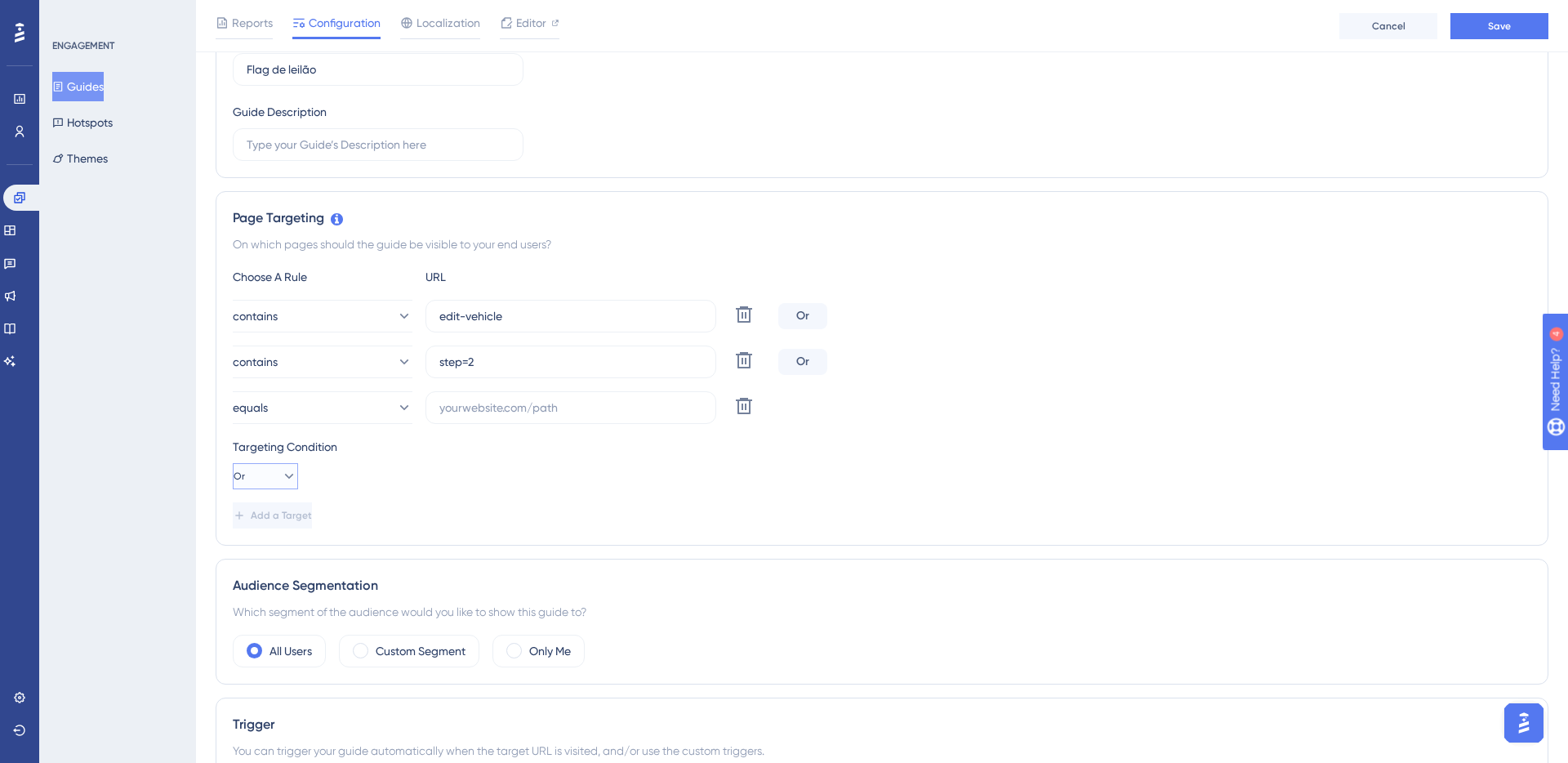 click on "Or" at bounding box center [265, 476] 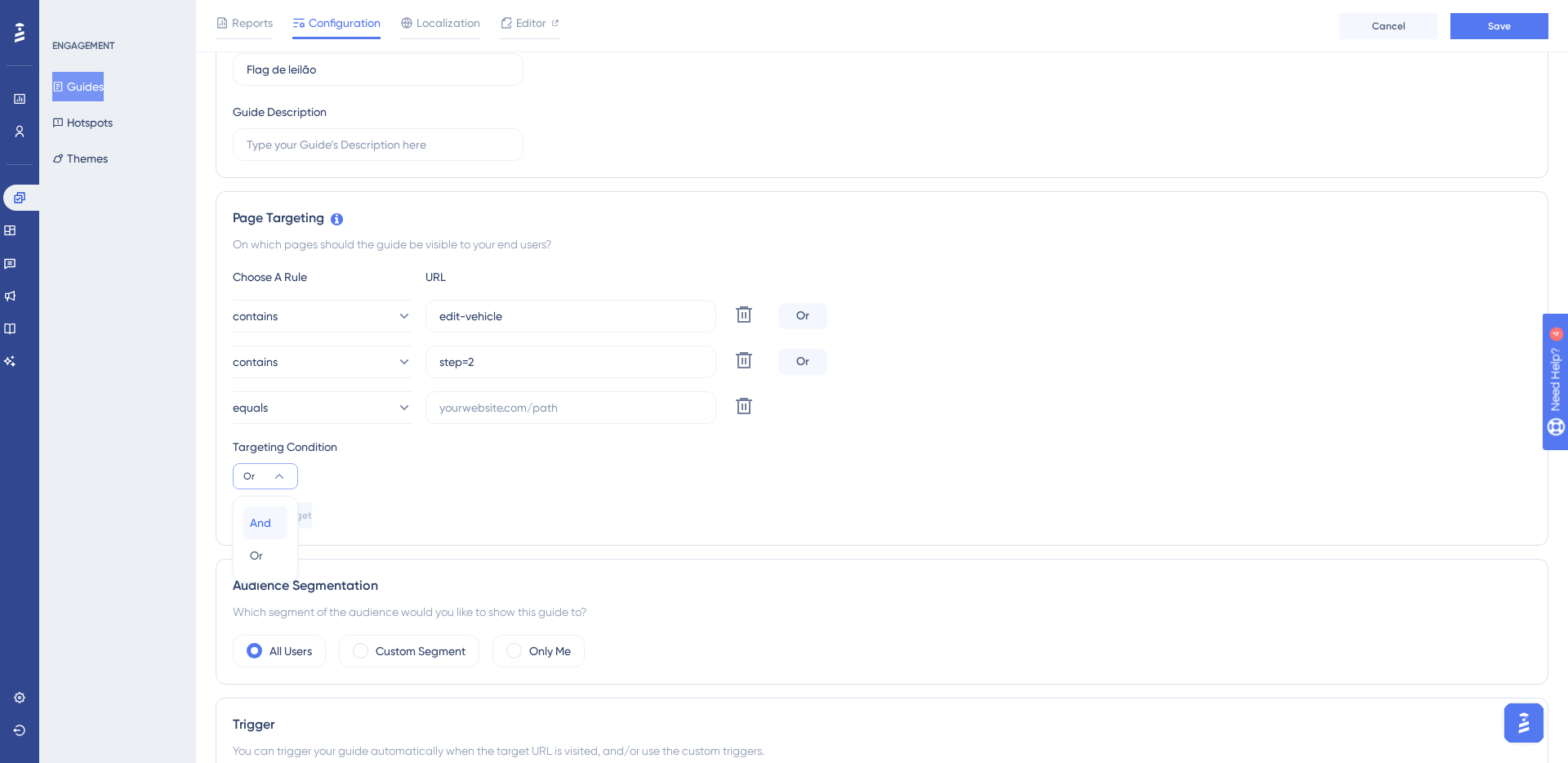 click on "And And" at bounding box center [265, 523] 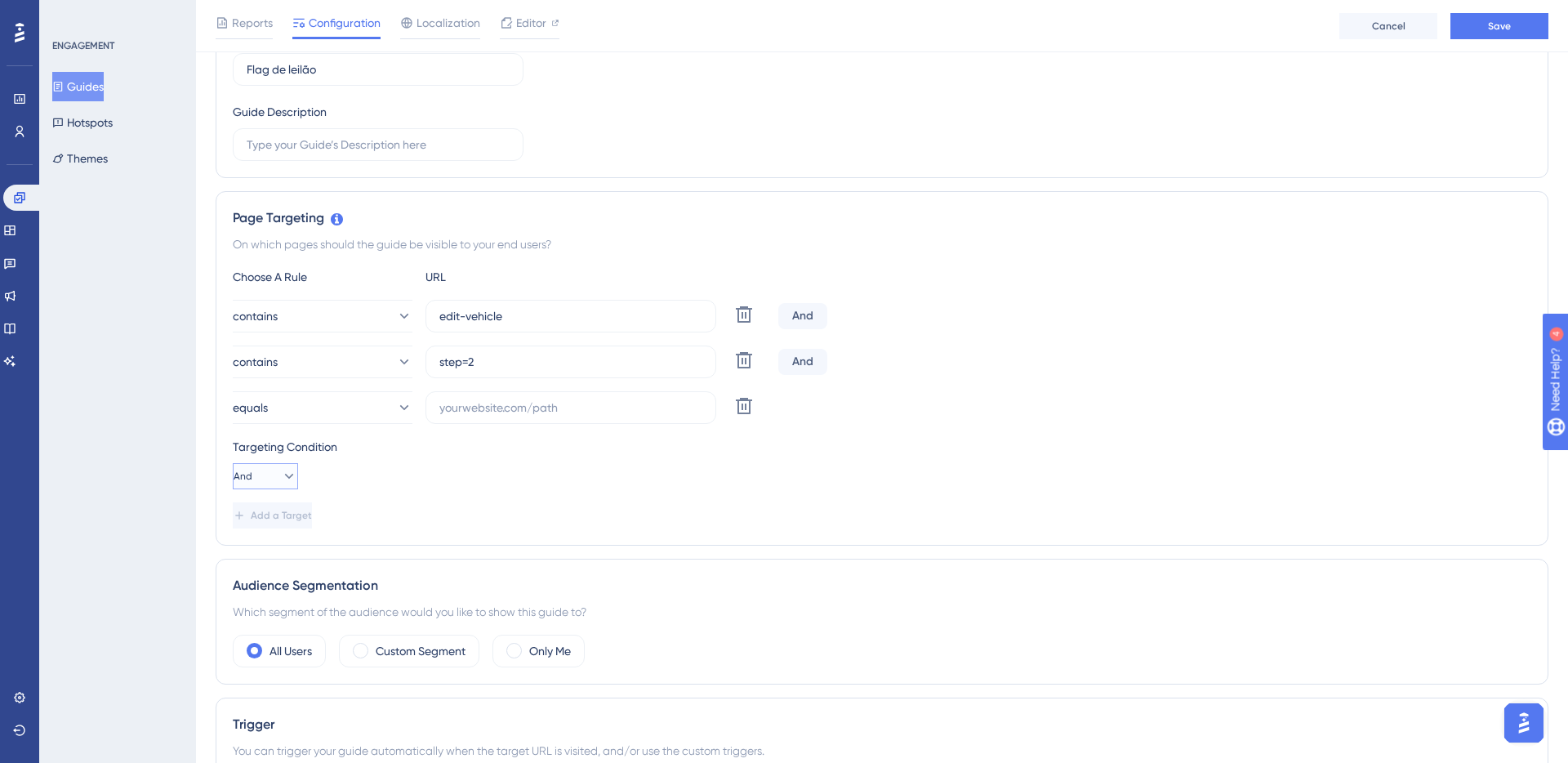click on "And" at bounding box center (265, 476) 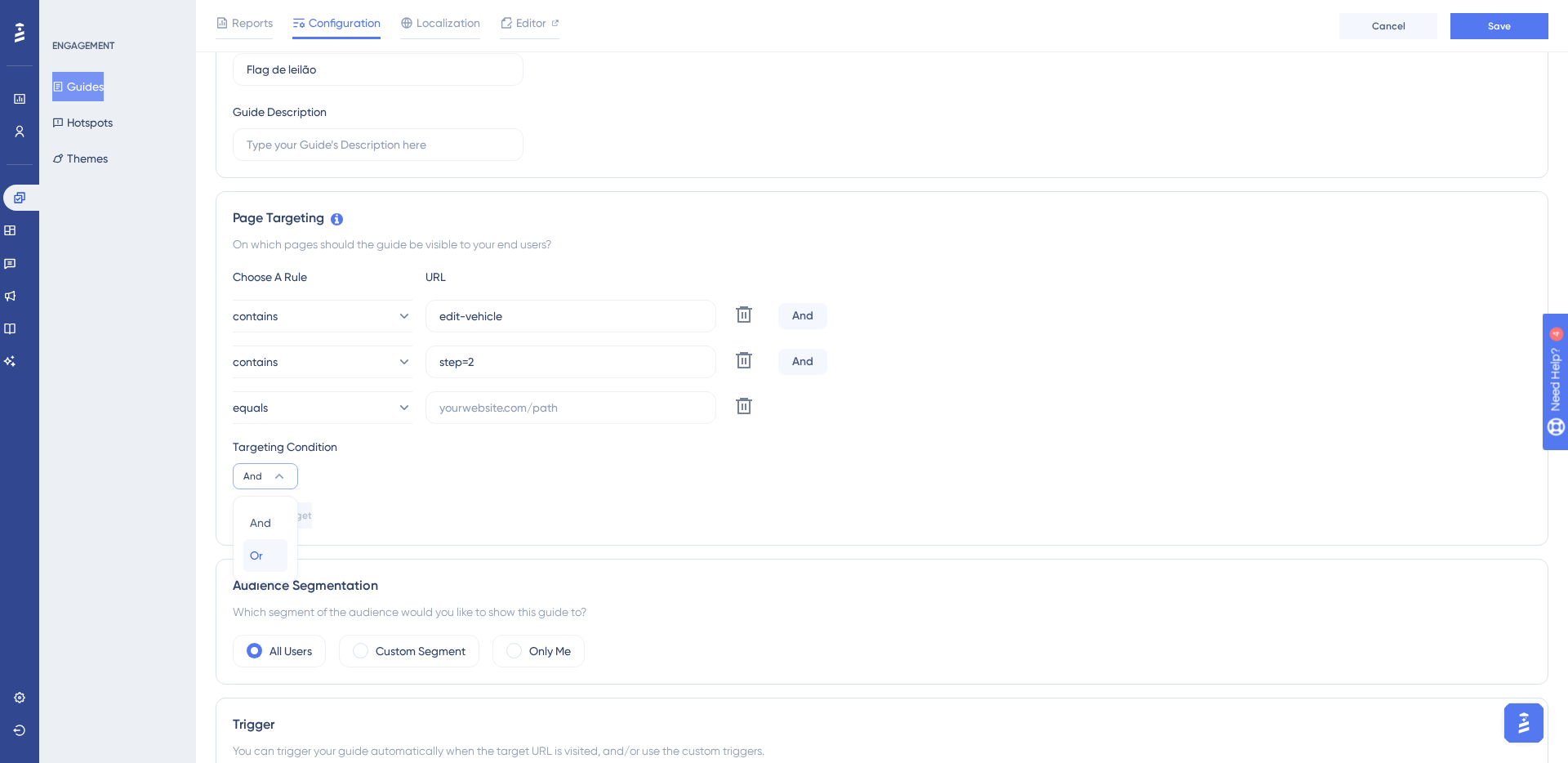 click on "Or Or" at bounding box center (265, 556) 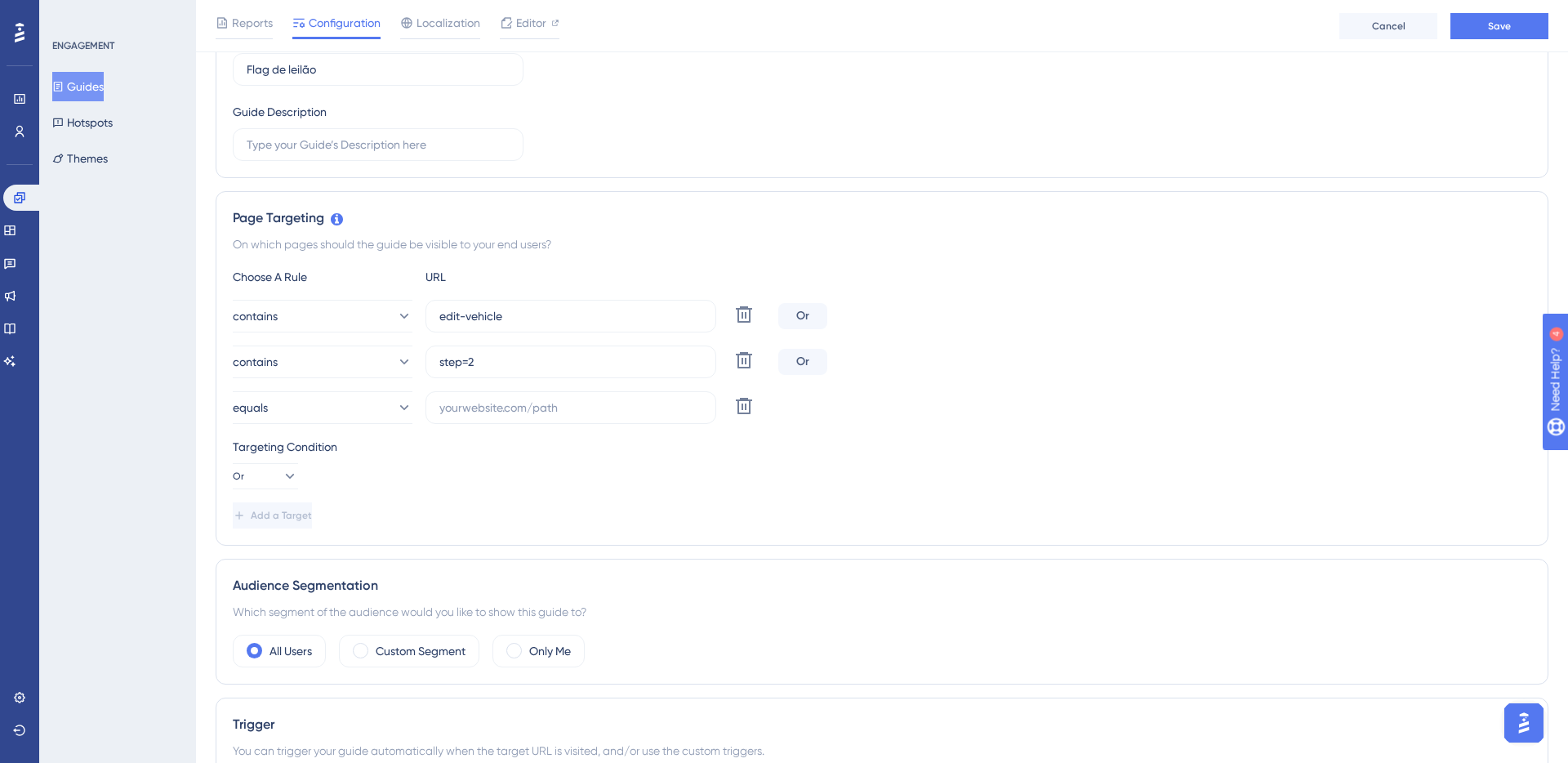 click on "Add a Target" at bounding box center (882, 515) 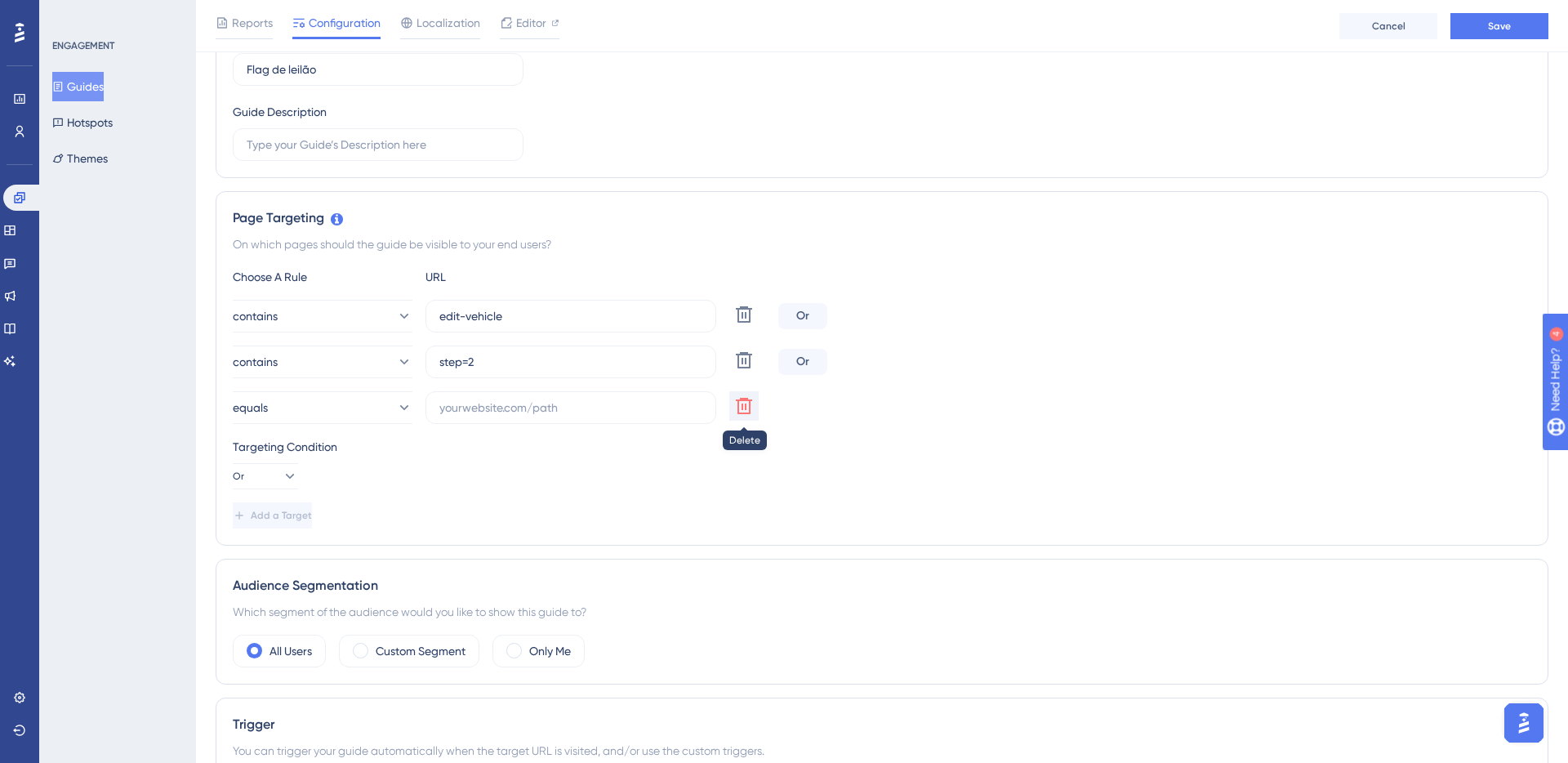 click 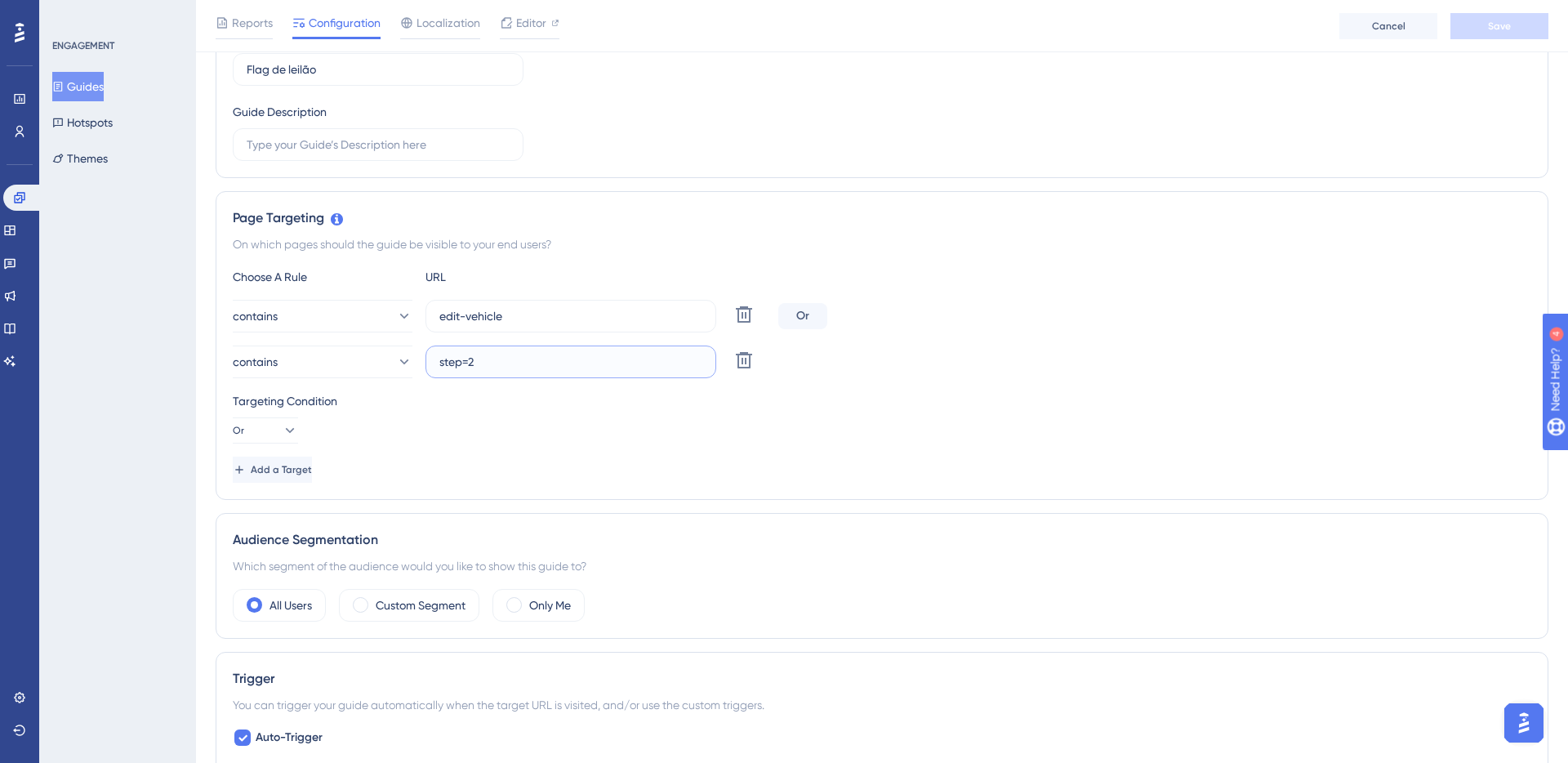click on "step=2" at bounding box center (571, 362) 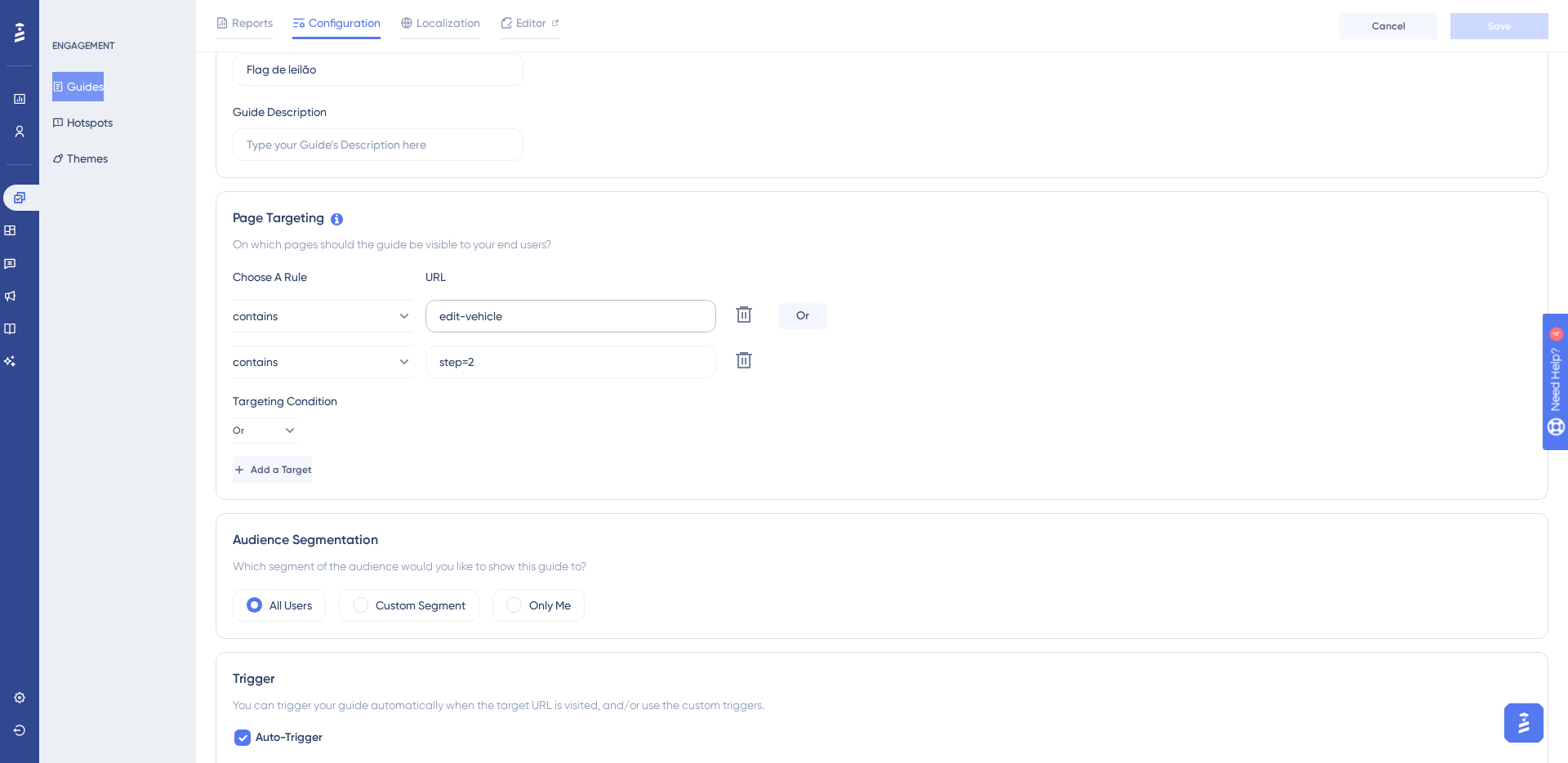 click on "edit-vehicle" at bounding box center [571, 316] 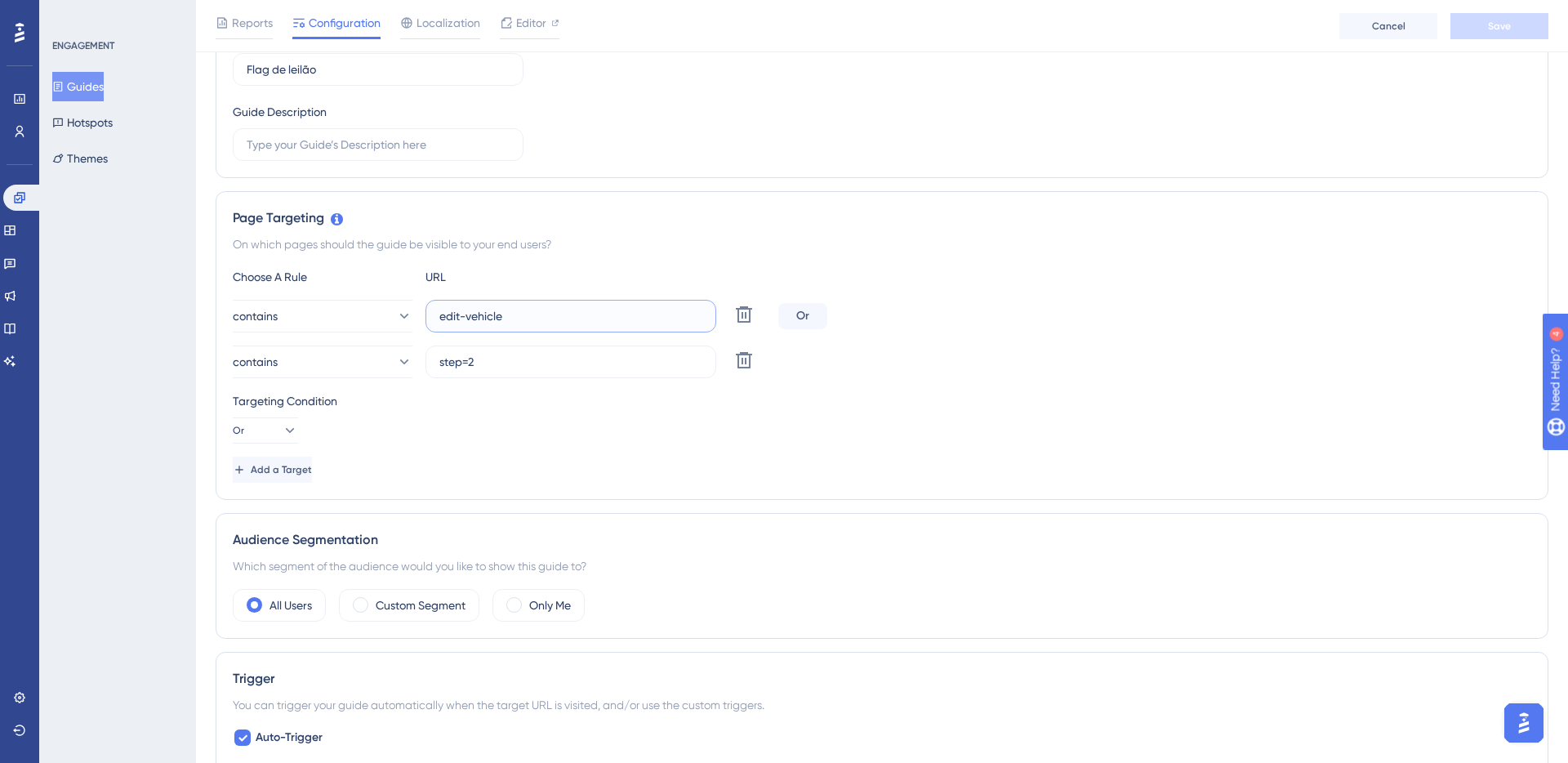 click on "edit-vehicle" at bounding box center [571, 316] 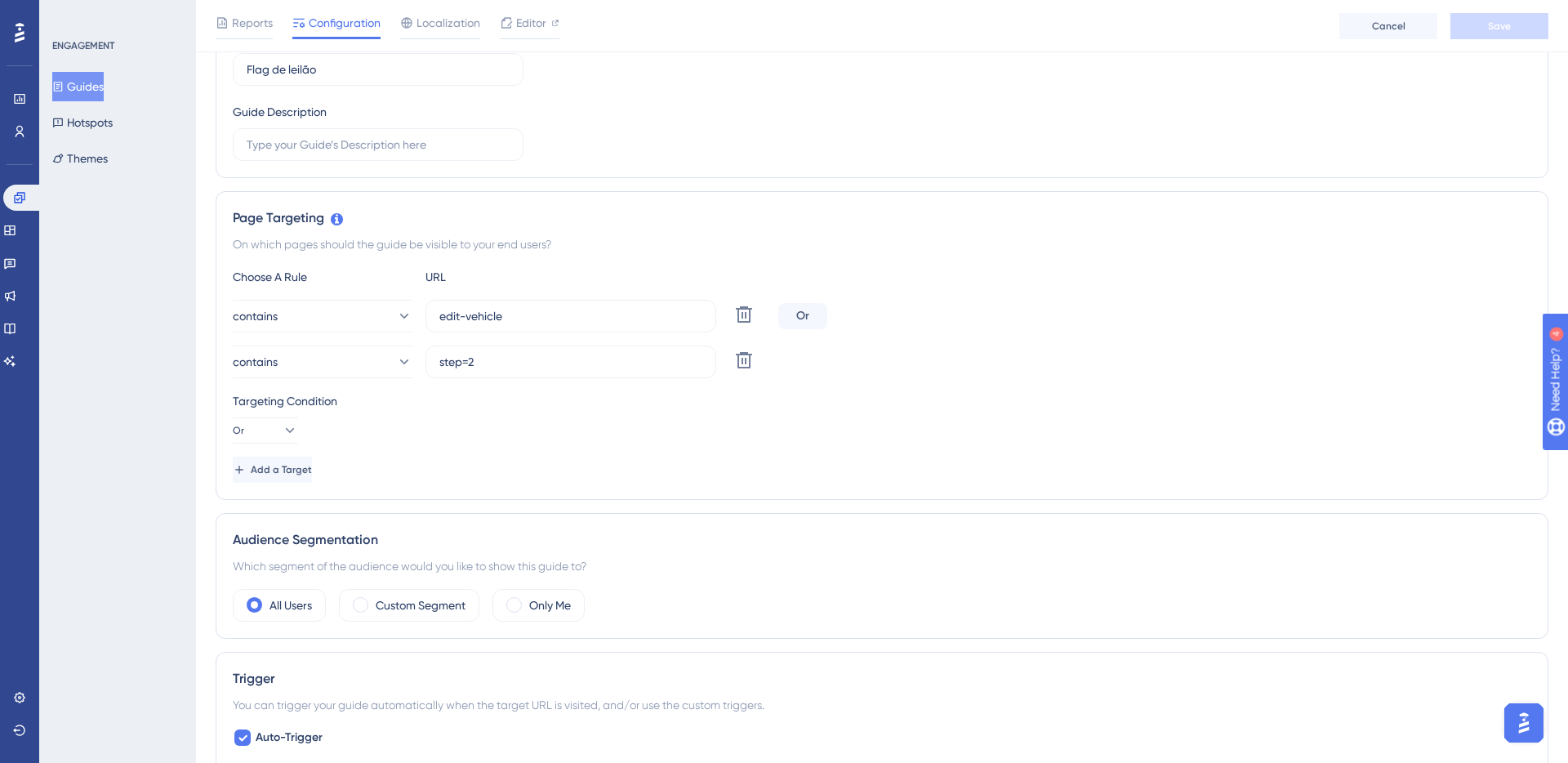 click on "Page Targeting
On which pages should the guide be visible to your end users?
Choose A Rule URL contains edit-vehicle Delete Or contains step=2 Delete Targeting Condition Or Add a Target" at bounding box center (882, 346) 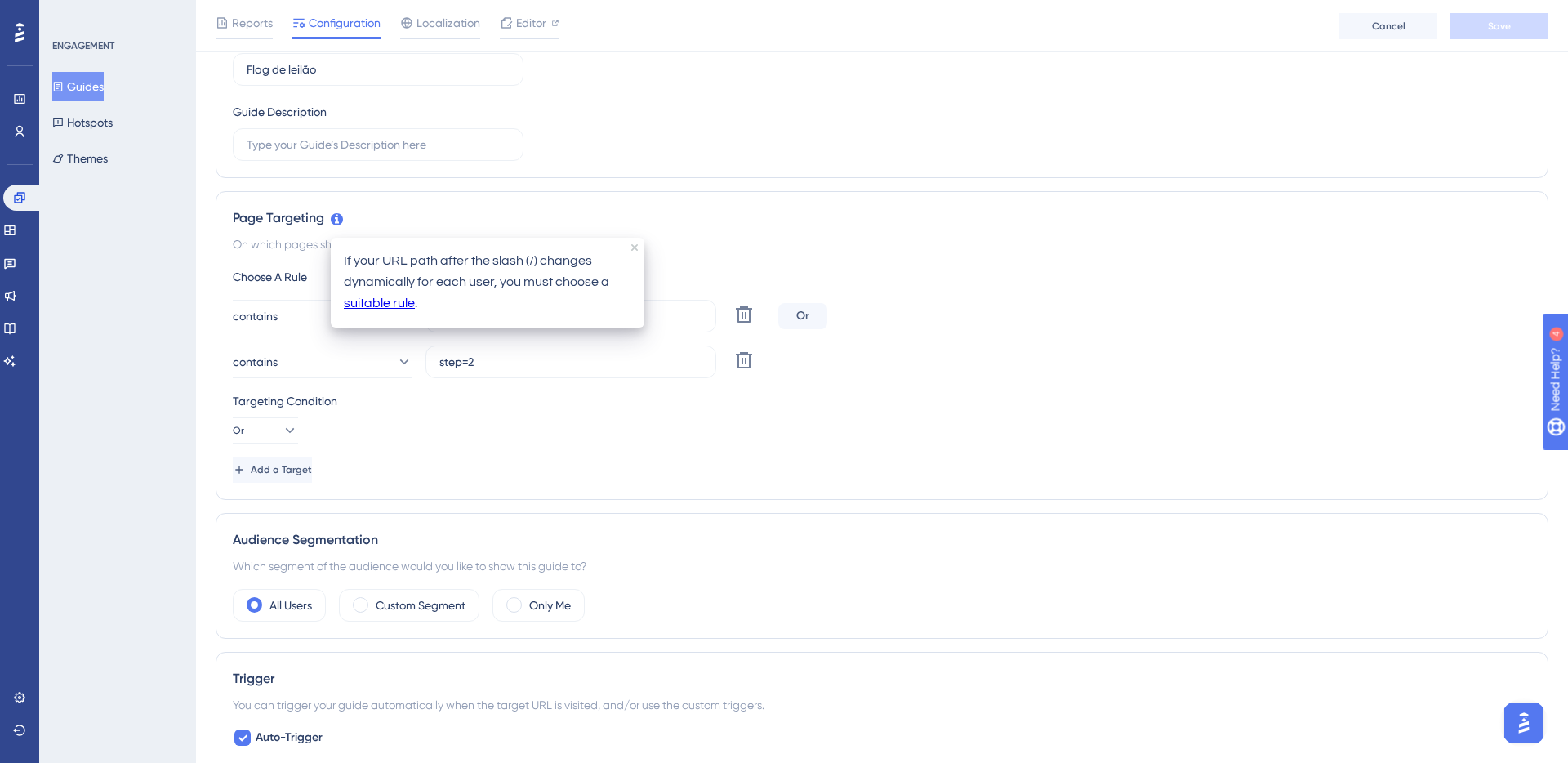 click on "Status: Inactive Guide Information Guide ID: 147697 Copy Guide Name Flag de leilão Guide Description Page Targeting
On which pages should the guide be visible to your end users?
Choose A Rule URL contains edit-vehicle Delete Or contains step=2 Delete Targeting Condition Or Add a Target Audience Segmentation Which segment of the audience would you like to show this guide to? All Users Custom Segment Only Me Trigger You can trigger your guide automatically when the target URL is visited,
and/or use the custom triggers. Auto-Trigger Set the Appear Frequency Once in a Session Stop Trigger Never When the user sees the guide 2 times When the user completes the guide When the user reaches the custom goal Set the Display Priority This option will set the display priority between
auto-triggered materials in cases of conflicts between multiple materials Medium Custom Triggers Scheduling Schedule a time period Redirection Learn more. Assign a Redirection URL Redirection URL Redirect to Exact URL" at bounding box center (882, 805) 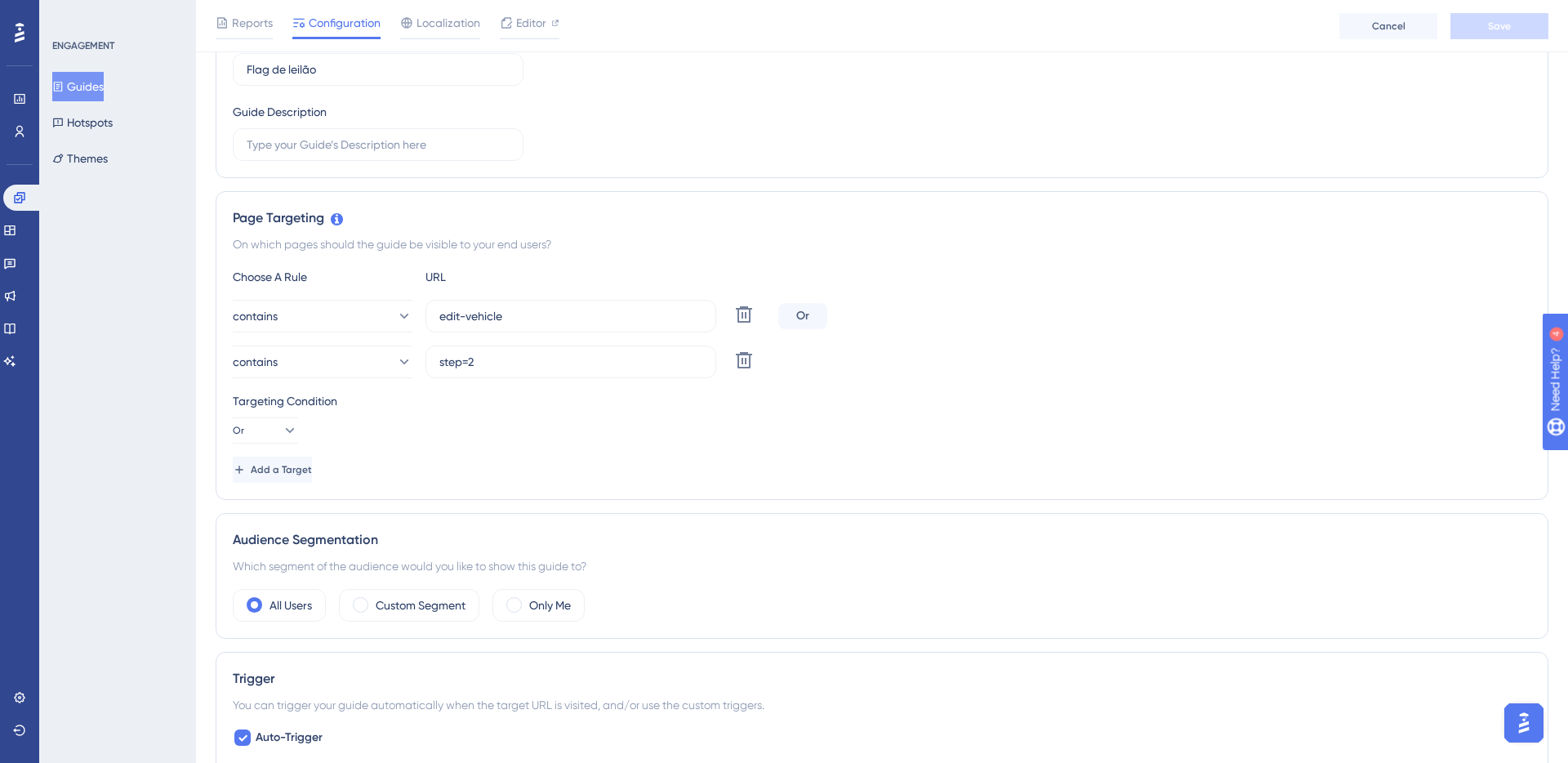 click on "Status: Inactive Guide Information Guide ID: 147697 Copy Guide Name Flag de leilão Guide Description Page Targeting
On which pages should the guide be visible to your end users?
Choose A Rule URL contains edit-vehicle Delete Or contains step=2 Delete Targeting Condition Or Add a Target Audience Segmentation Which segment of the audience would you like to show this guide to? All Users Custom Segment Only Me Trigger You can trigger your guide automatically when the target URL is visited,
and/or use the custom triggers. Auto-Trigger Set the Appear Frequency Once in a Session Stop Trigger Never When the user sees the guide 2 times When the user completes the guide When the user reaches the custom goal Set the Display Priority This option will set the display priority between
auto-triggered materials in cases of conflicts between multiple materials Medium Custom Triggers Scheduling Schedule a time period Redirection Learn more. Assign a Redirection URL Redirection URL Redirect to Exact URL" at bounding box center [882, 805] 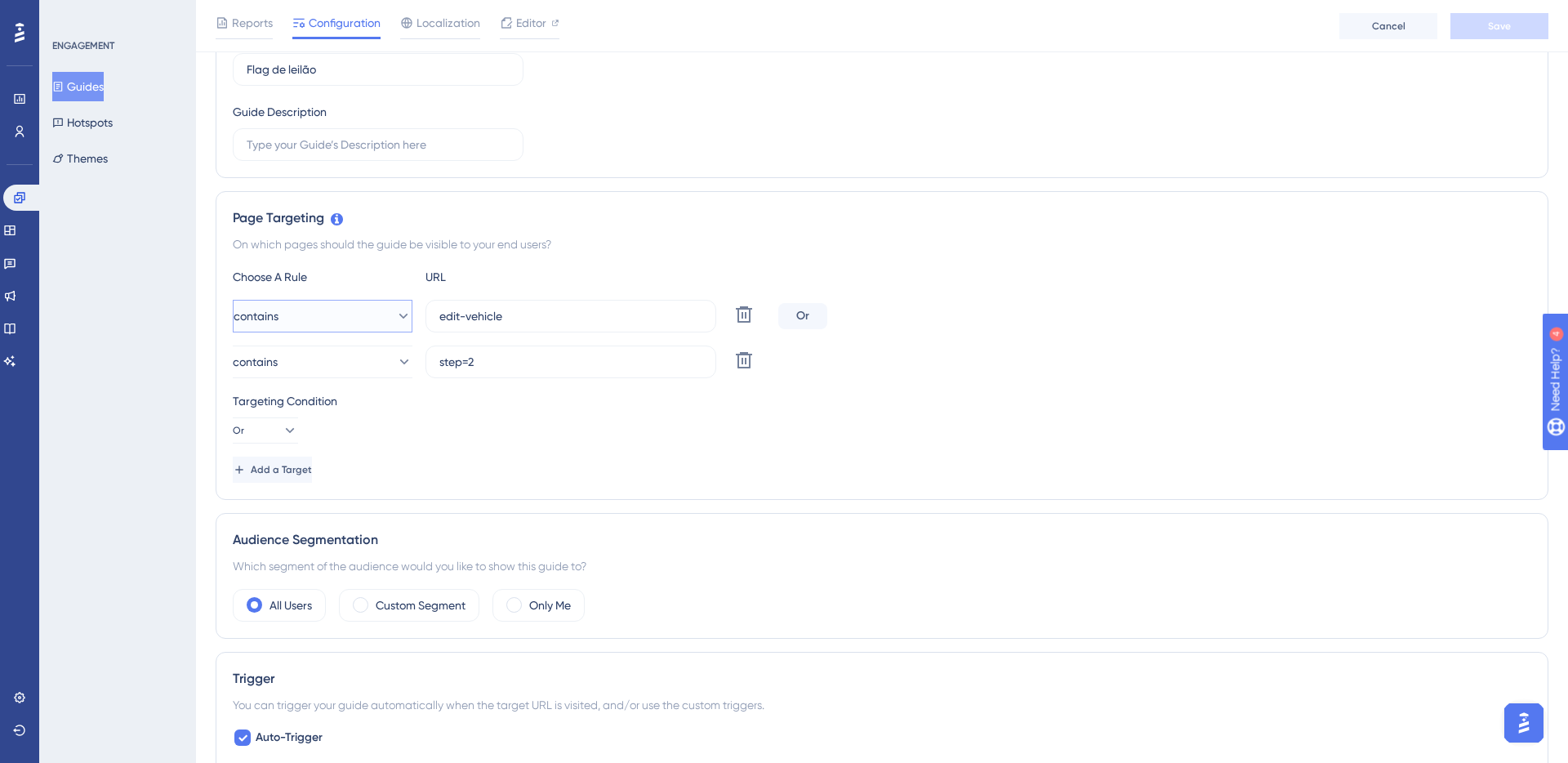 click on "contains" at bounding box center [323, 316] 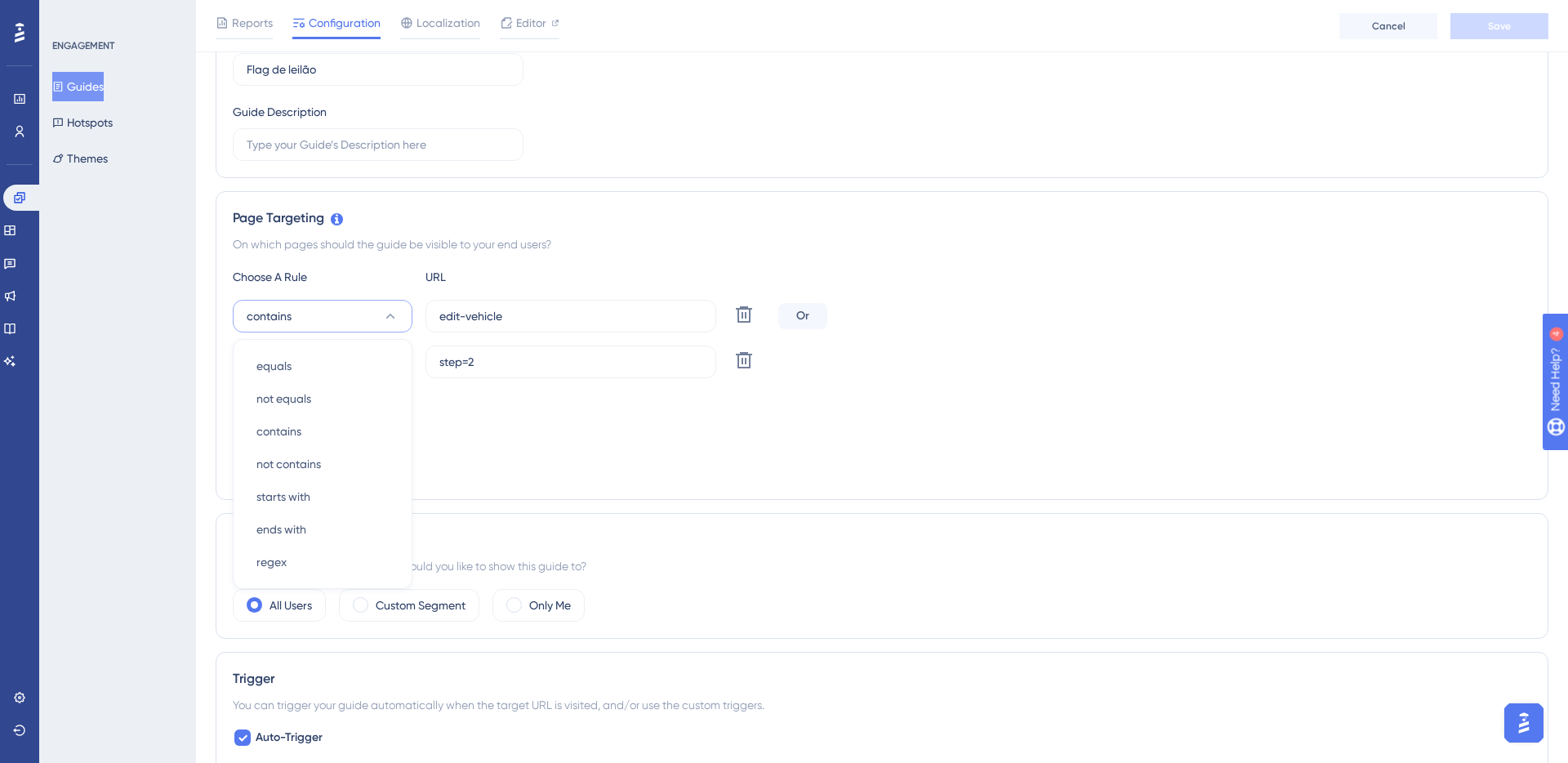 scroll, scrollTop: 315, scrollLeft: 0, axis: vertical 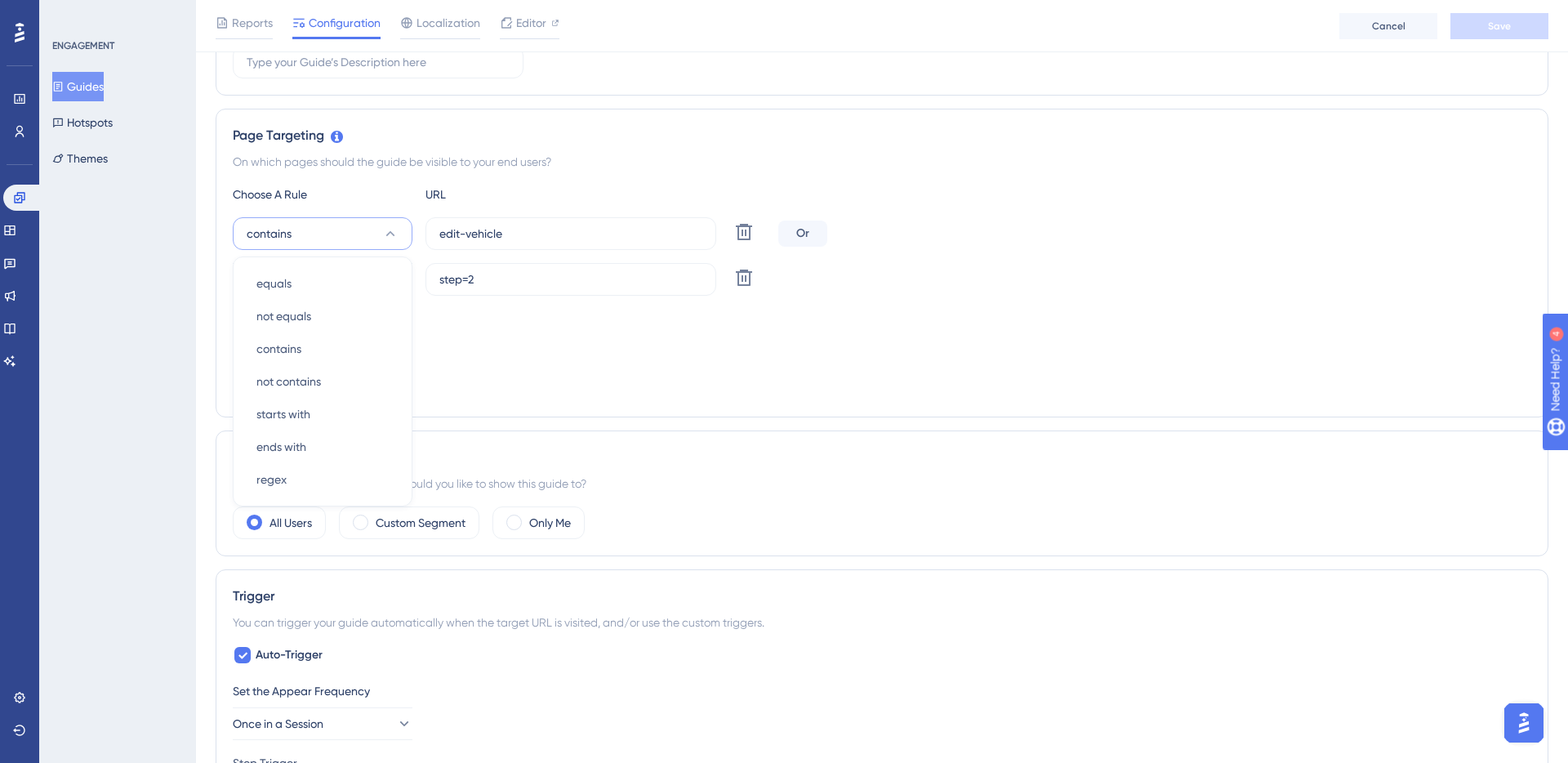 click on "Targeting Condition" at bounding box center [882, 319] 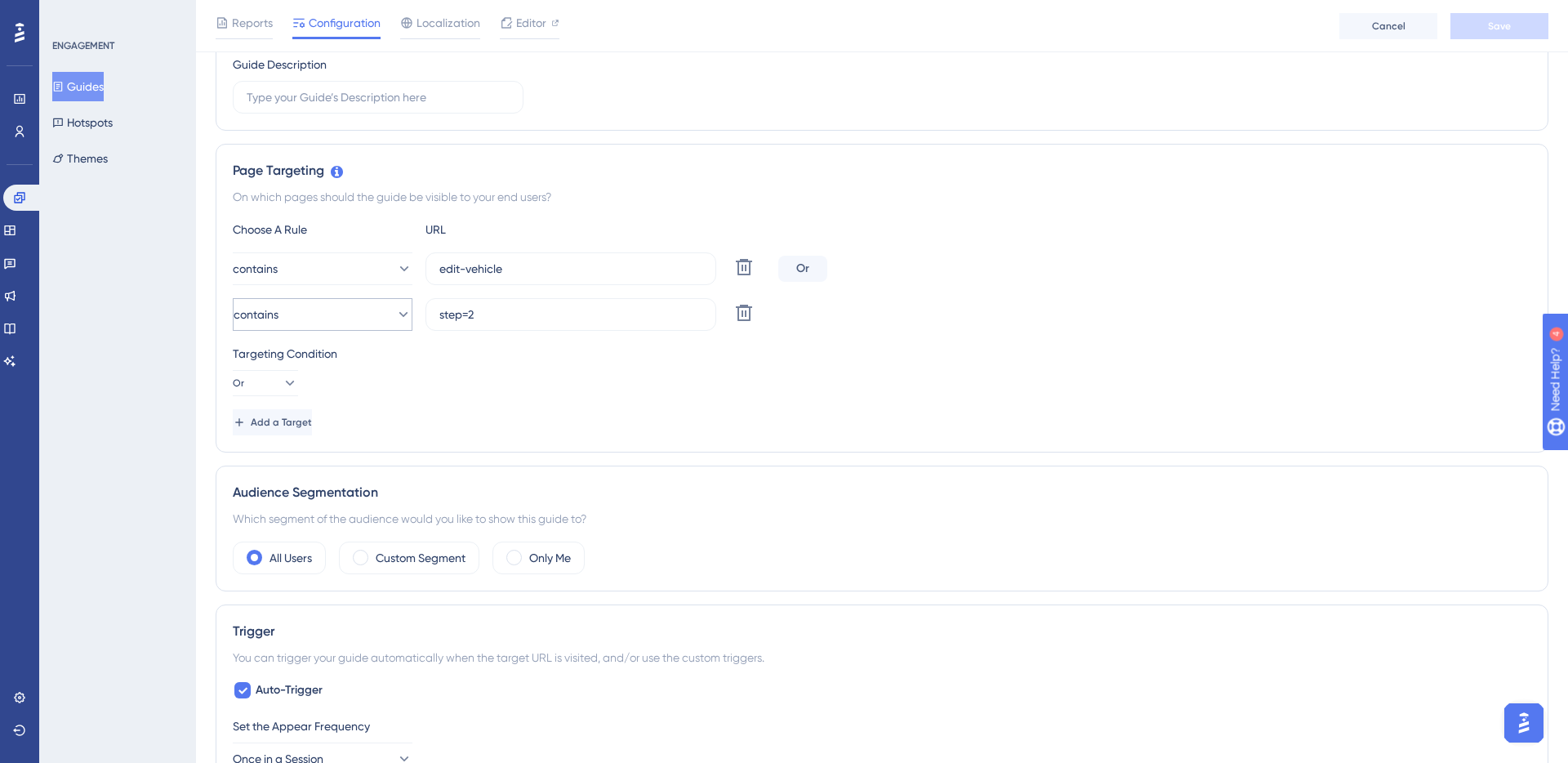 scroll, scrollTop: 273, scrollLeft: 0, axis: vertical 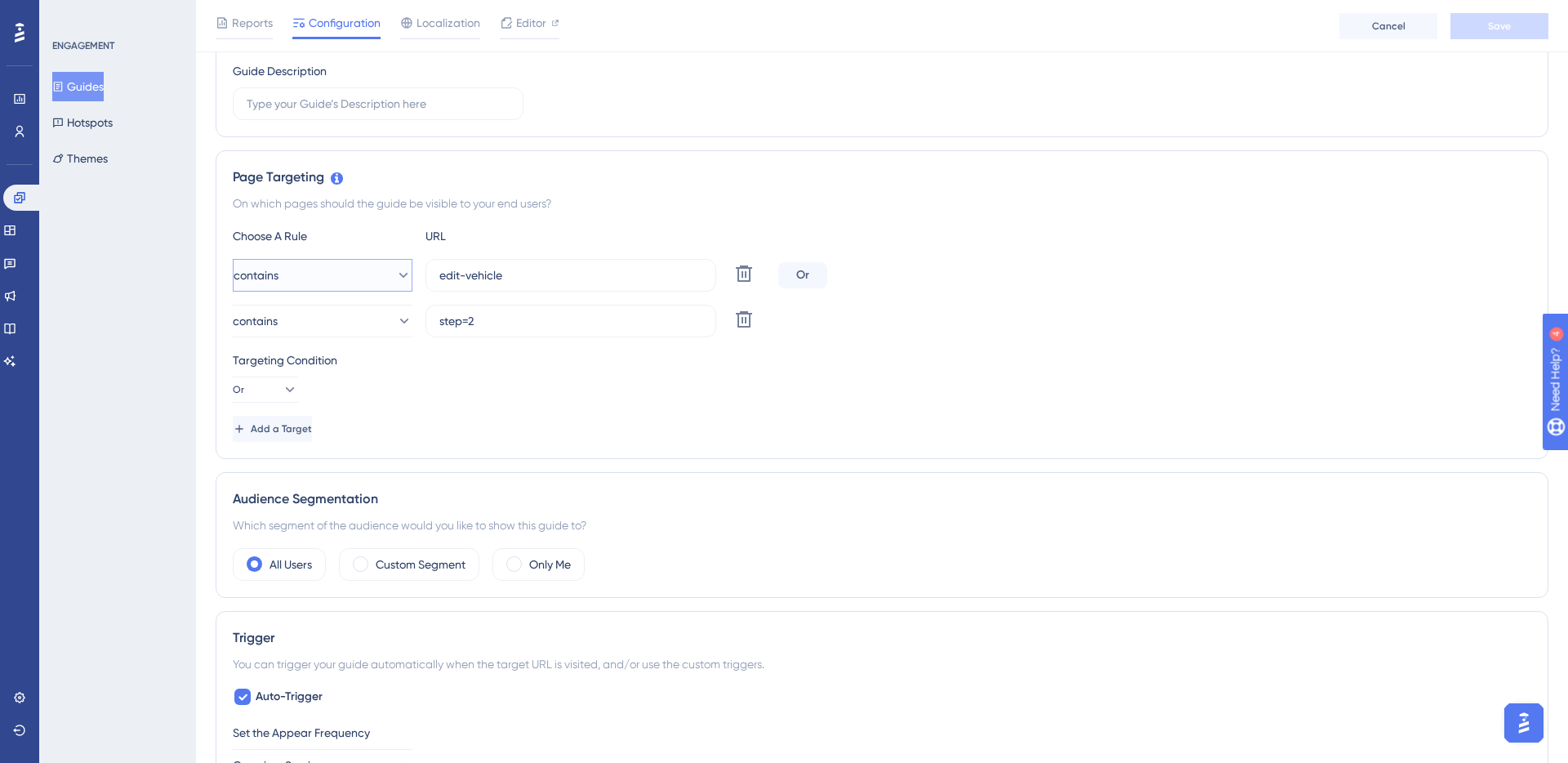 click on "contains" at bounding box center [323, 275] 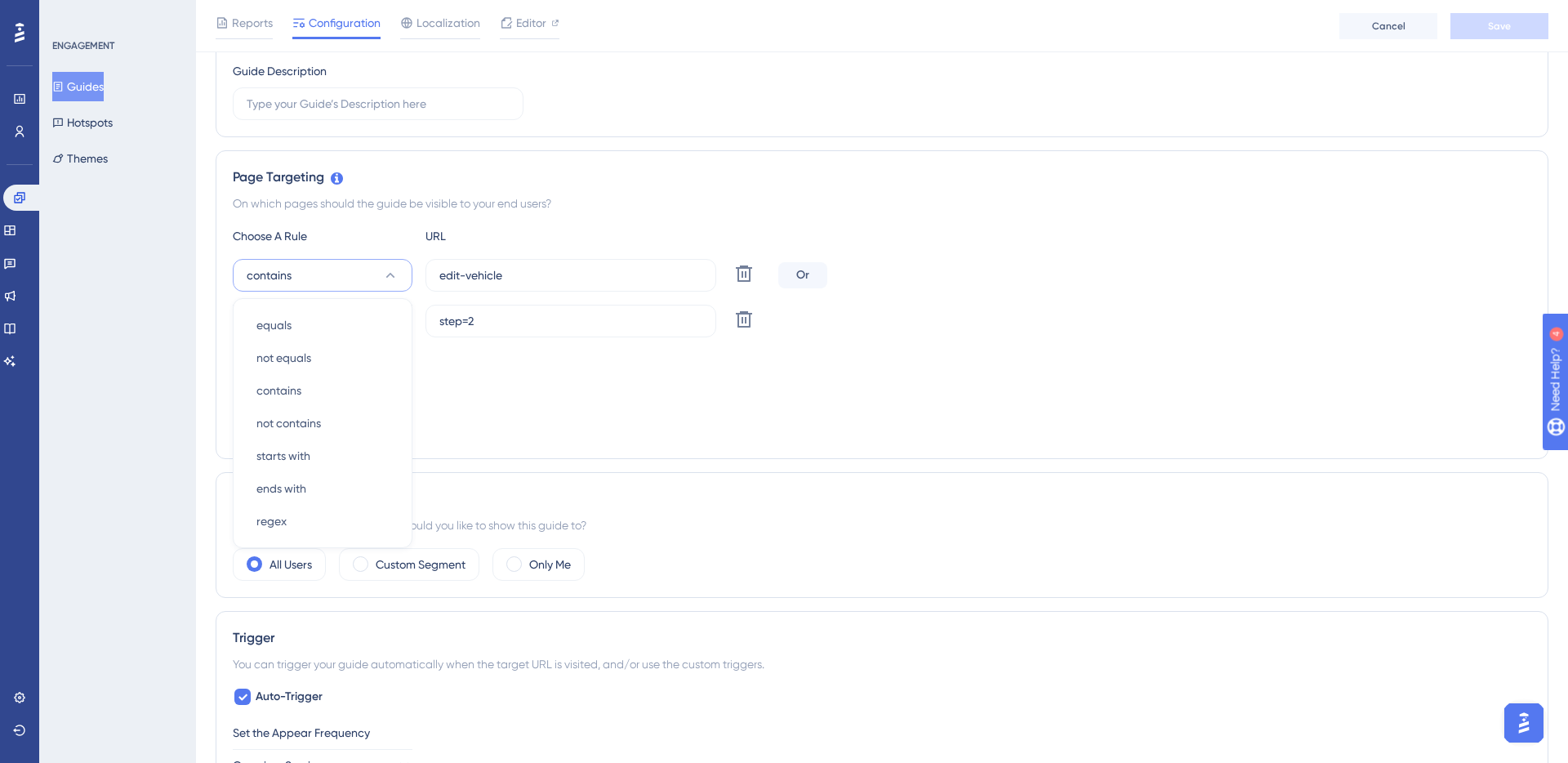 scroll, scrollTop: 315, scrollLeft: 0, axis: vertical 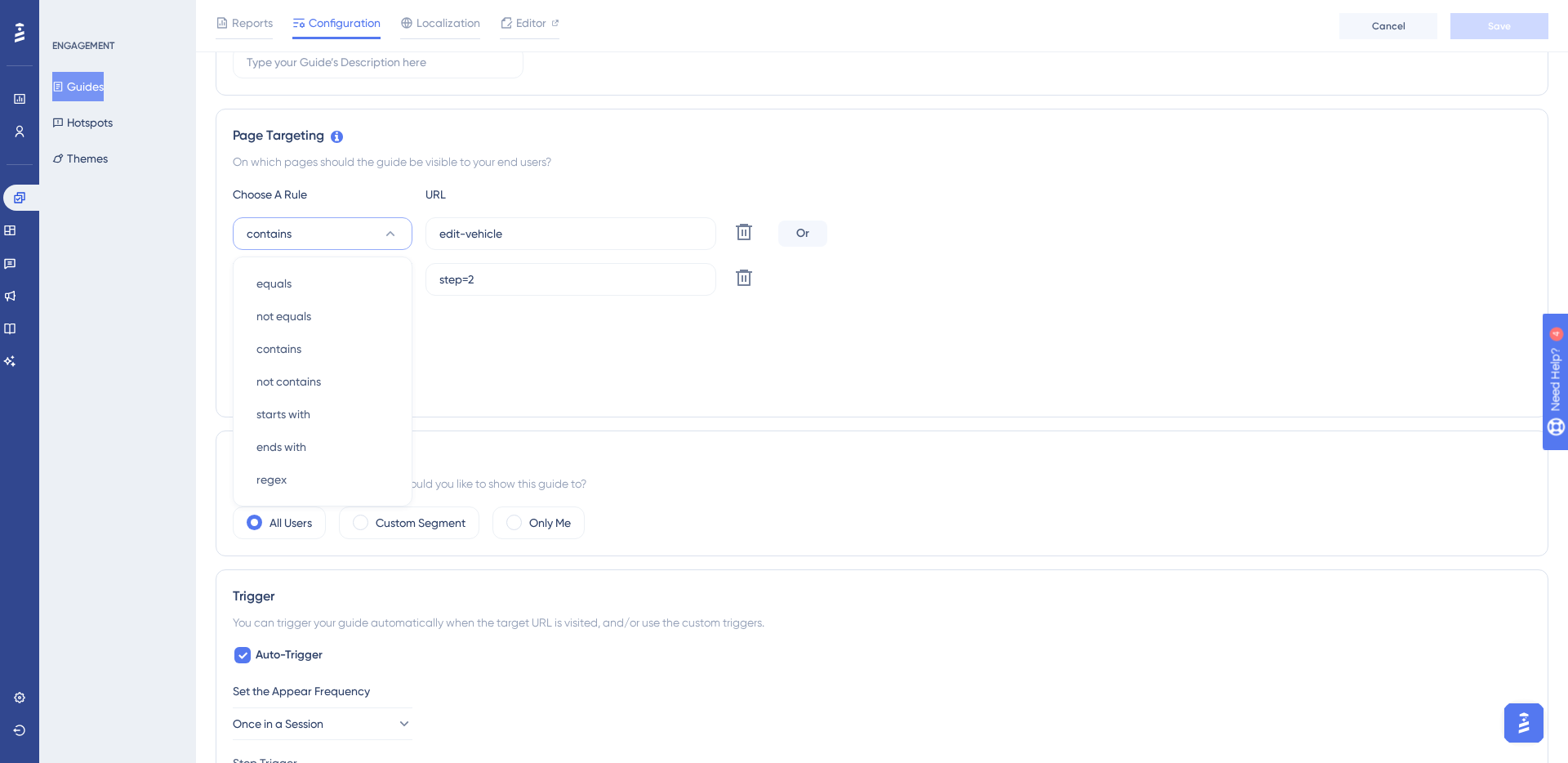 click on "Page Targeting
On which pages should the guide be visible to your end users?
Choose A Rule URL contains equals equals not equals not equals contains contains not contains not contains starts with starts with ends with ends with regex regex edit-vehicle Delete Or contains step=2 Delete Targeting Condition Or Add a Target" at bounding box center [882, 263] 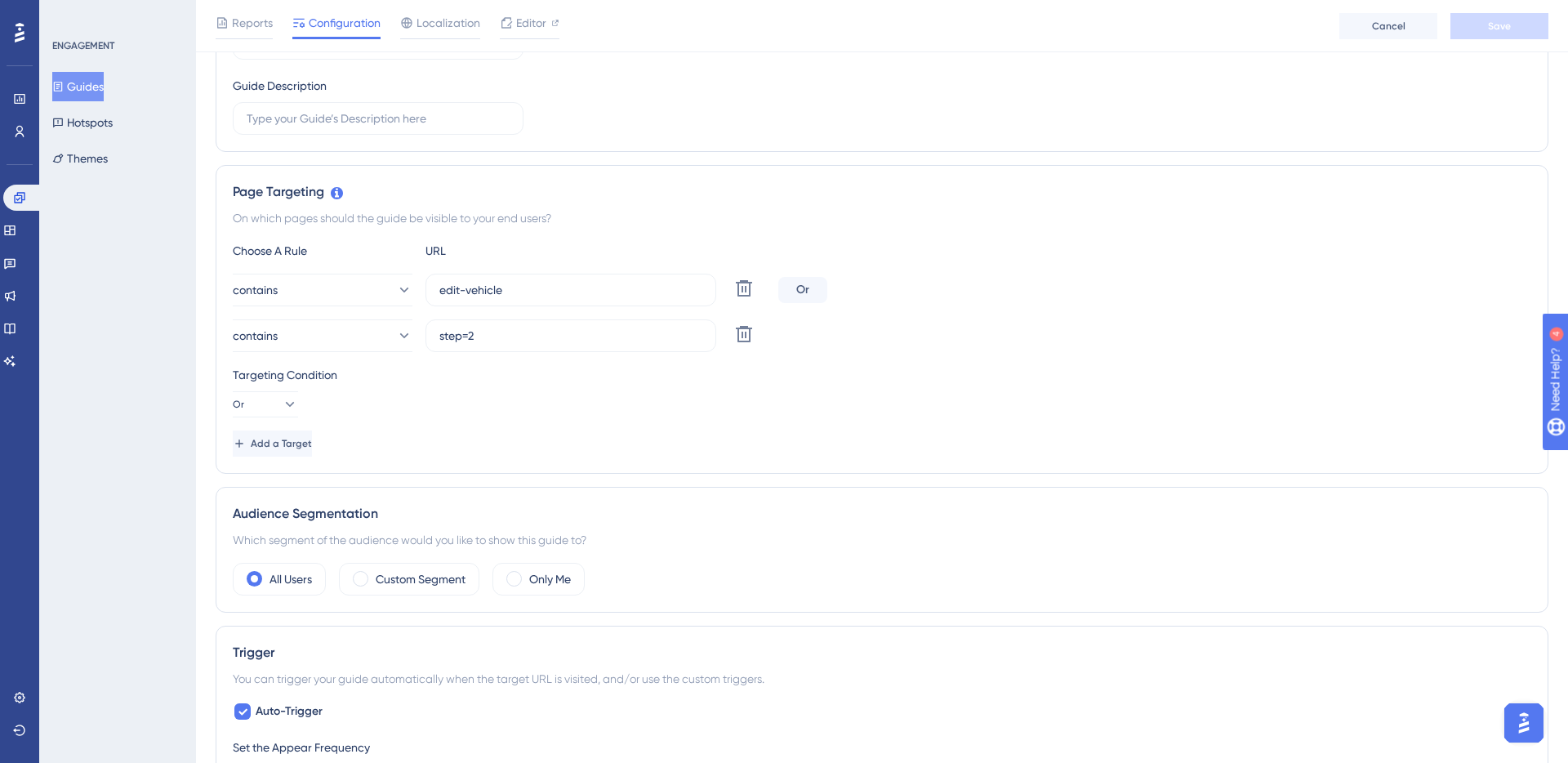 scroll, scrollTop: 257, scrollLeft: 0, axis: vertical 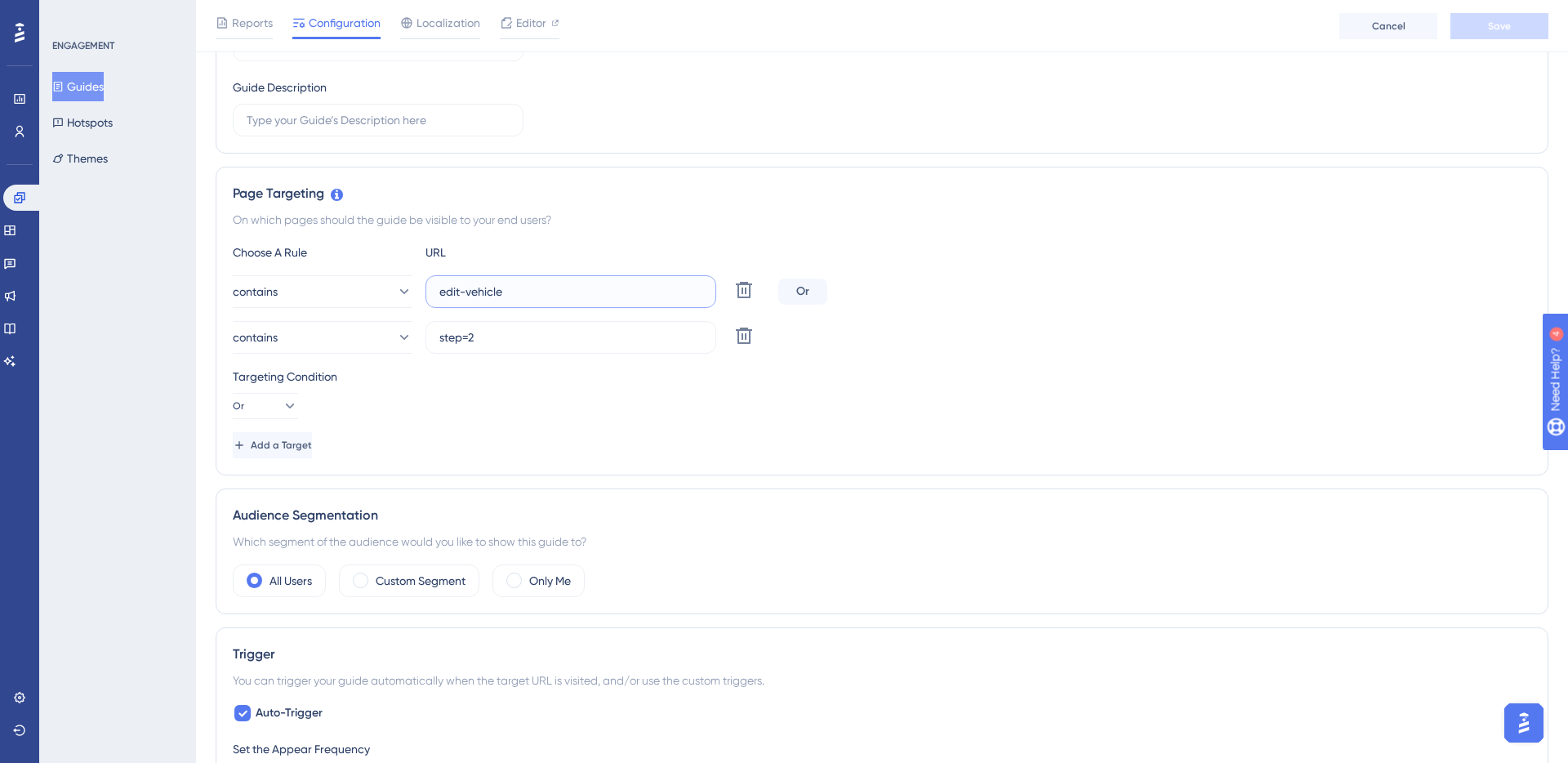 click on "edit-vehicle" at bounding box center [571, 292] 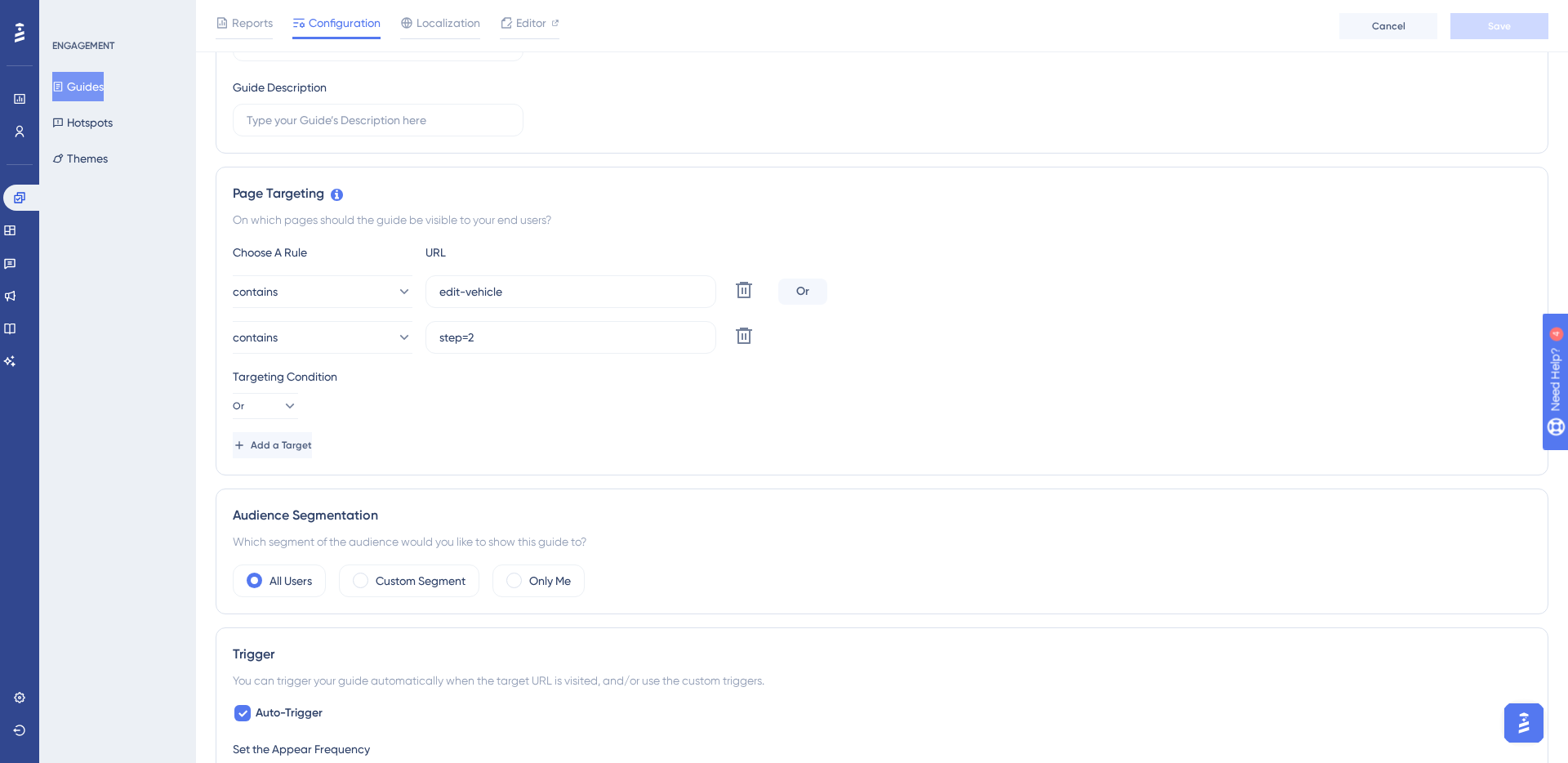 click on "Targeting Condition Or" at bounding box center (882, 393) 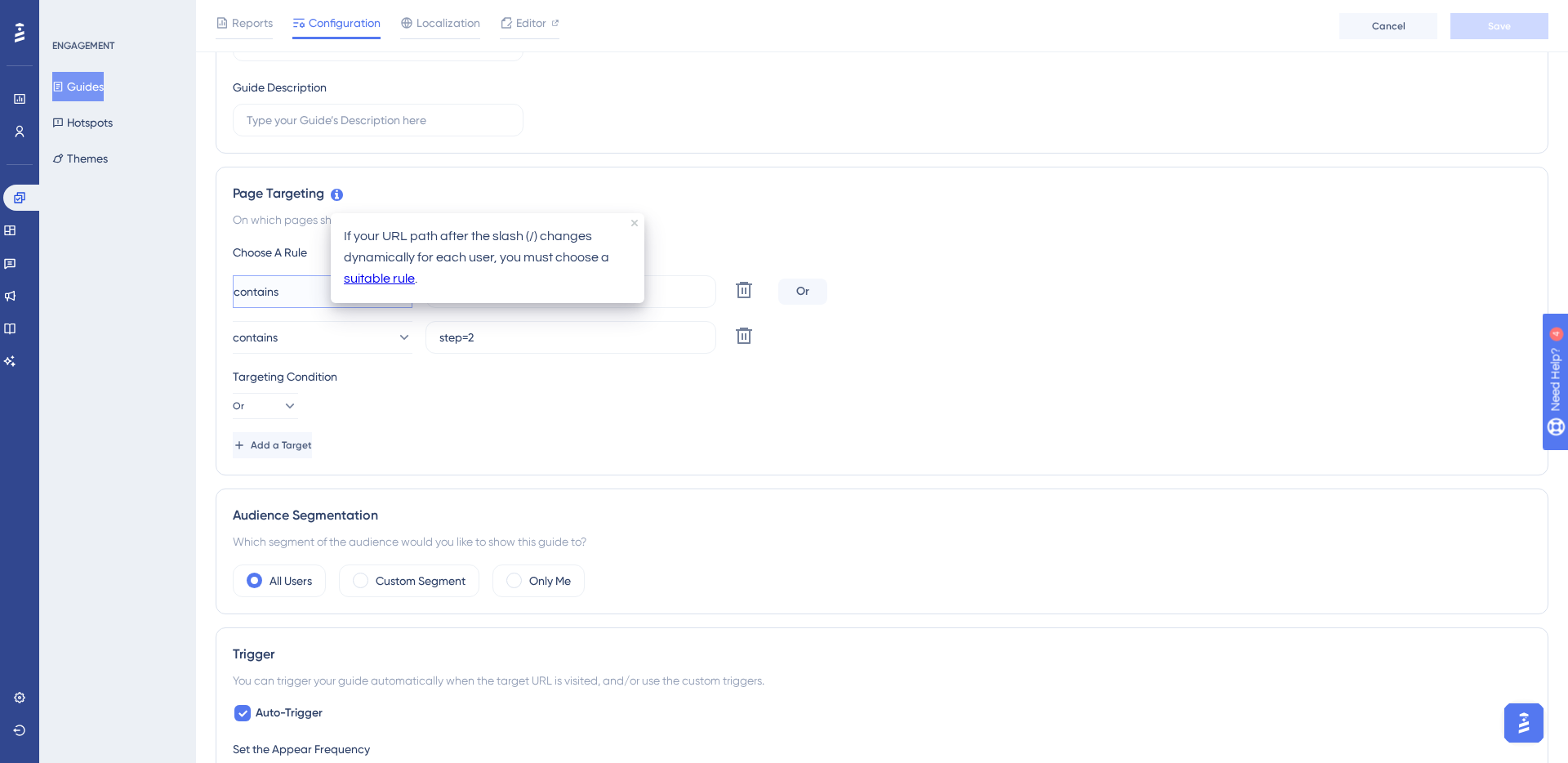 drag, startPoint x: 287, startPoint y: 307, endPoint x: 283, endPoint y: 291, distance: 16.492423 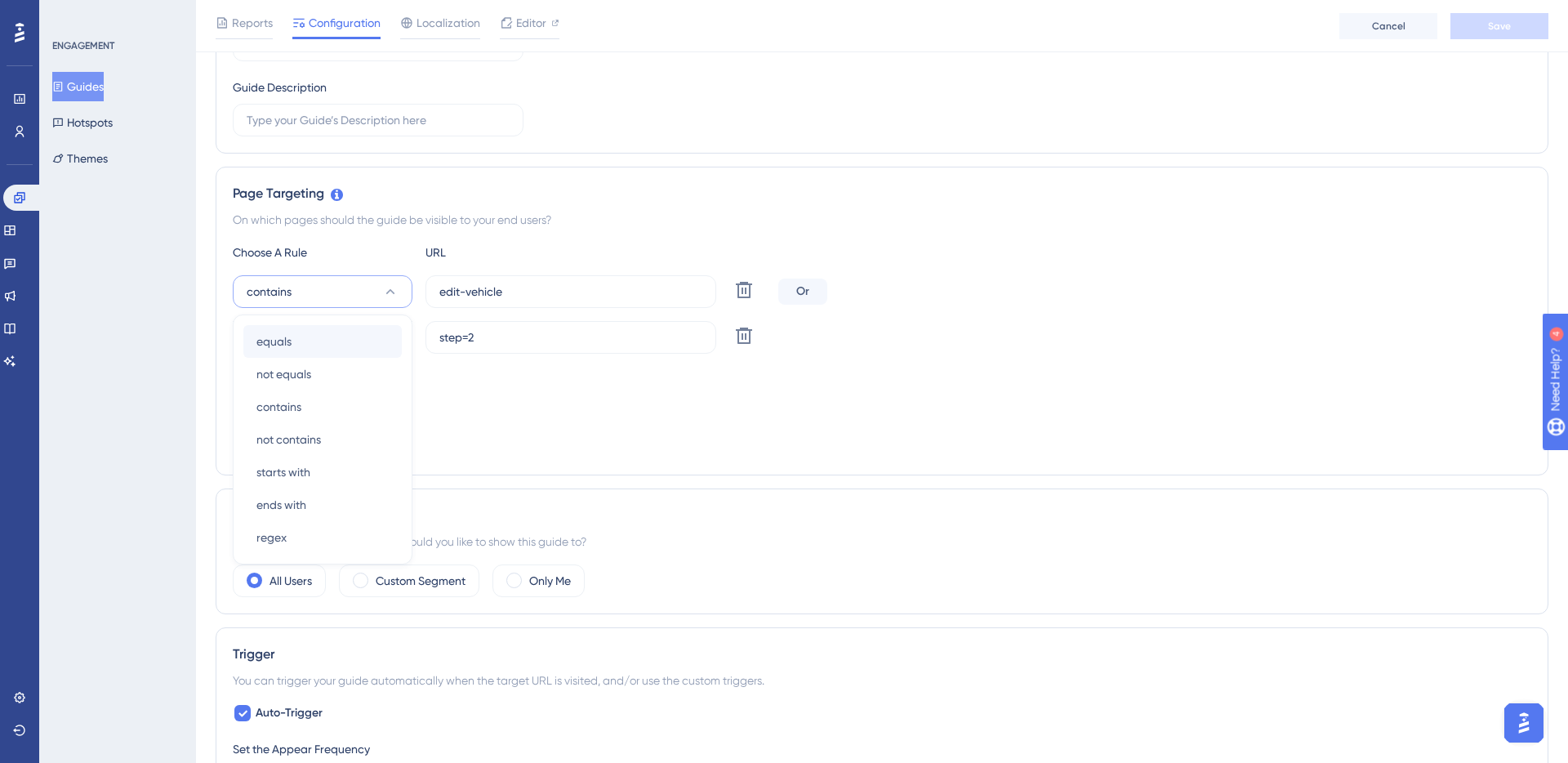 scroll, scrollTop: 315, scrollLeft: 0, axis: vertical 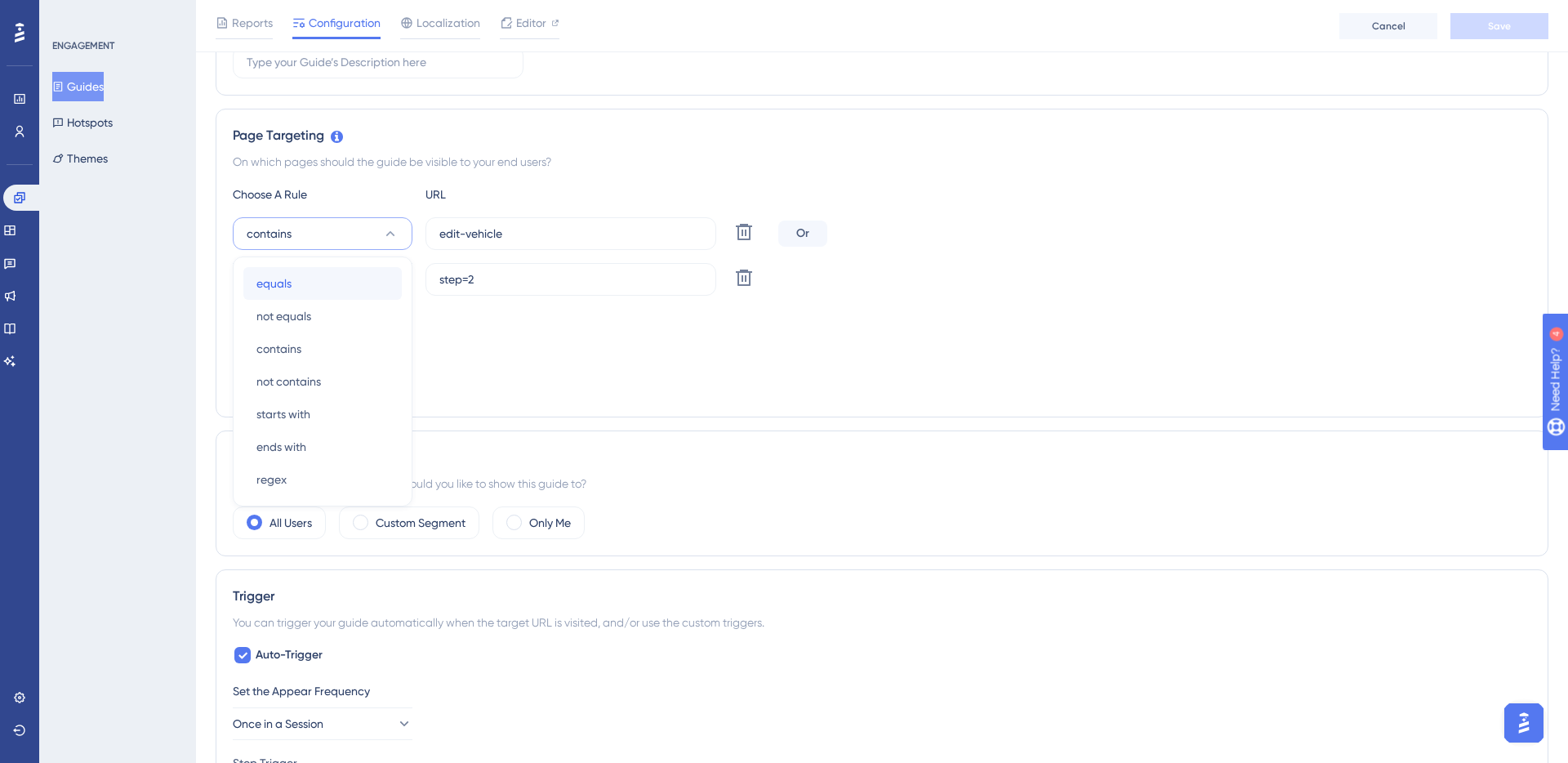 click on "equals equals" at bounding box center [323, 283] 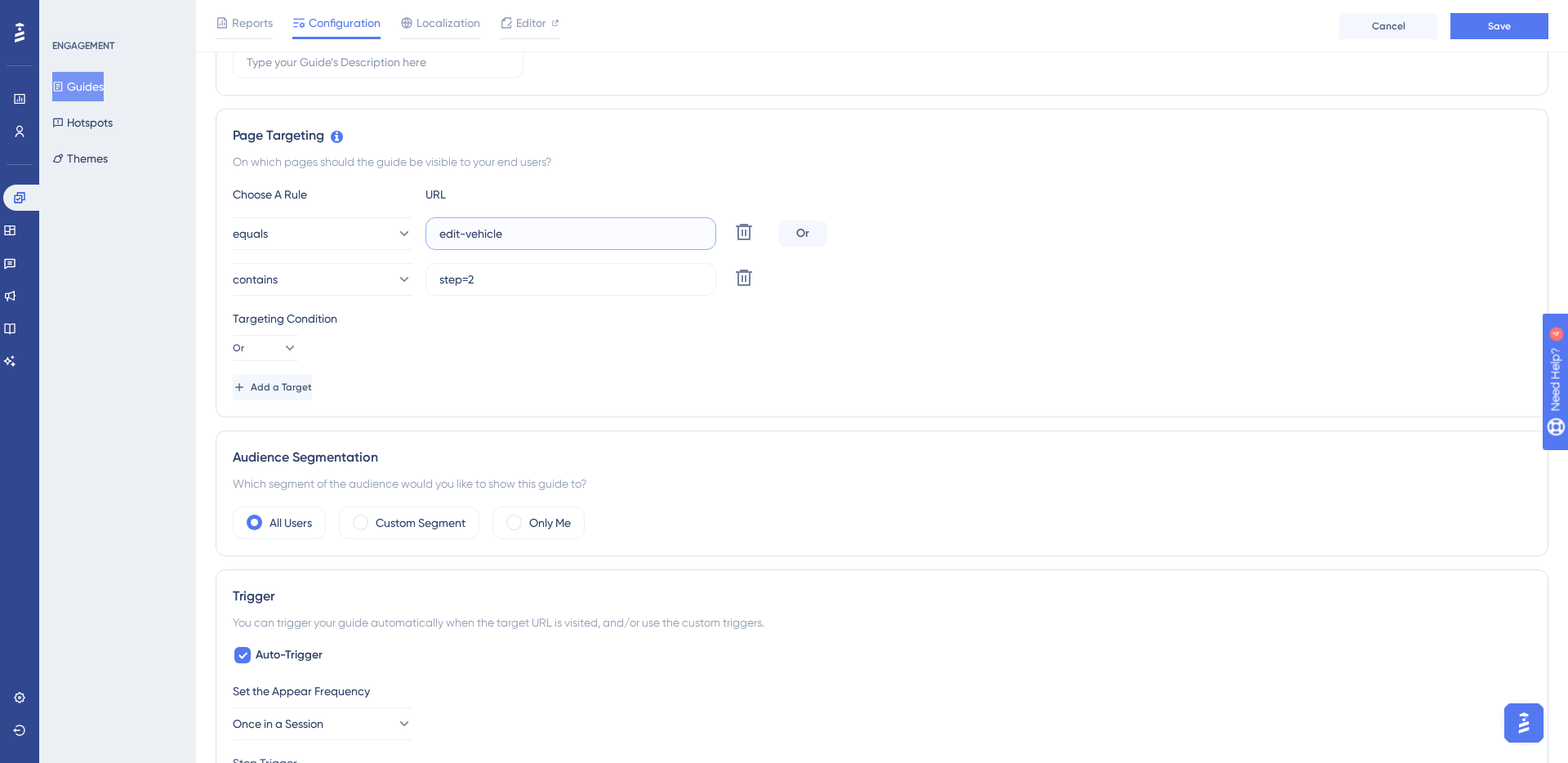 click on "edit-vehicle" at bounding box center (571, 234) 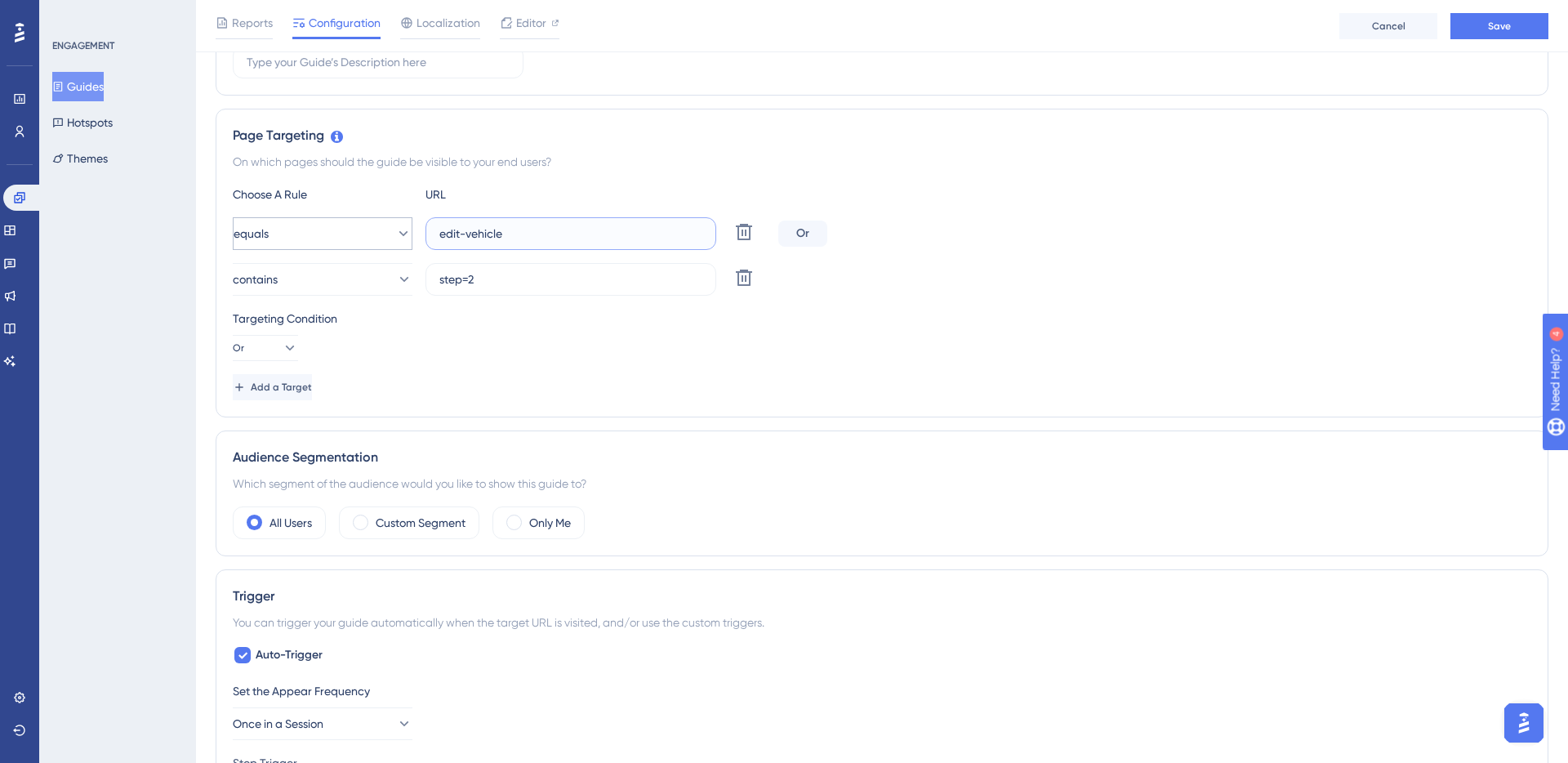 drag, startPoint x: 557, startPoint y: 233, endPoint x: 401, endPoint y: 227, distance: 156.11534 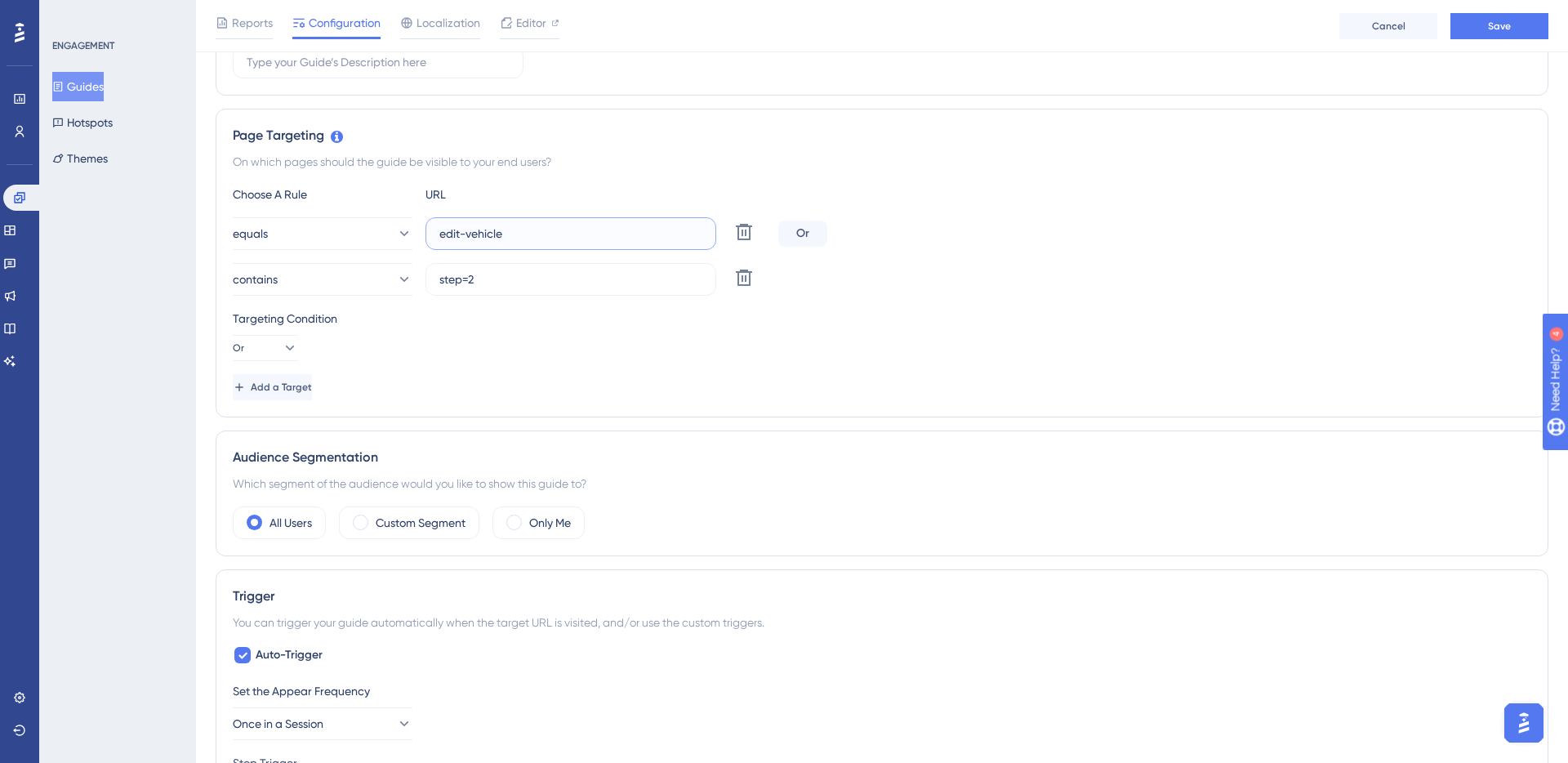 paste on "https://www.cockpit.com.br/inventory/list-vehicle?lkid=2198&step=1" 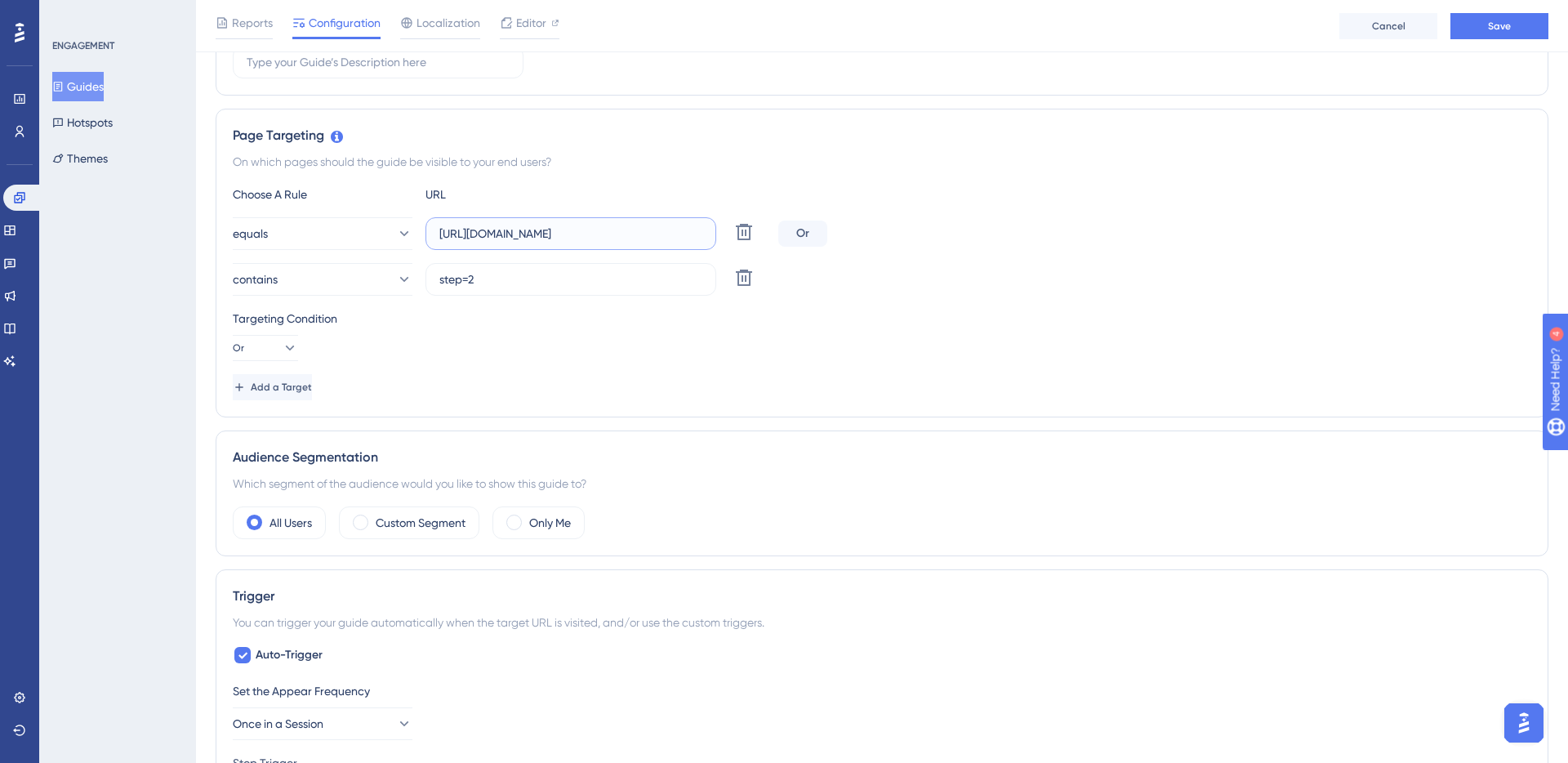 scroll, scrollTop: 0, scrollLeft: 95, axis: horizontal 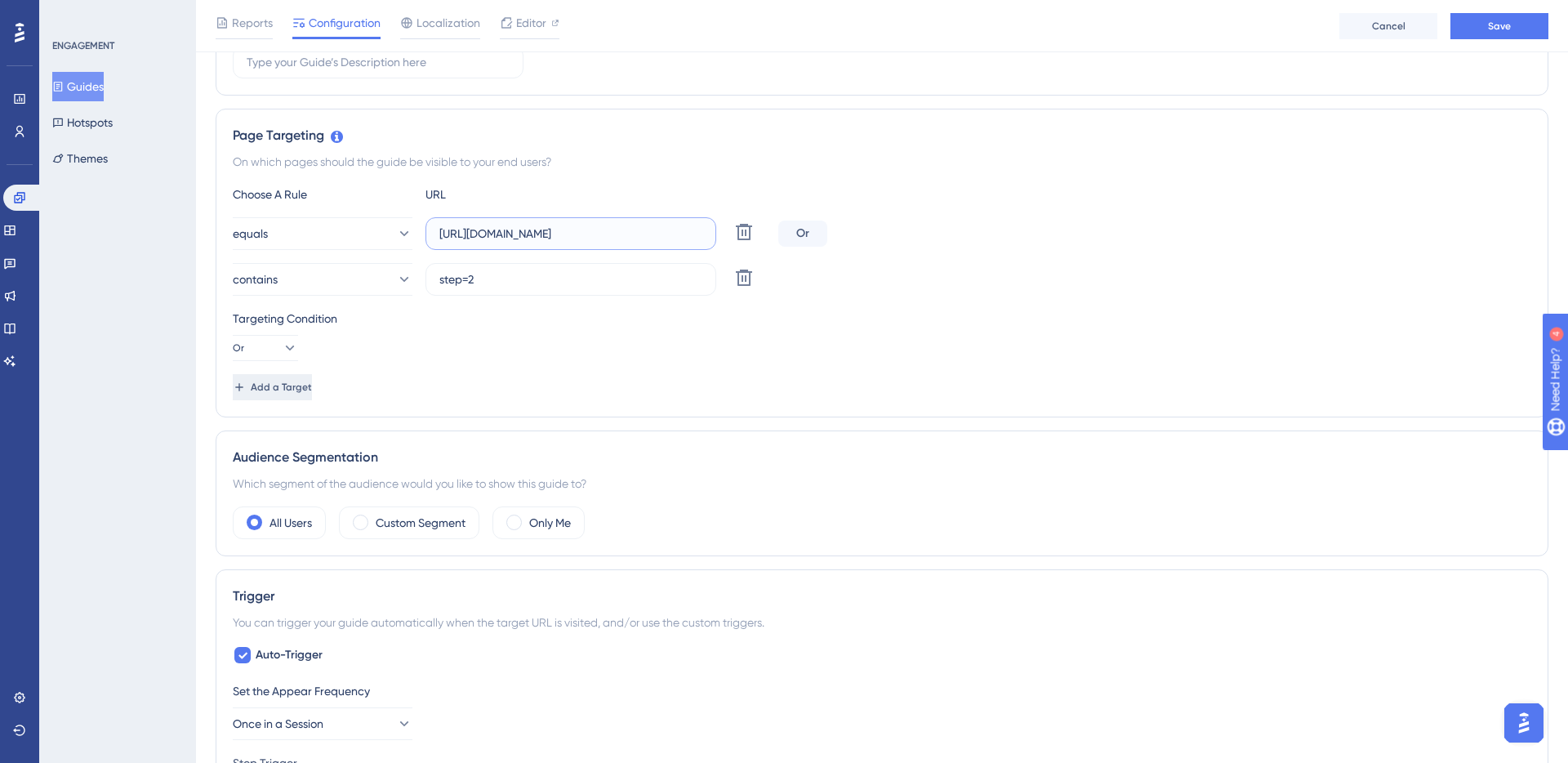 type on "https://www.cockpit.com.br/inventory/list-vehicle?lkid=2198&step=1" 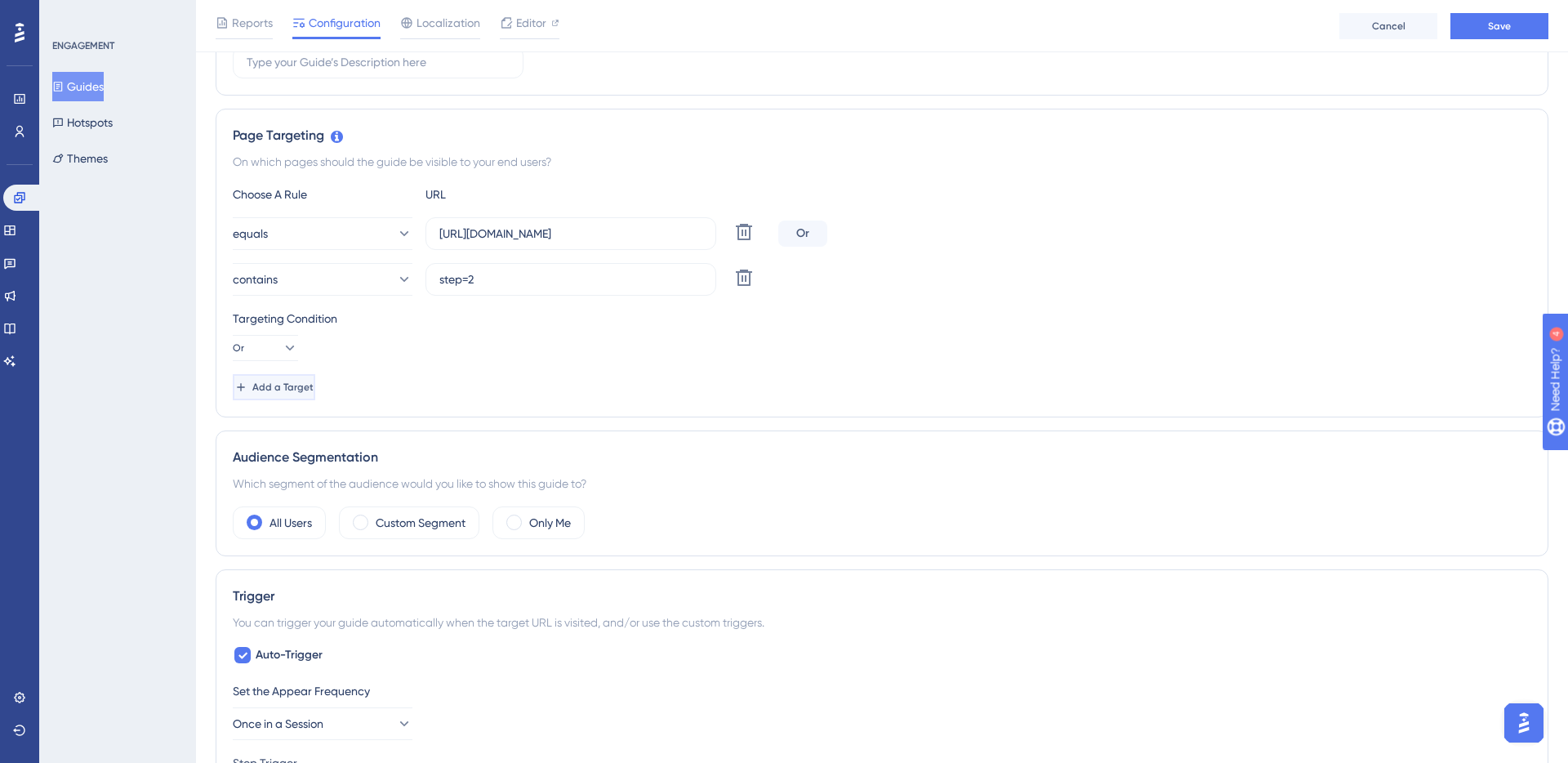click on "Add a Target" at bounding box center [274, 387] 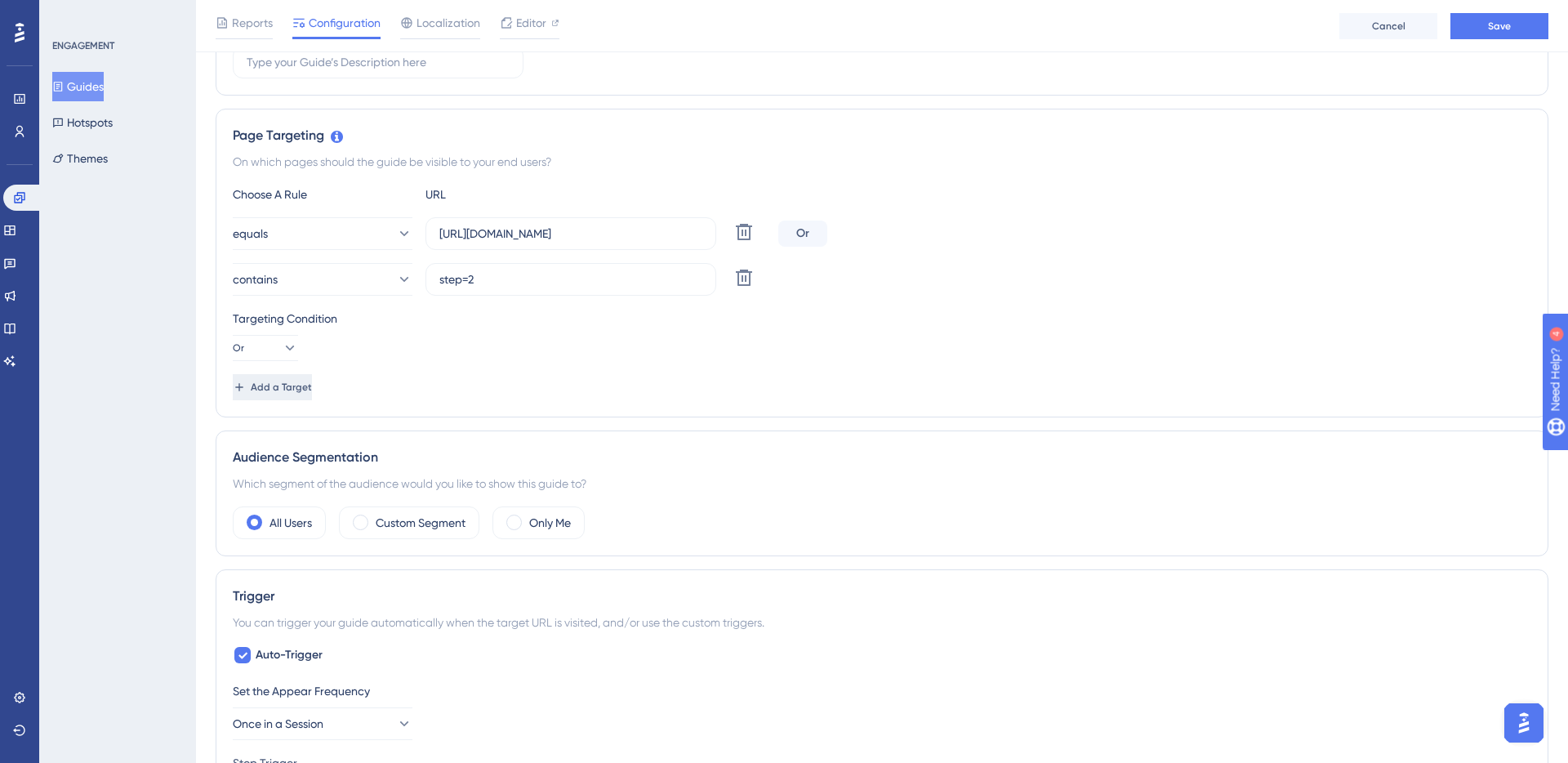 scroll, scrollTop: 0, scrollLeft: 0, axis: both 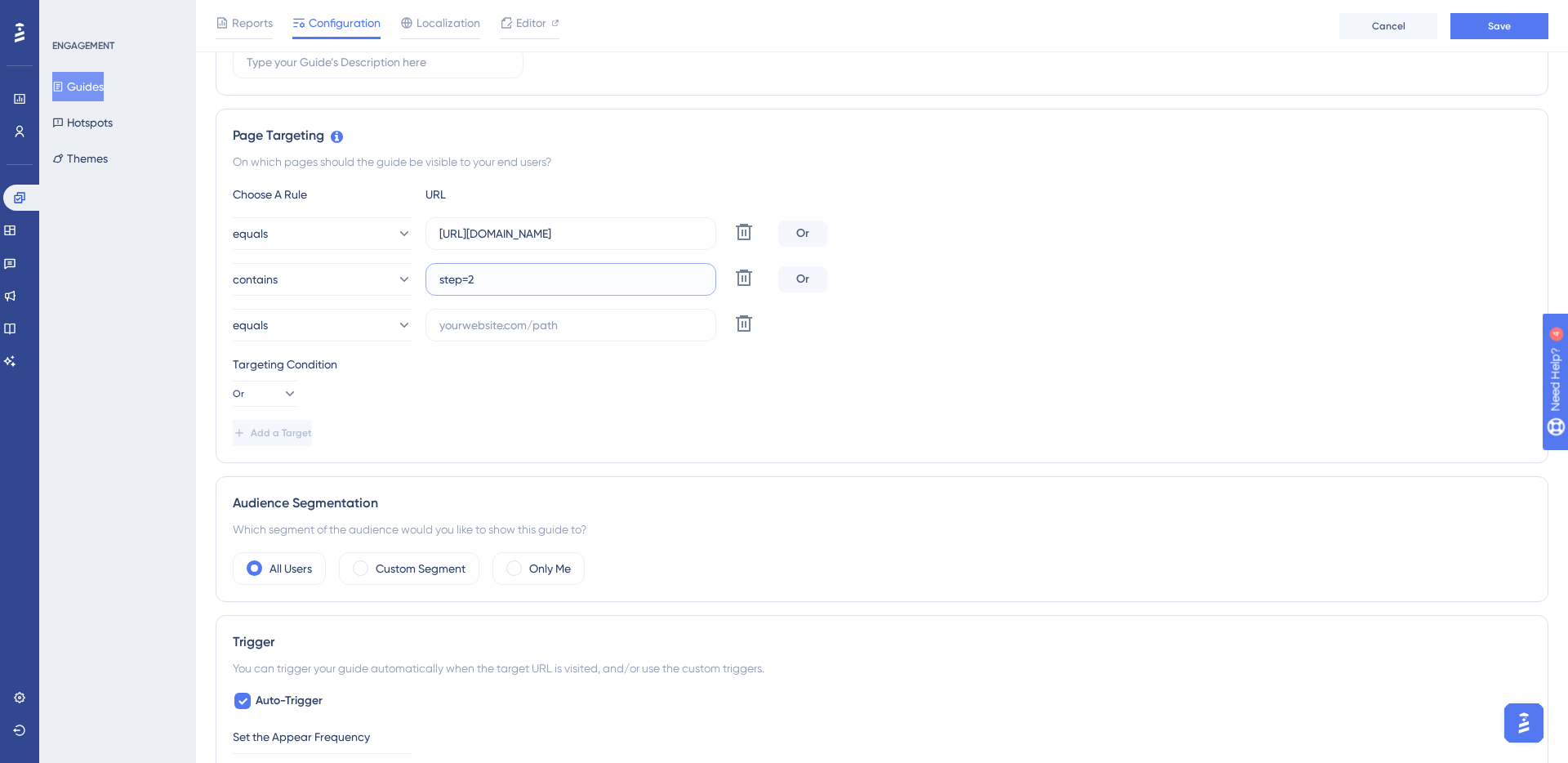 drag, startPoint x: 564, startPoint y: 279, endPoint x: 429, endPoint y: 276, distance: 135.0333 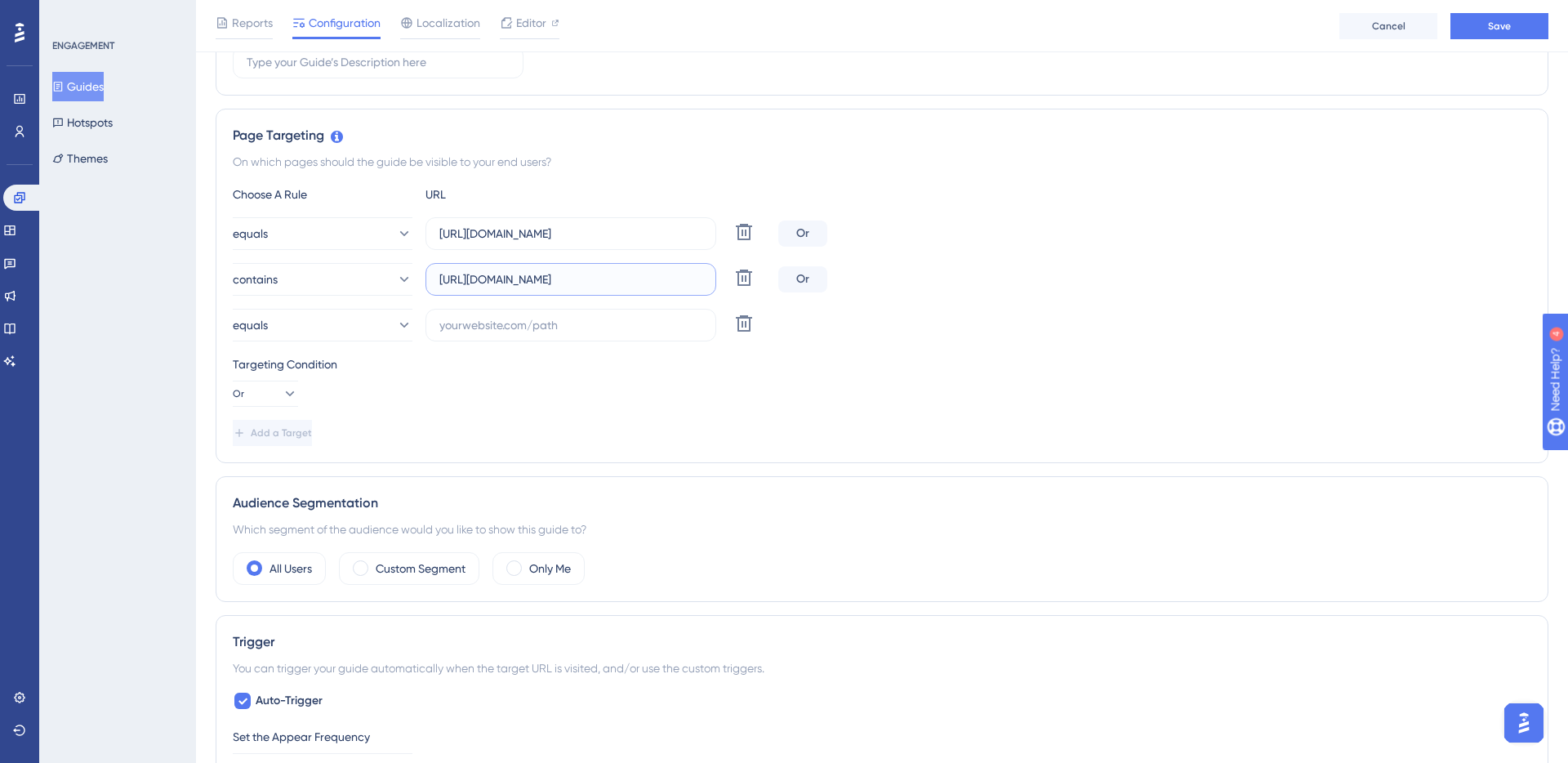scroll, scrollTop: 0, scrollLeft: 96, axis: horizontal 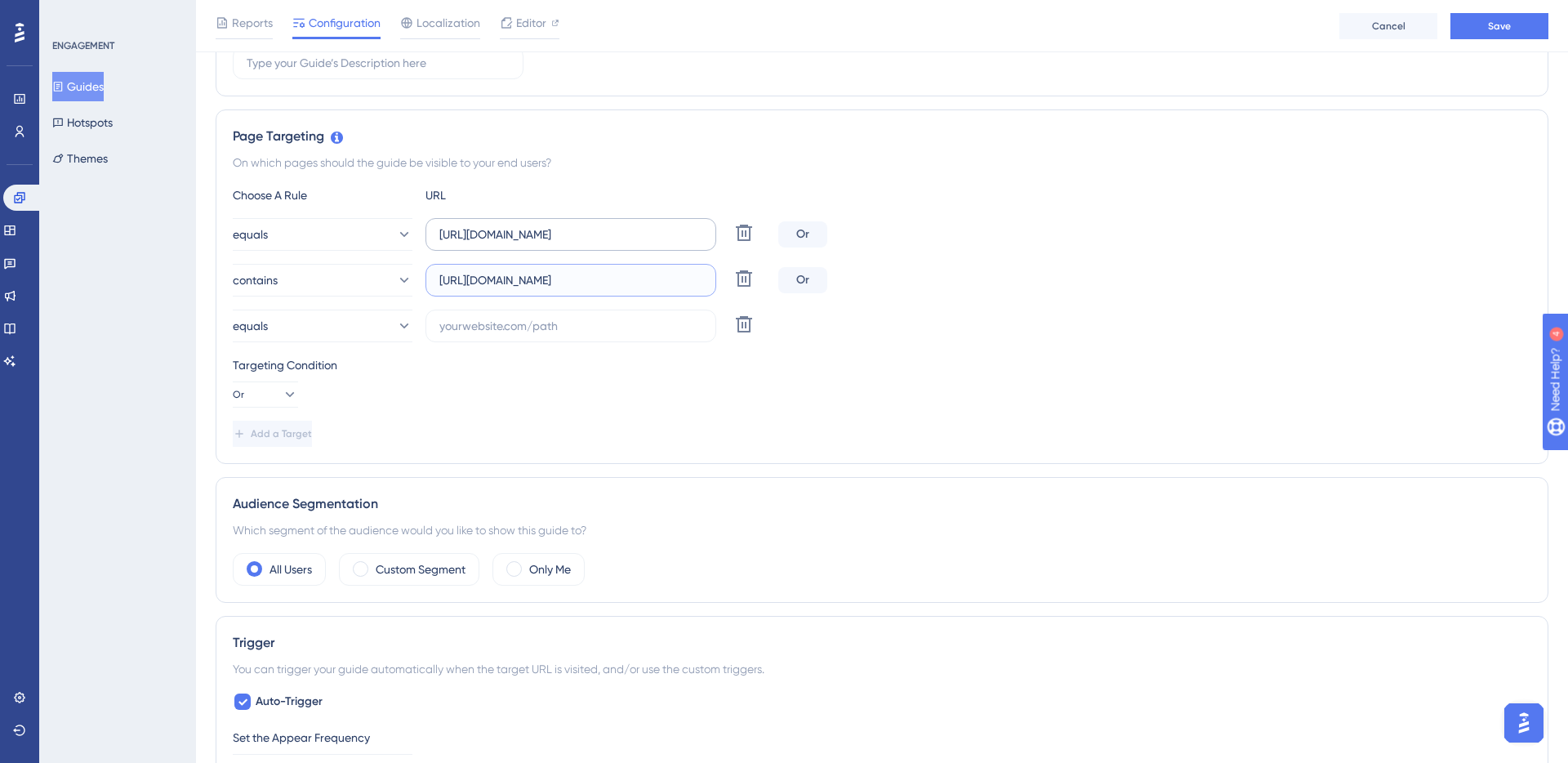 type on "https://www.cockpit.com.br/inventory/list-vehicle?lkid=1588&step=2" 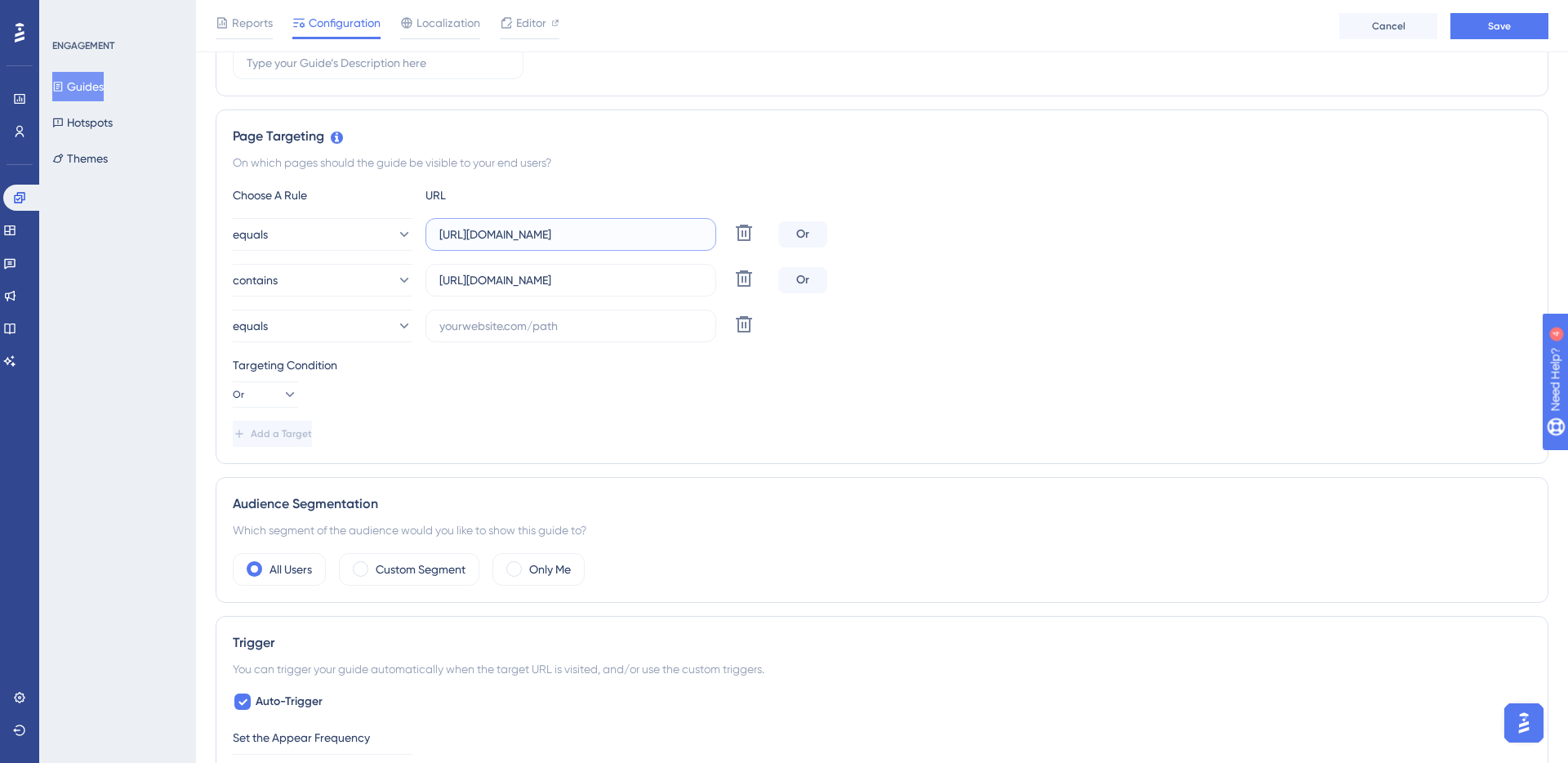 scroll, scrollTop: 0, scrollLeft: 0, axis: both 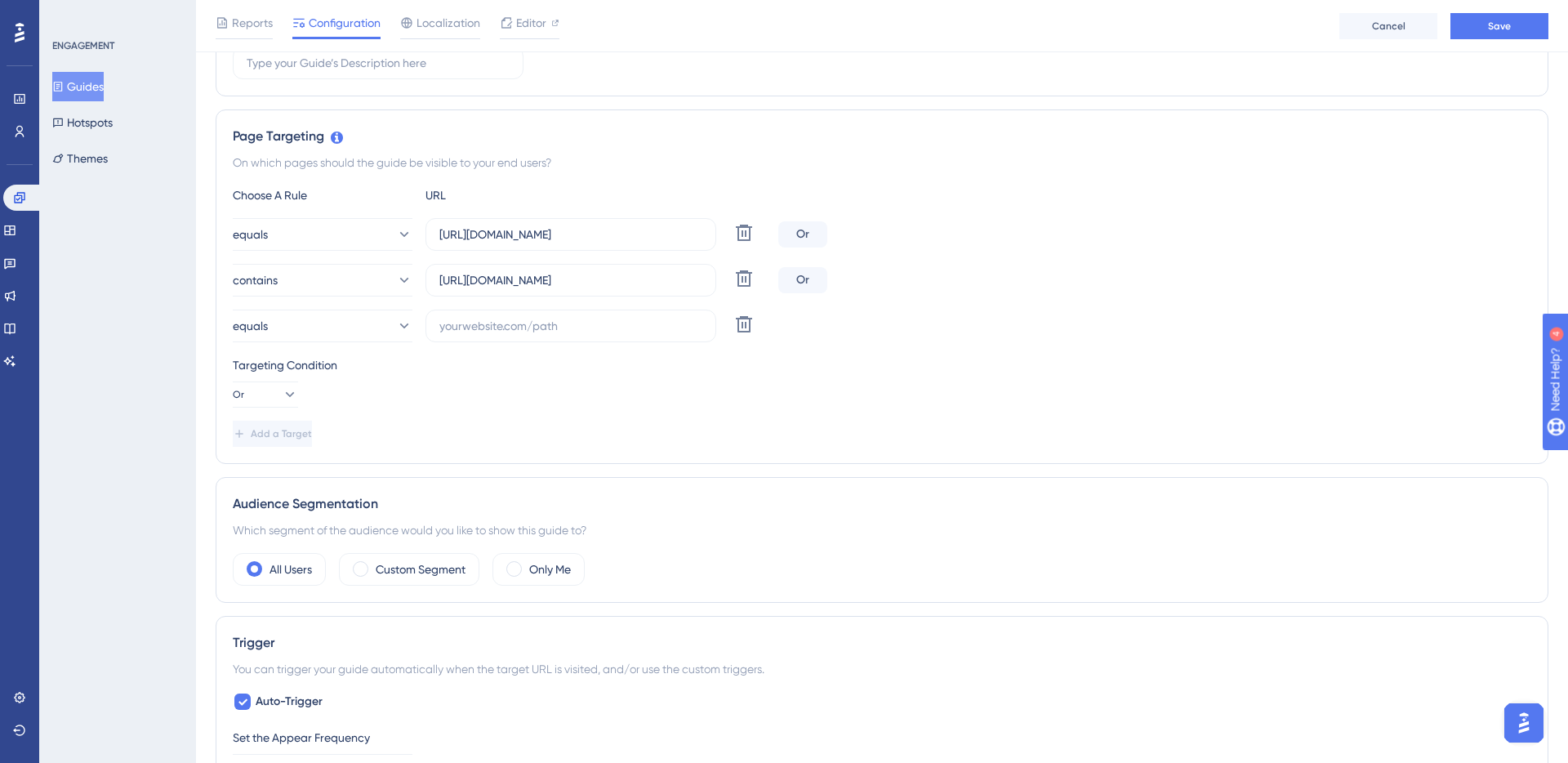 click on "Targeting Condition" at bounding box center (882, 365) 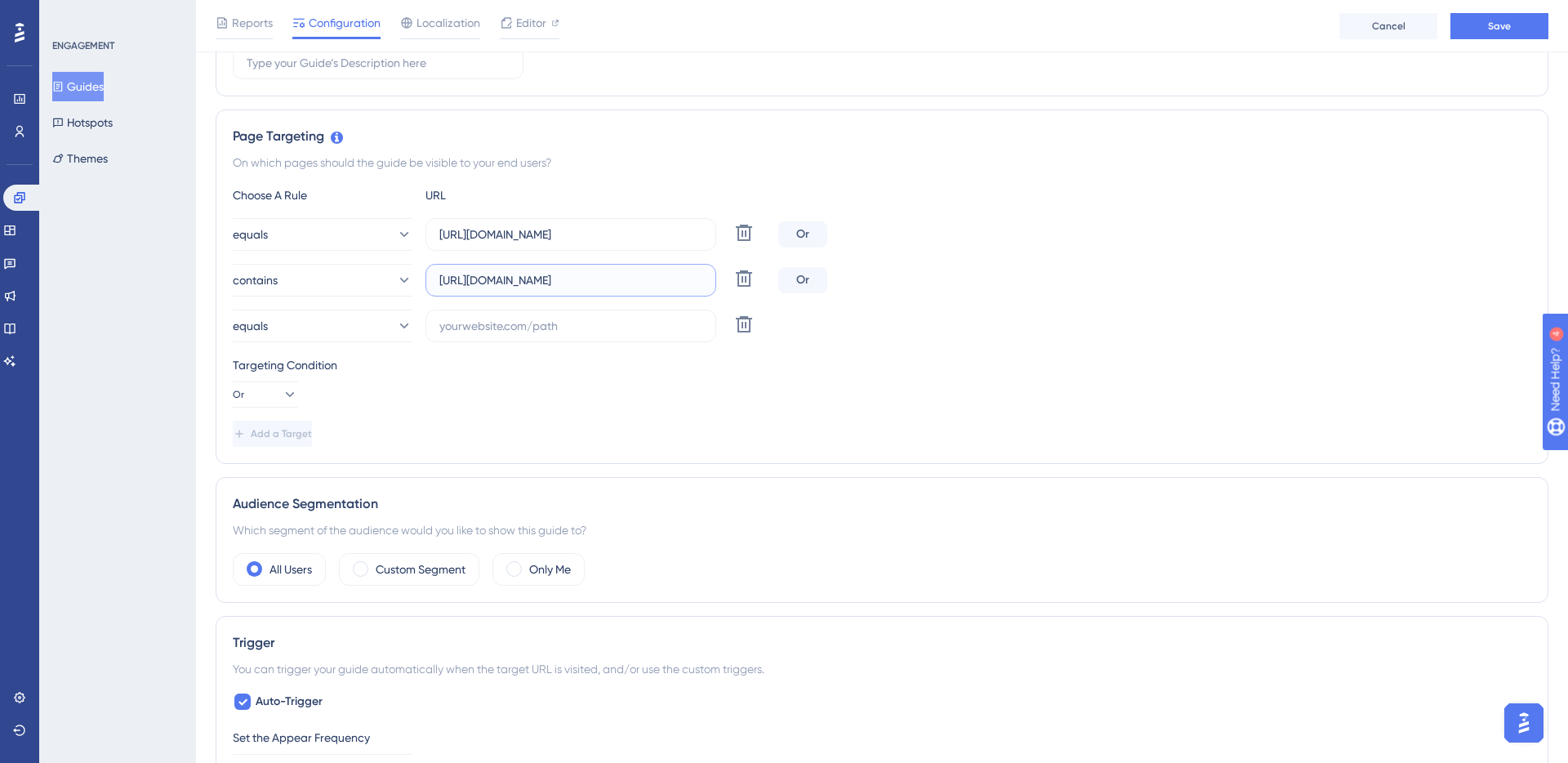 click on "https://www.cockpit.com.br/inventory/list-vehicle?lkid=1588&step=2" at bounding box center (571, 280) 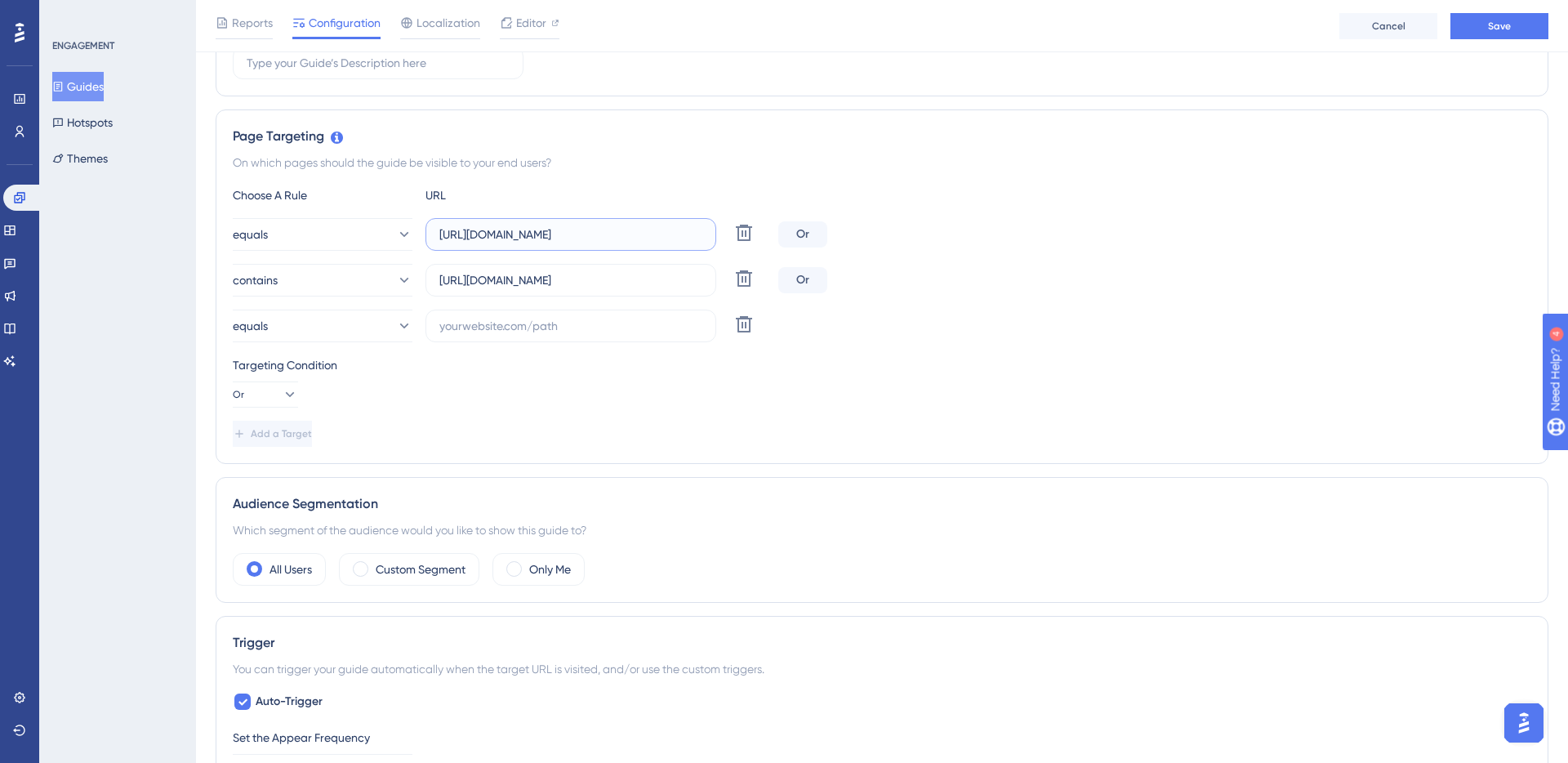 scroll, scrollTop: 0, scrollLeft: 0, axis: both 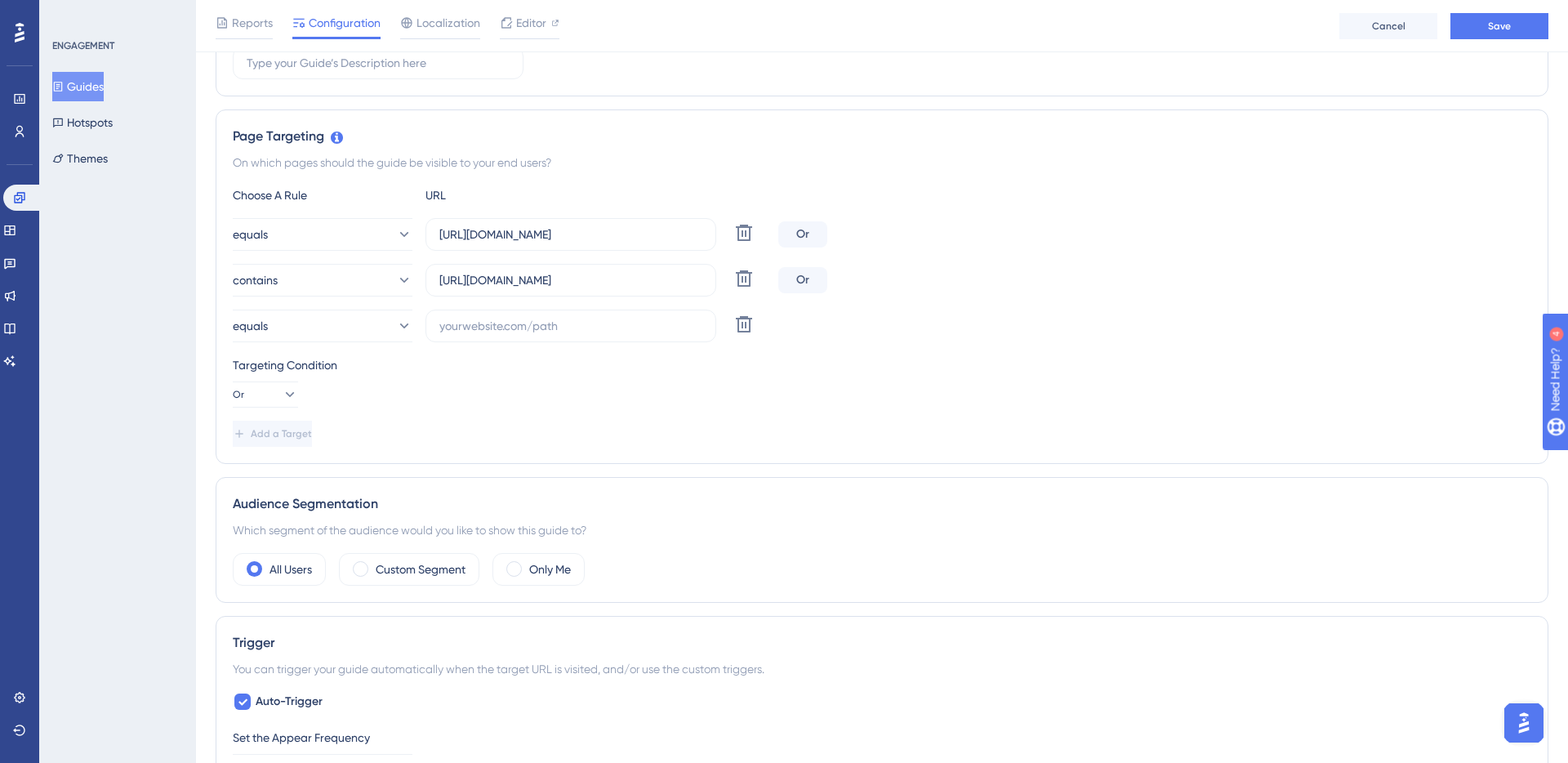 click on "Targeting Condition Or" at bounding box center (882, 382) 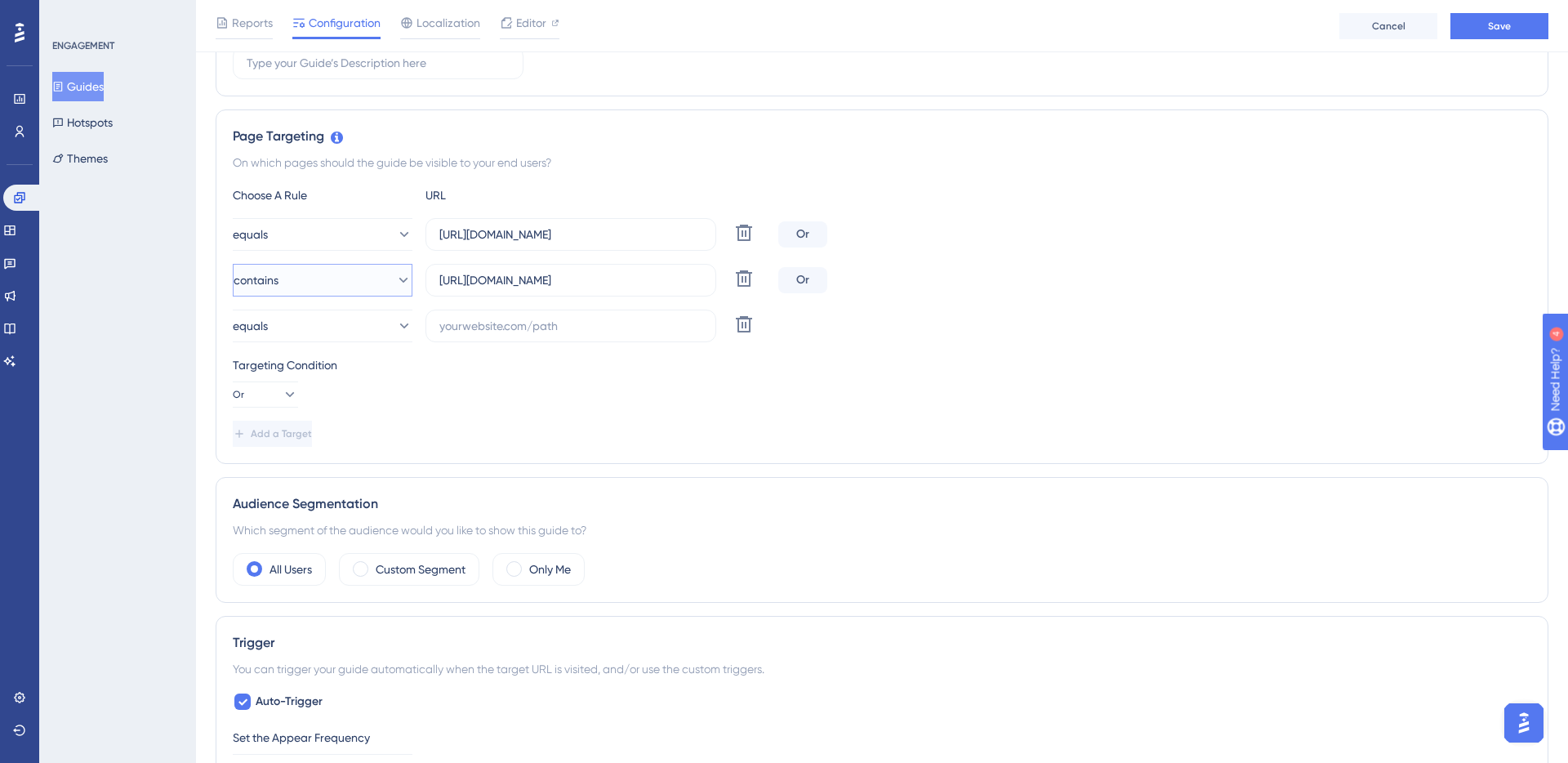 click on "contains" at bounding box center (323, 280) 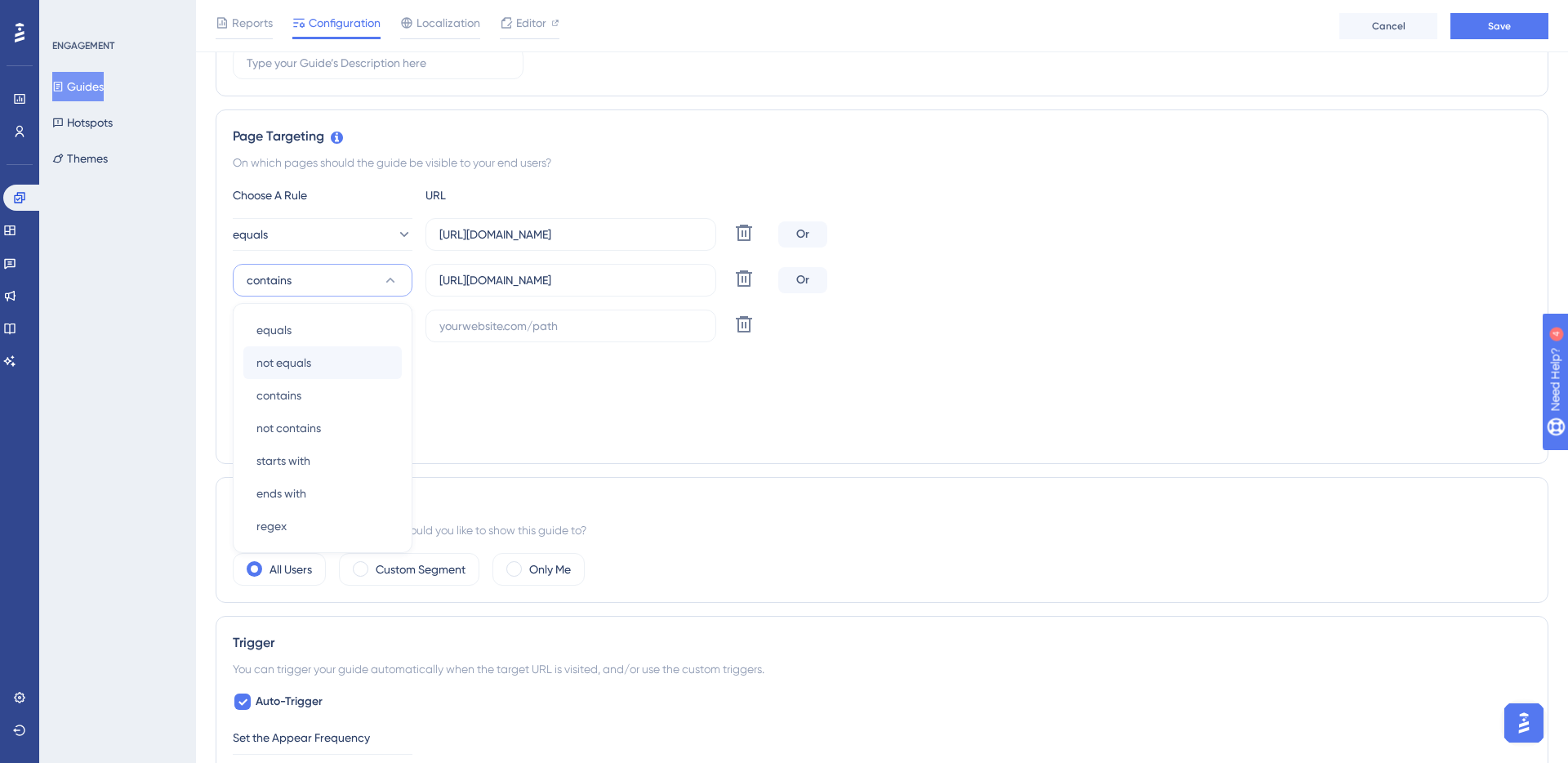 scroll, scrollTop: 360, scrollLeft: 0, axis: vertical 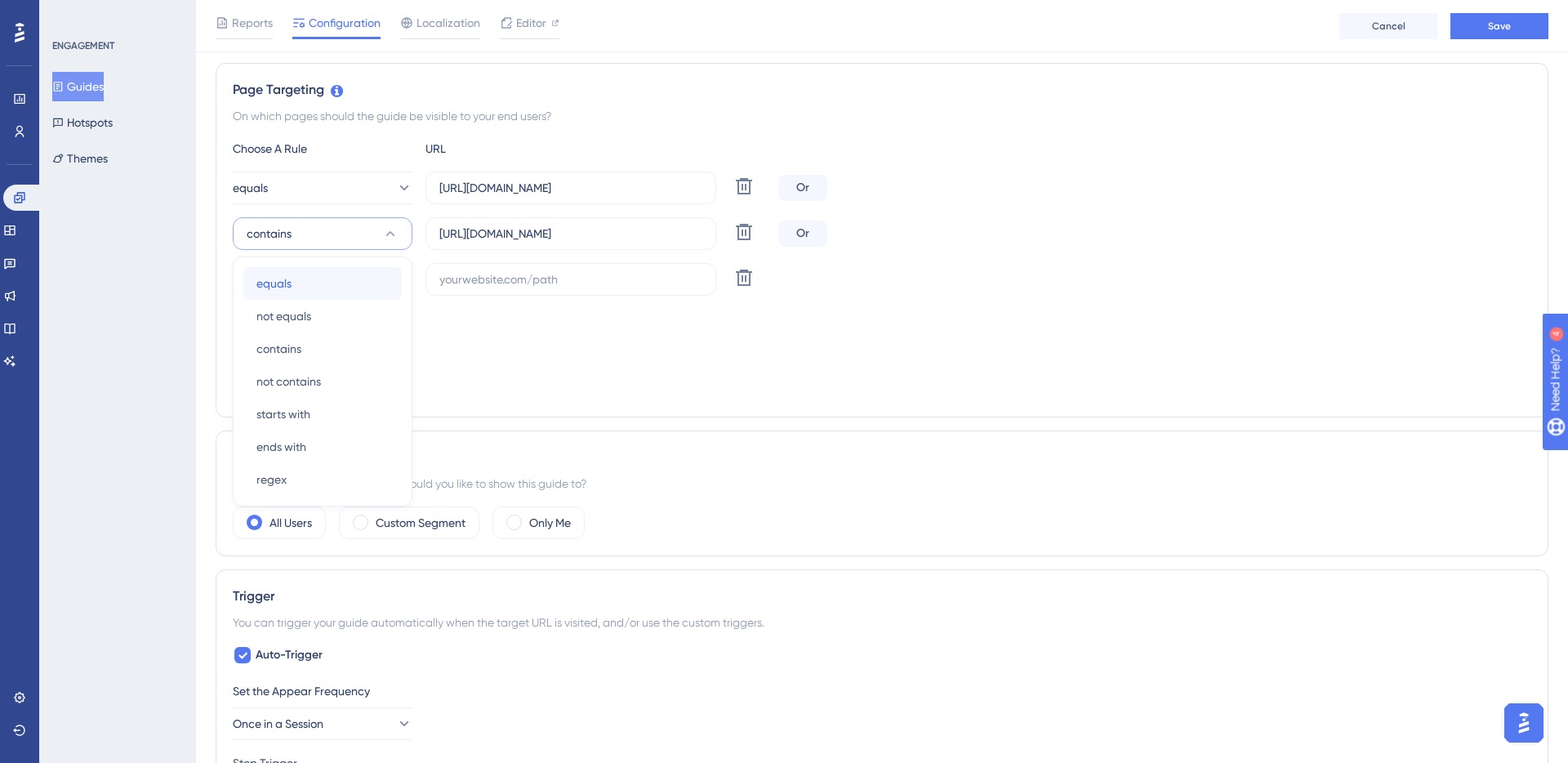 click on "equals" at bounding box center [274, 283] 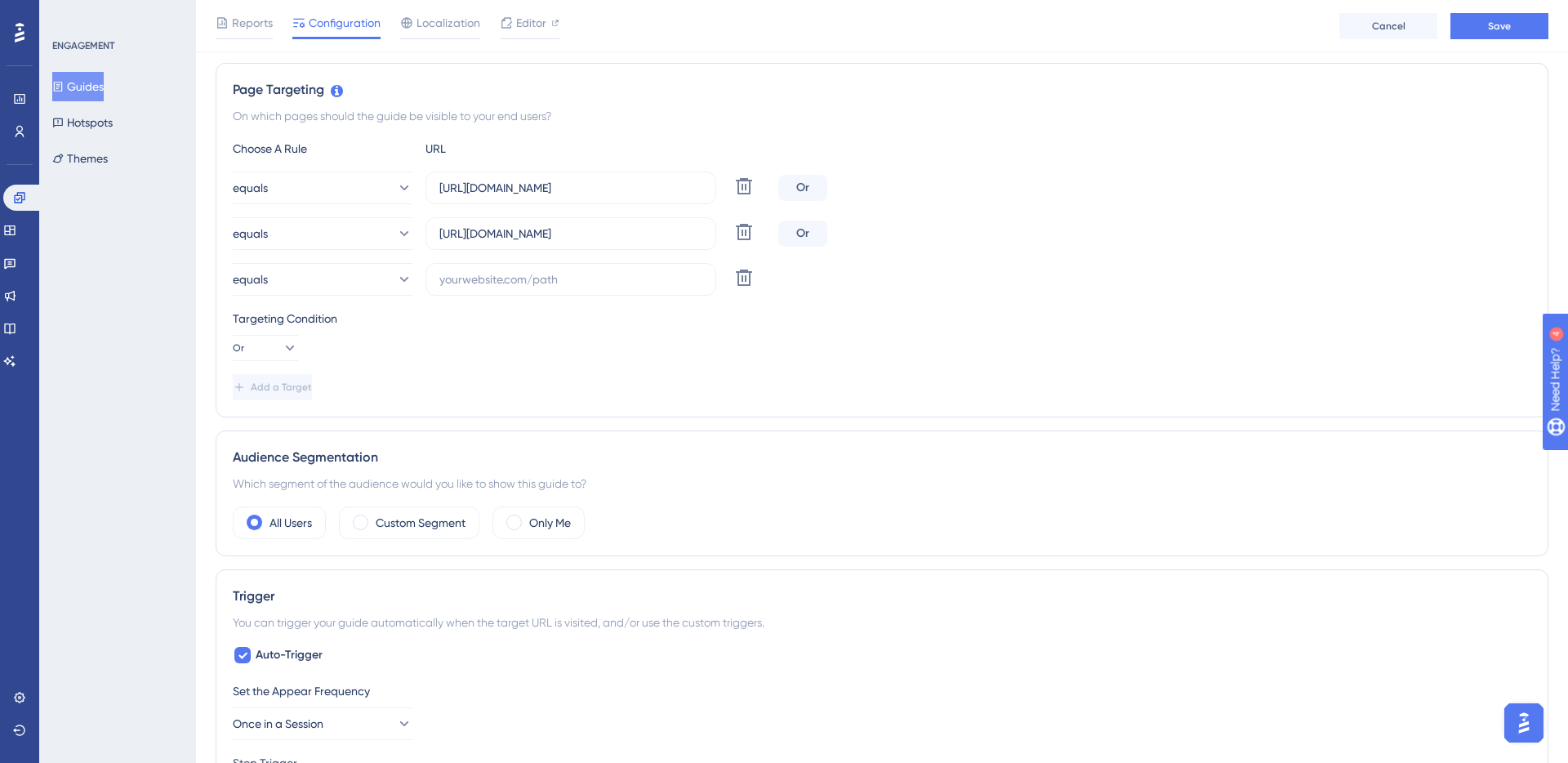 click on "Choose A Rule URL equals https://www.cockpit.com.br/inventory/list-vehicle?lkid=2198&step=2 Delete Or equals https://www.cockpit.com.br/inventory/list-vehicle?lkid=1588&step=2 Delete Or equals Delete Targeting Condition Or Add a Target" at bounding box center (882, 270) 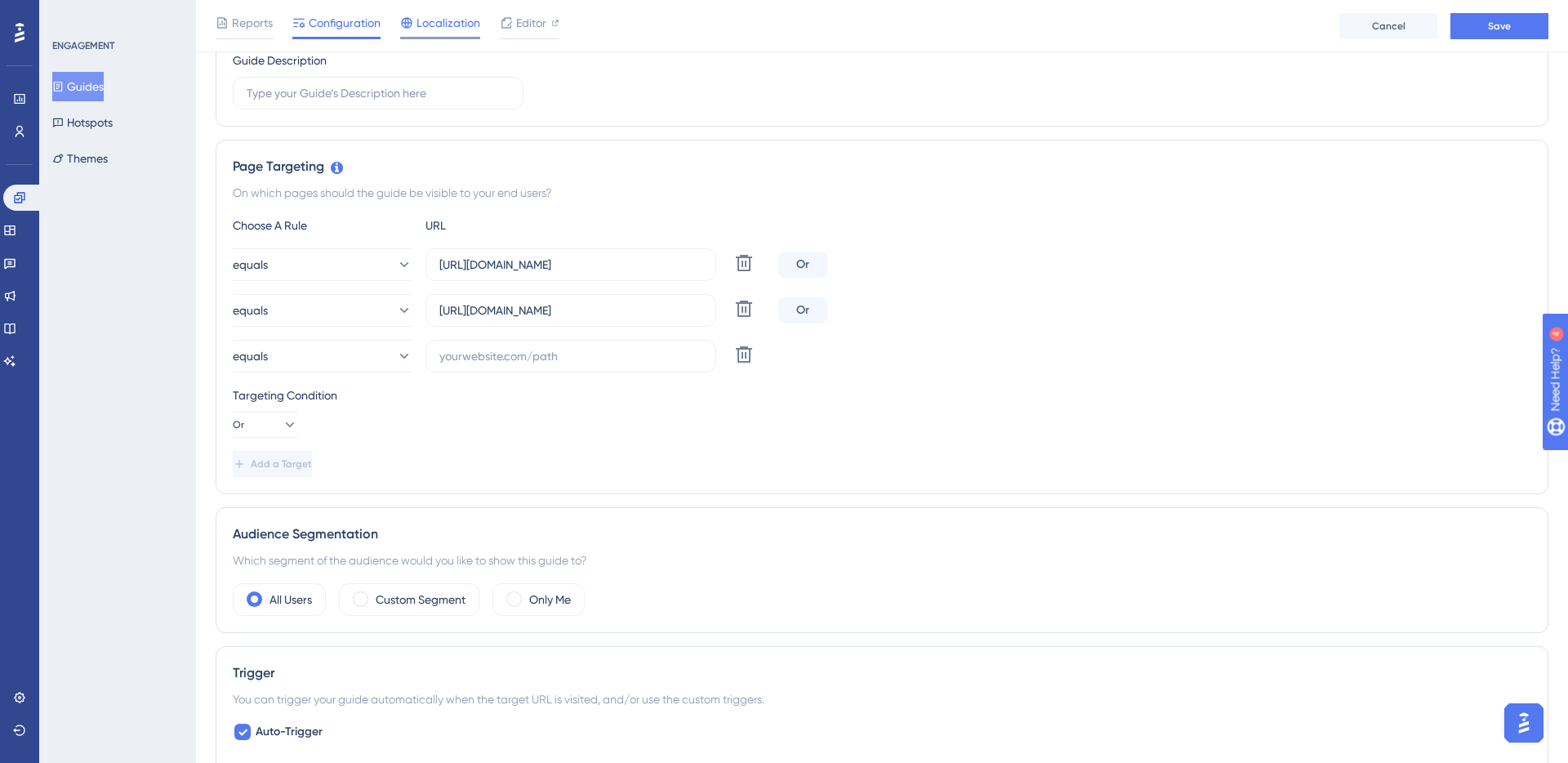 scroll, scrollTop: 274, scrollLeft: 0, axis: vertical 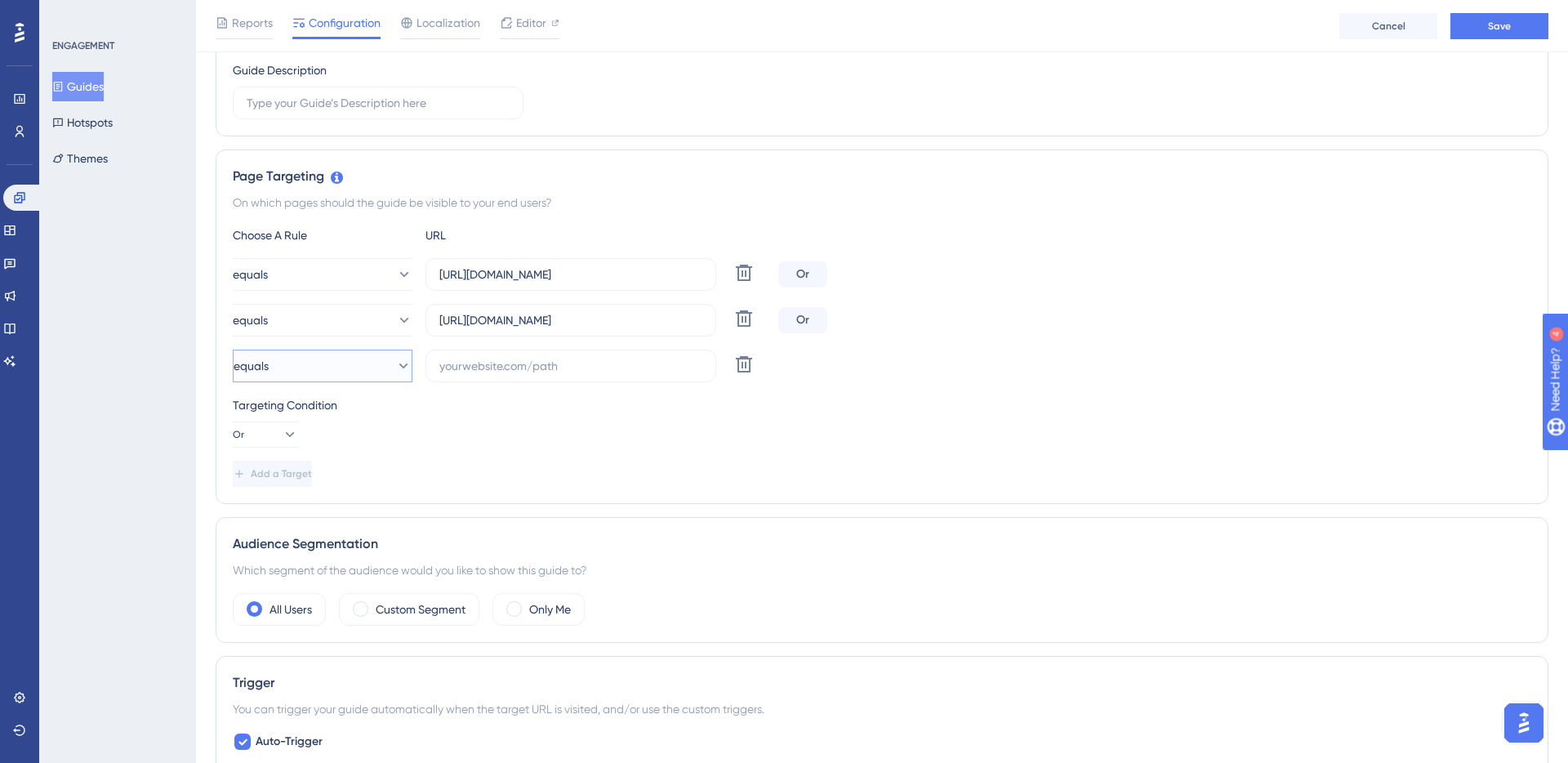 click on "equals" at bounding box center (323, 366) 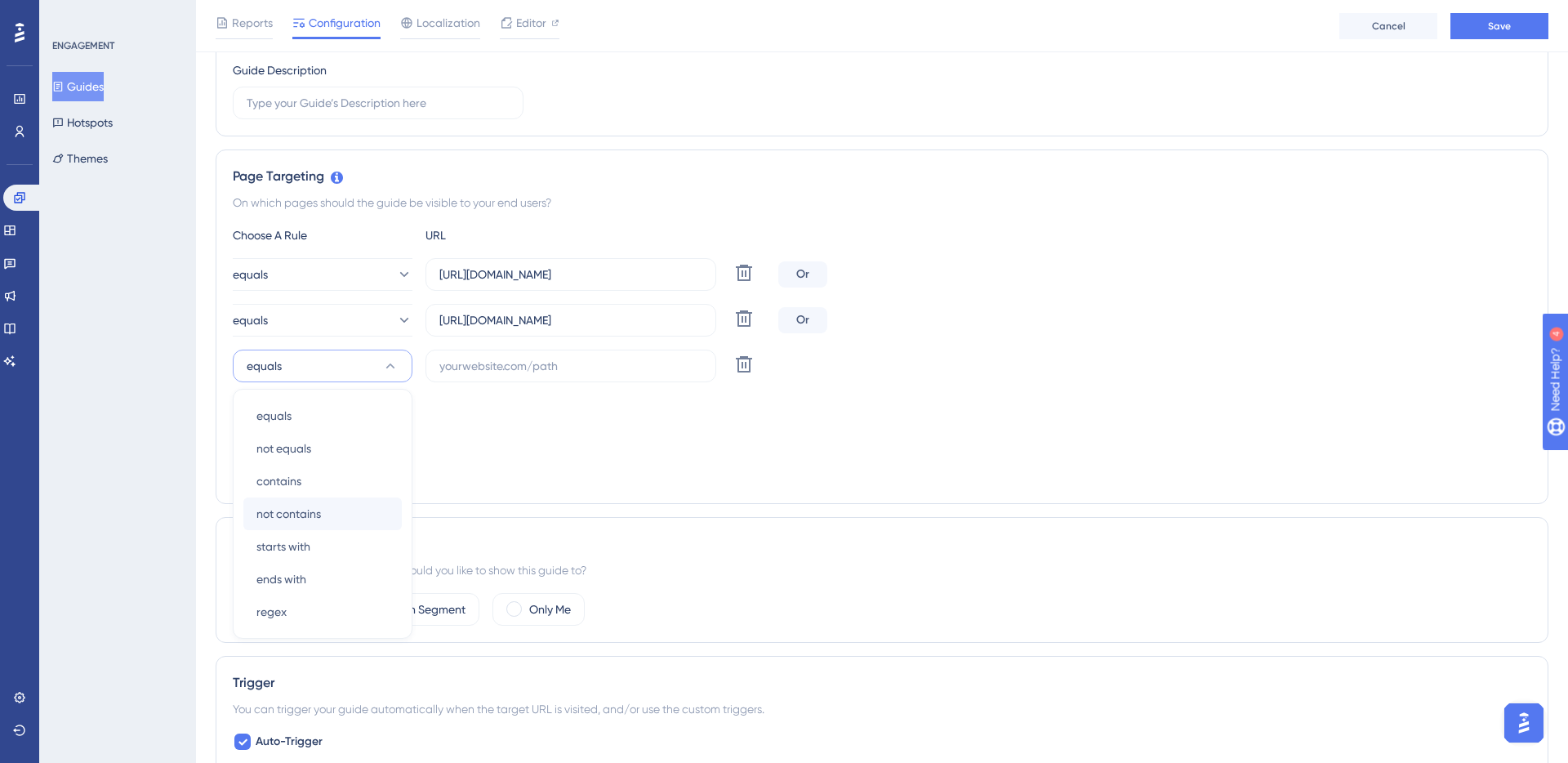 scroll, scrollTop: 406, scrollLeft: 0, axis: vertical 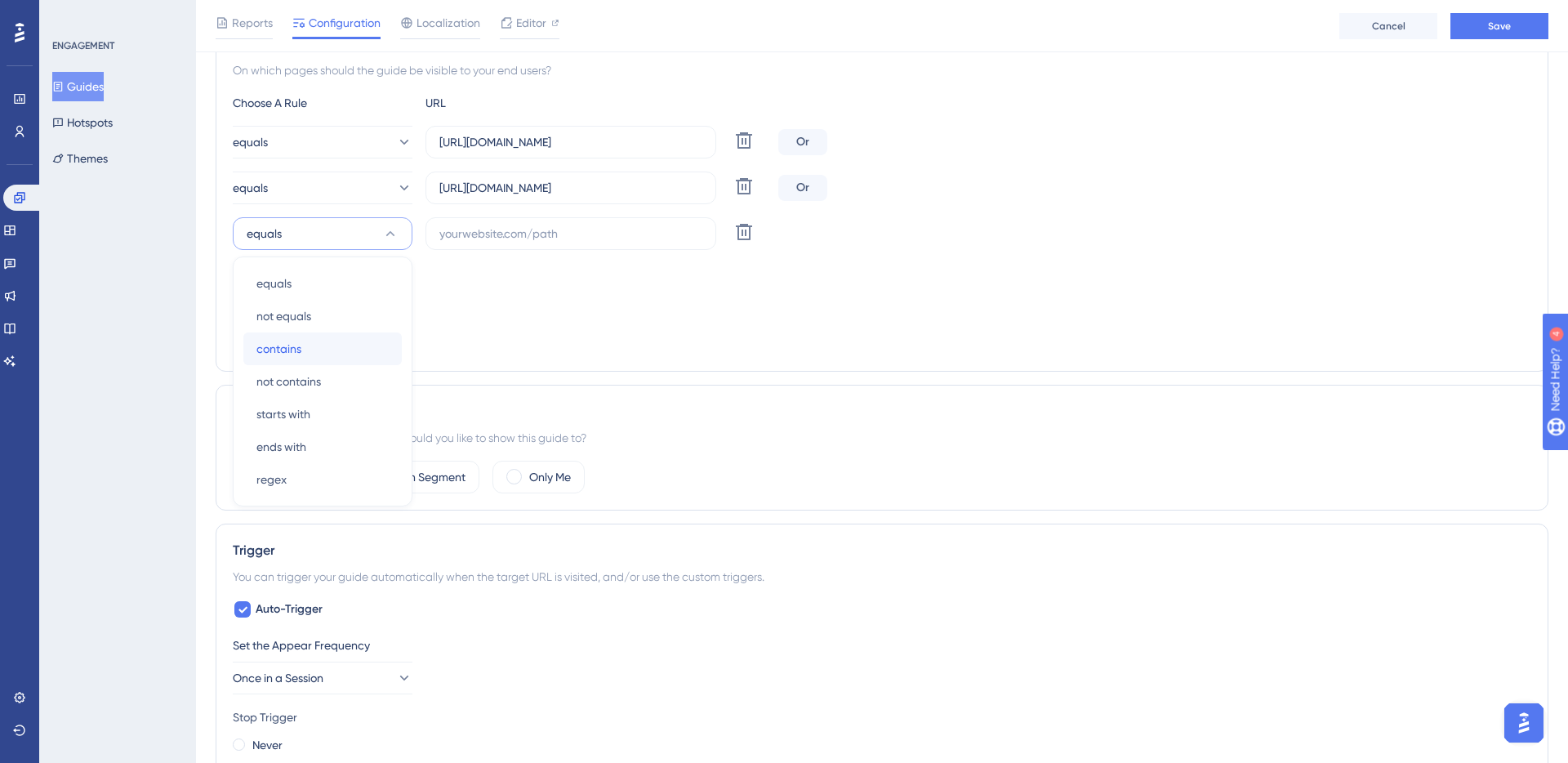 click on "contains contains" at bounding box center (323, 349) 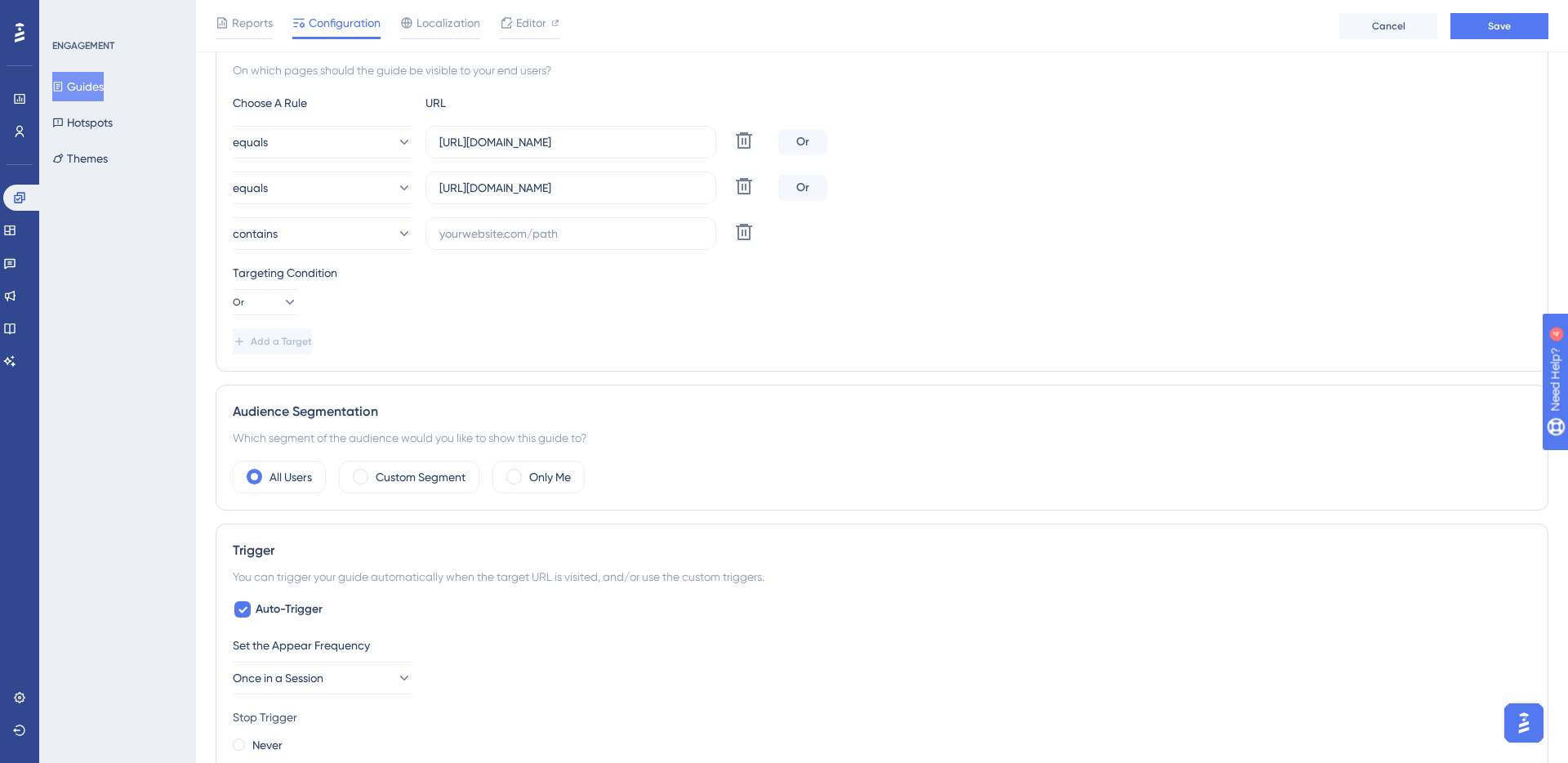 scroll, scrollTop: 390, scrollLeft: 0, axis: vertical 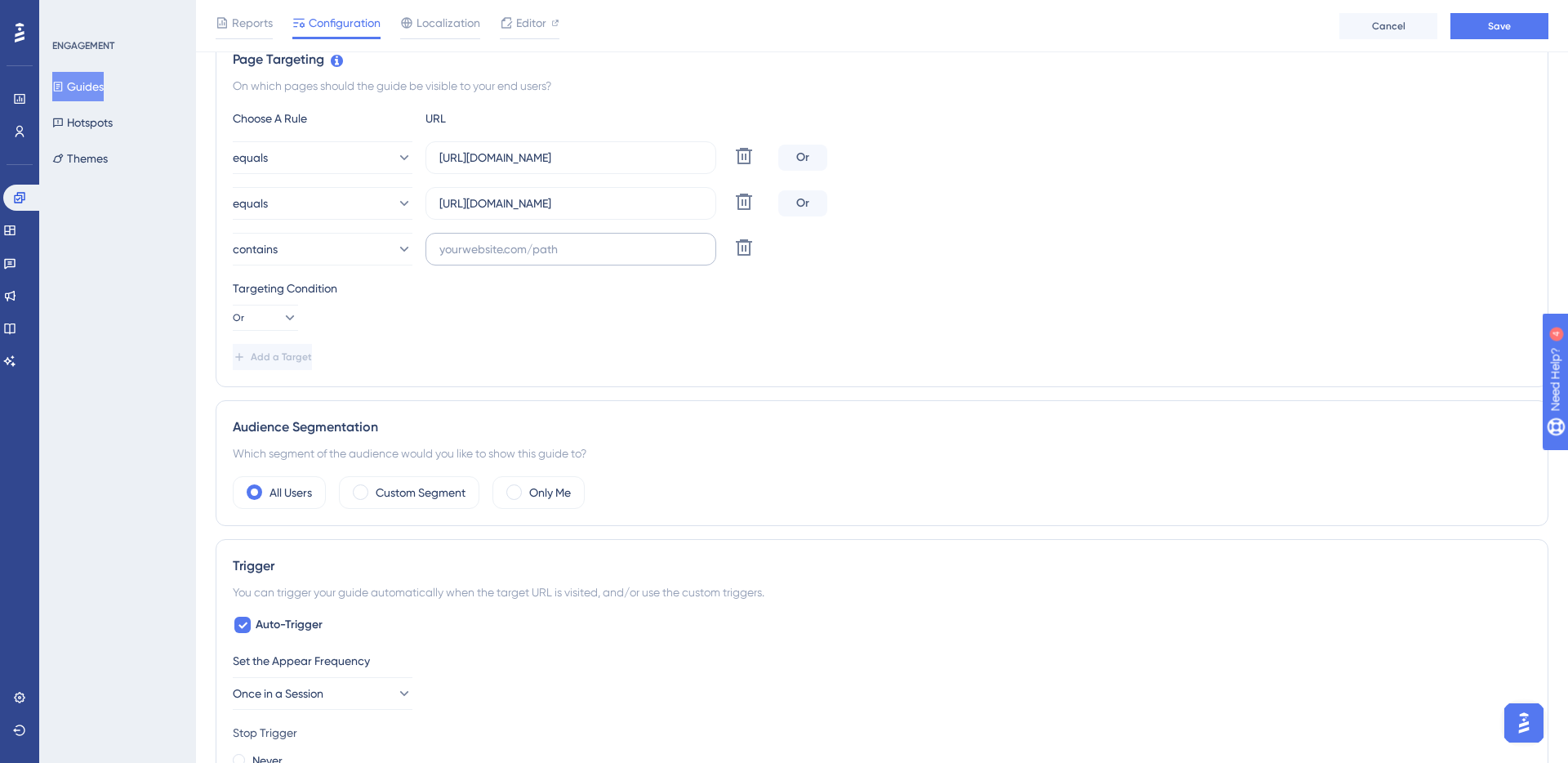 click at bounding box center (571, 249) 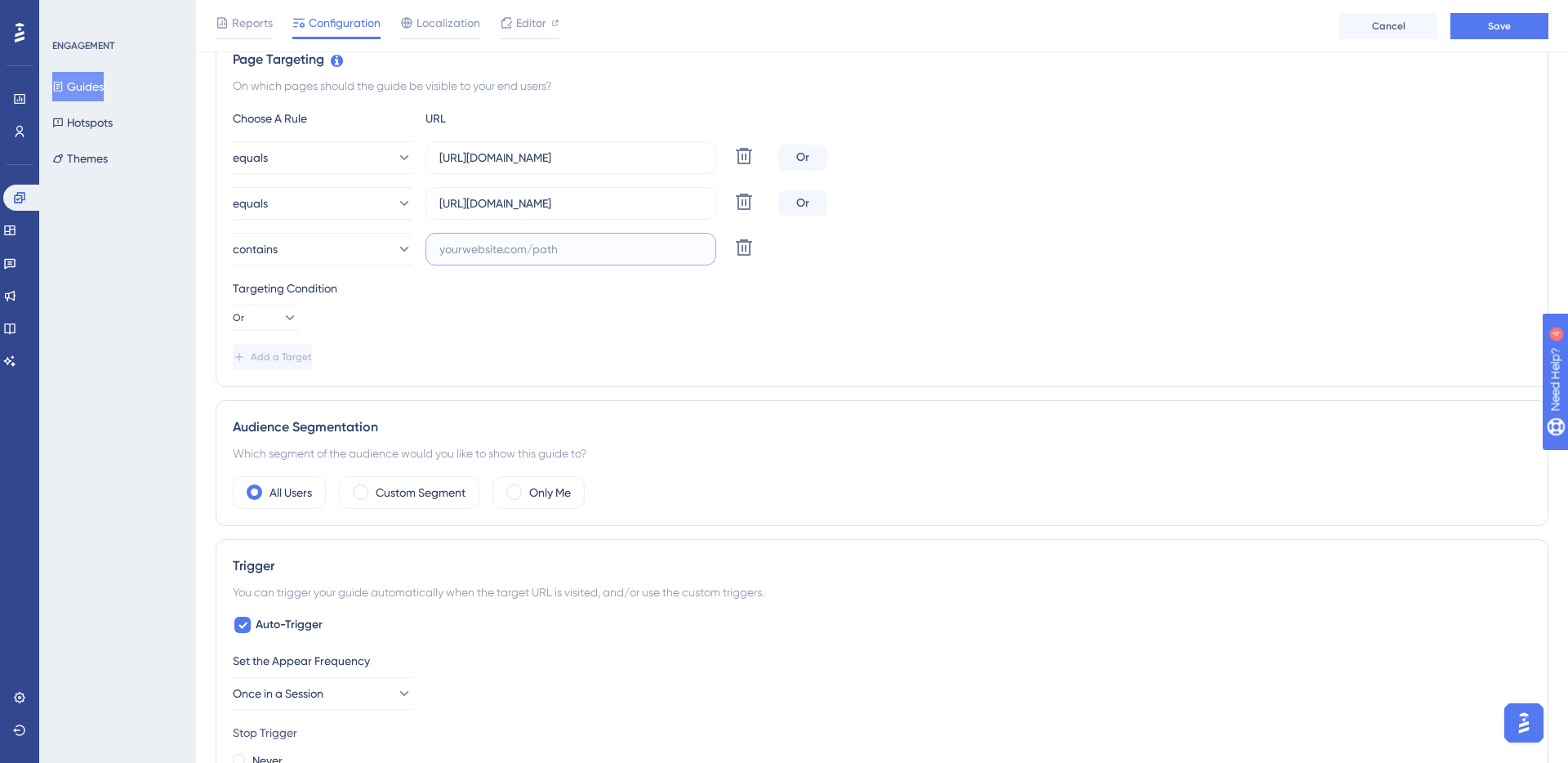 click at bounding box center (571, 249) 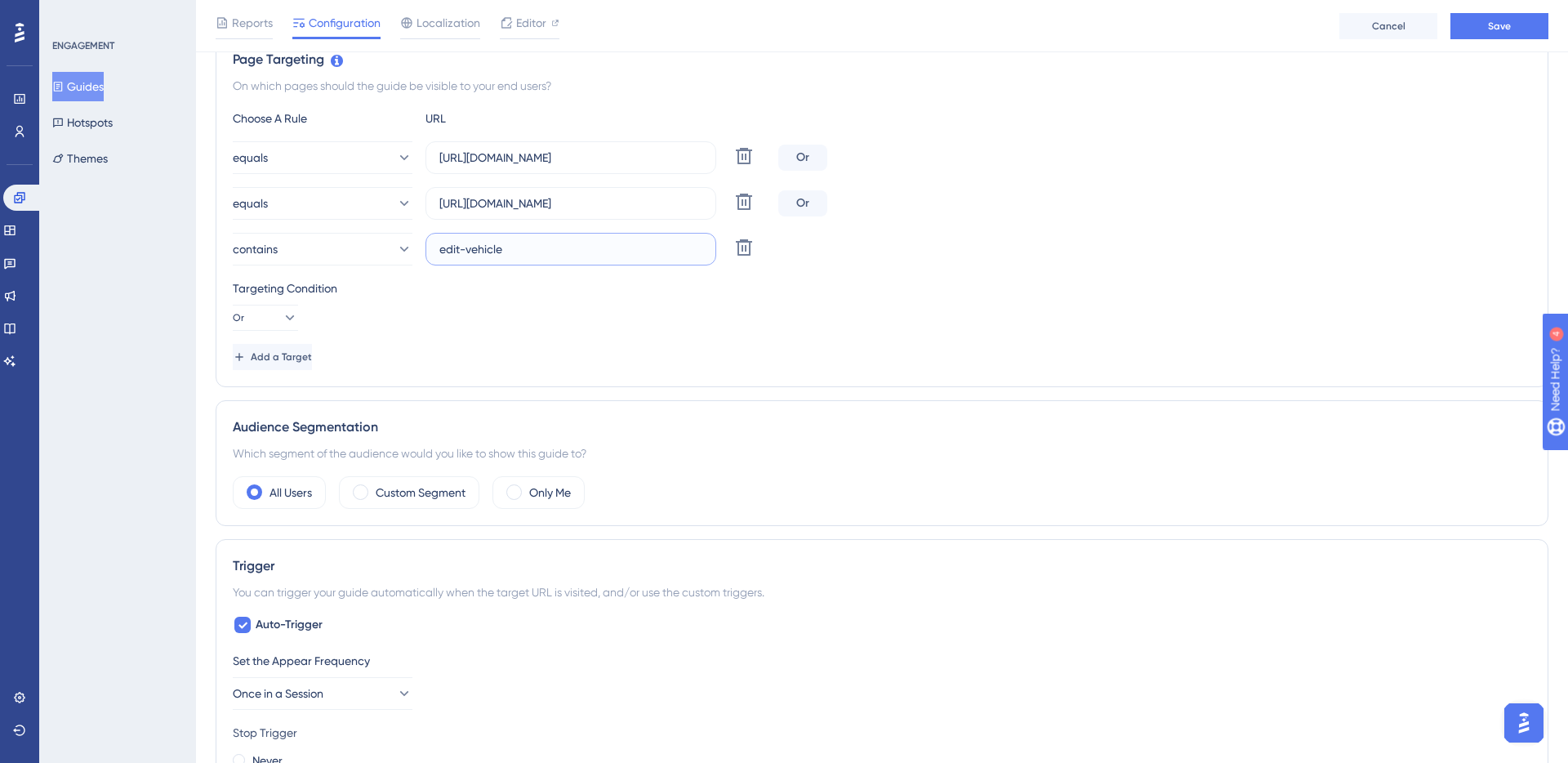 type on "edit-vehicle" 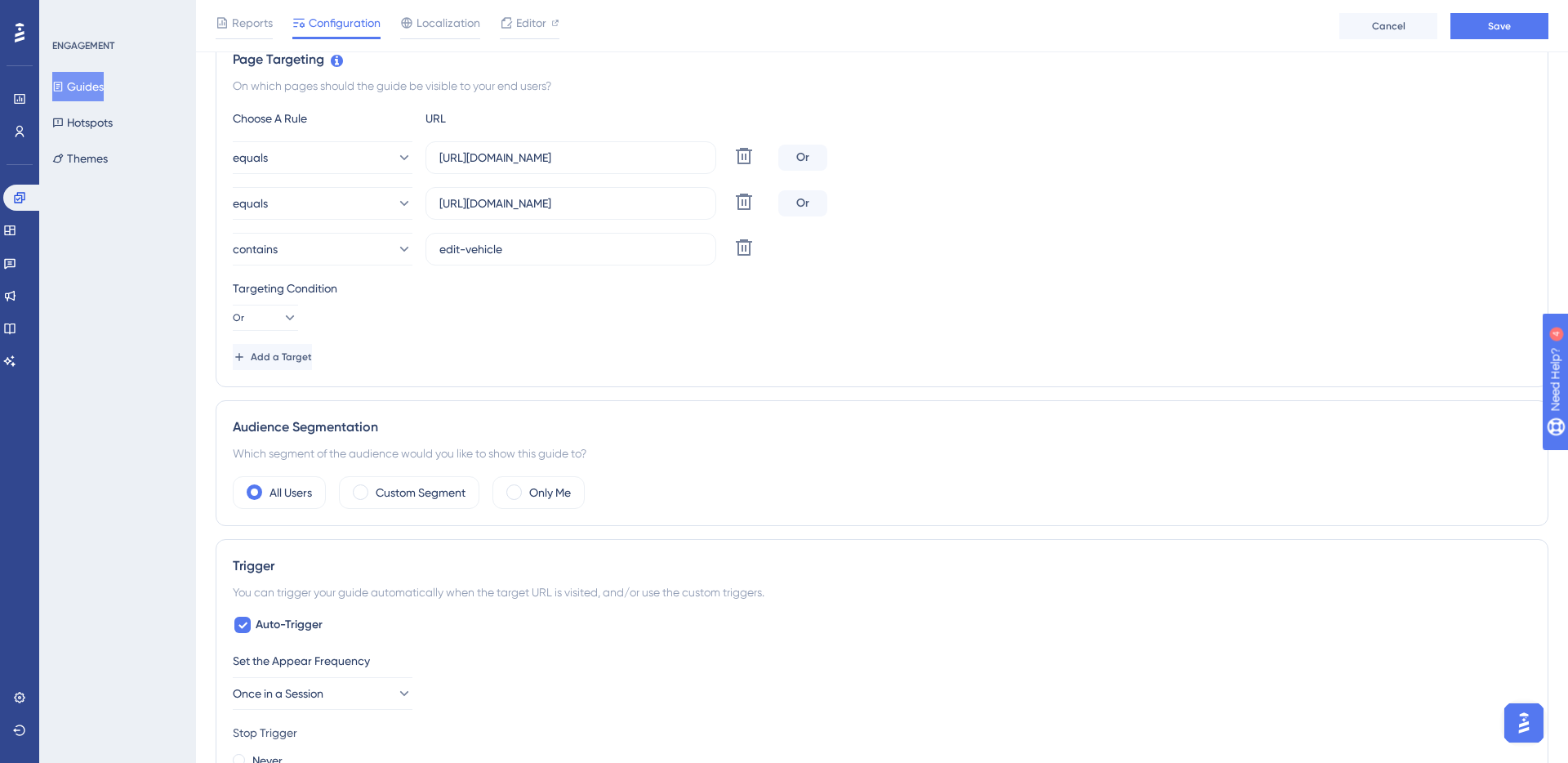 click on "Add a Target" at bounding box center (882, 357) 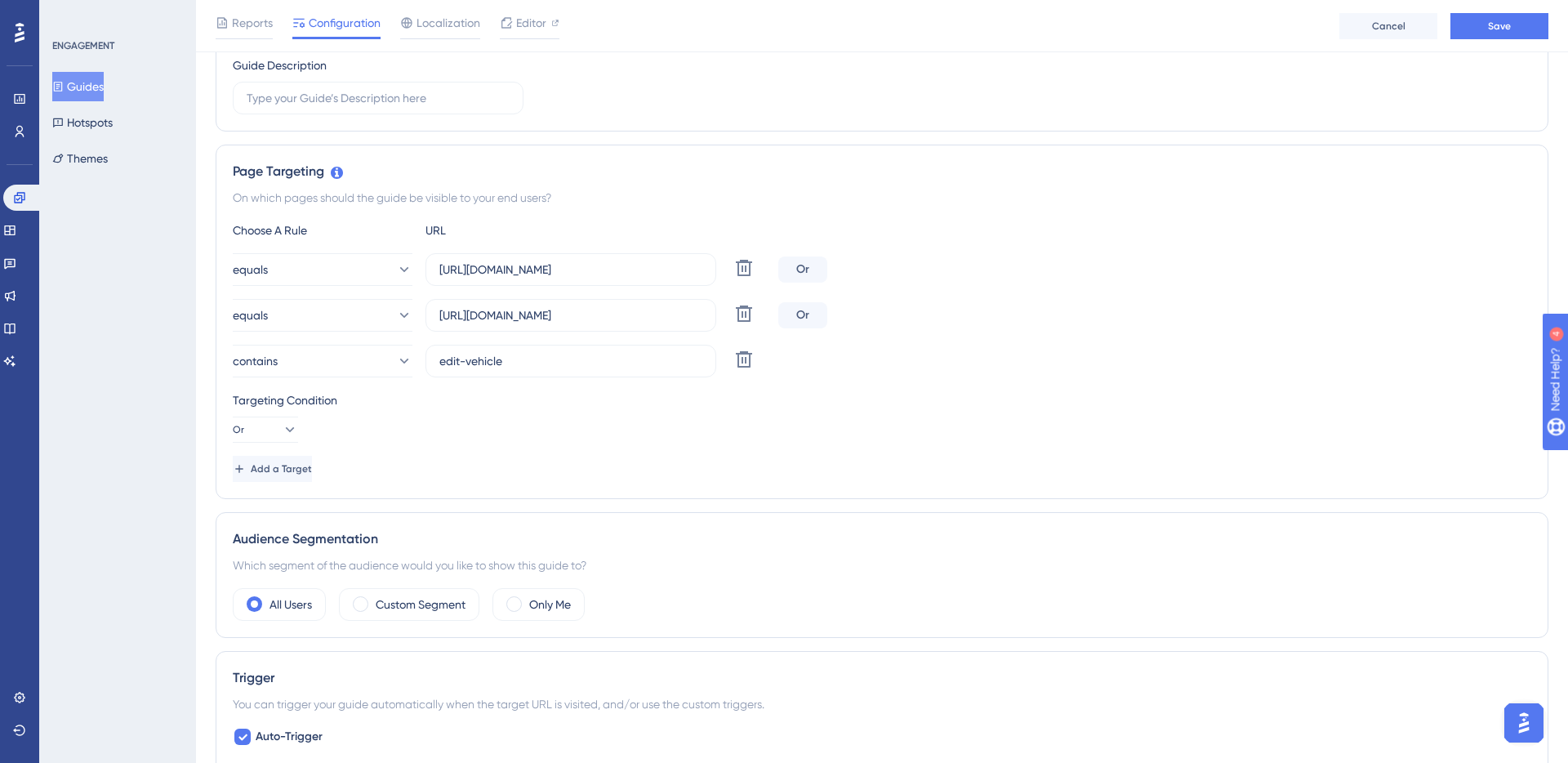 scroll, scrollTop: 274, scrollLeft: 0, axis: vertical 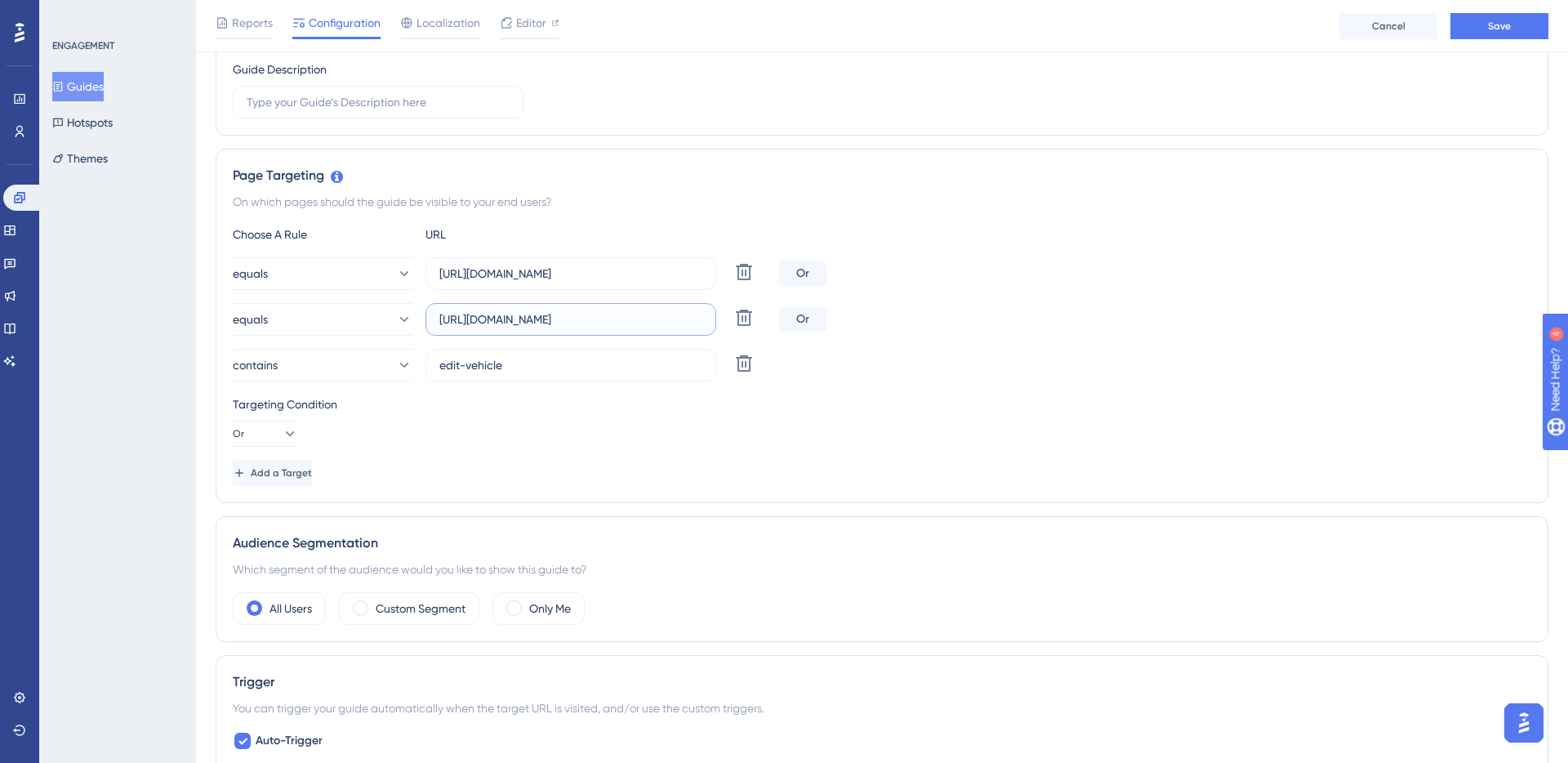 click on "https://www.cockpit.com.br/inventory/list-vehicle?lkid=1588&step=2" at bounding box center (571, 319) 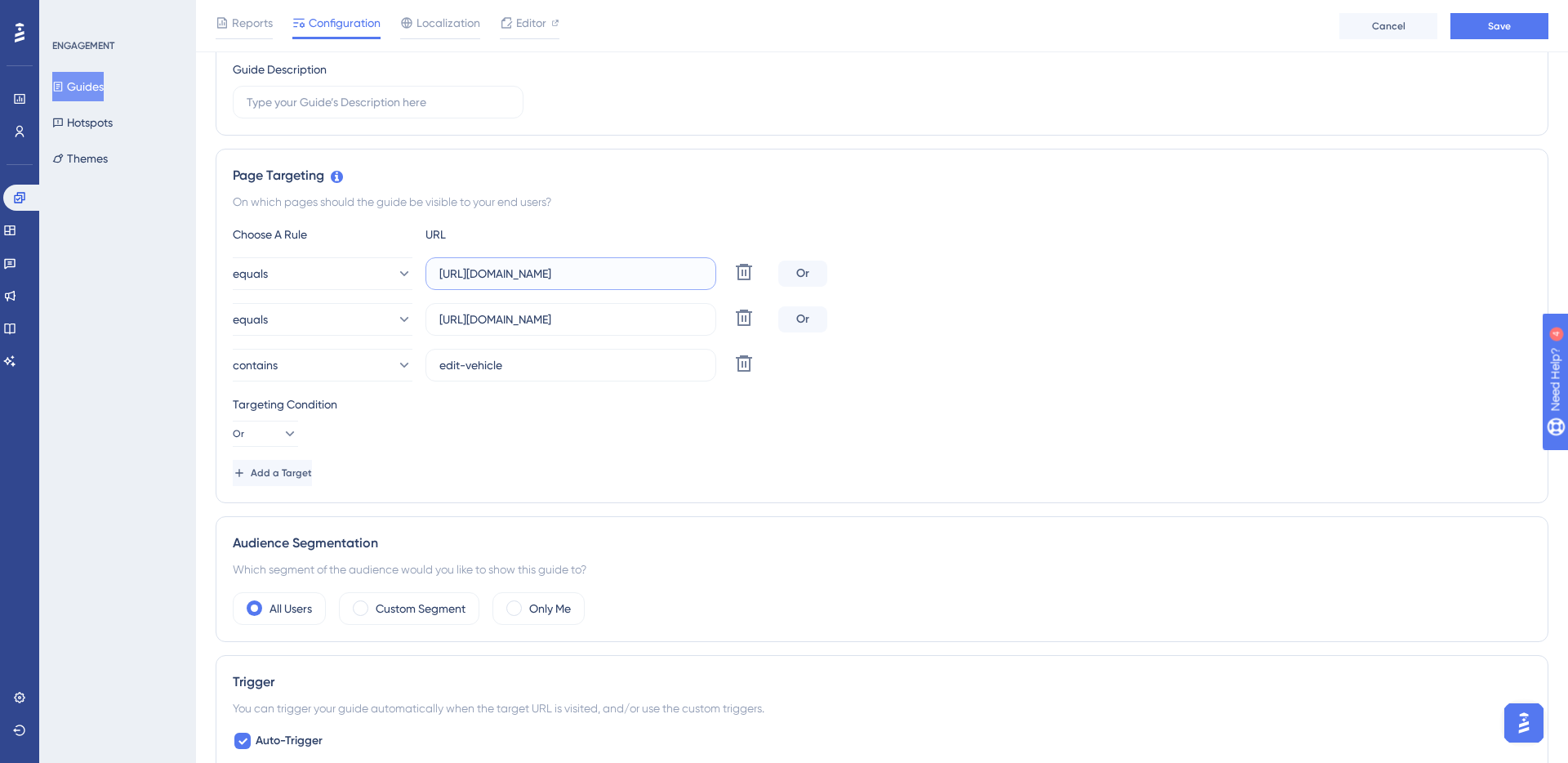 scroll, scrollTop: 0, scrollLeft: 0, axis: both 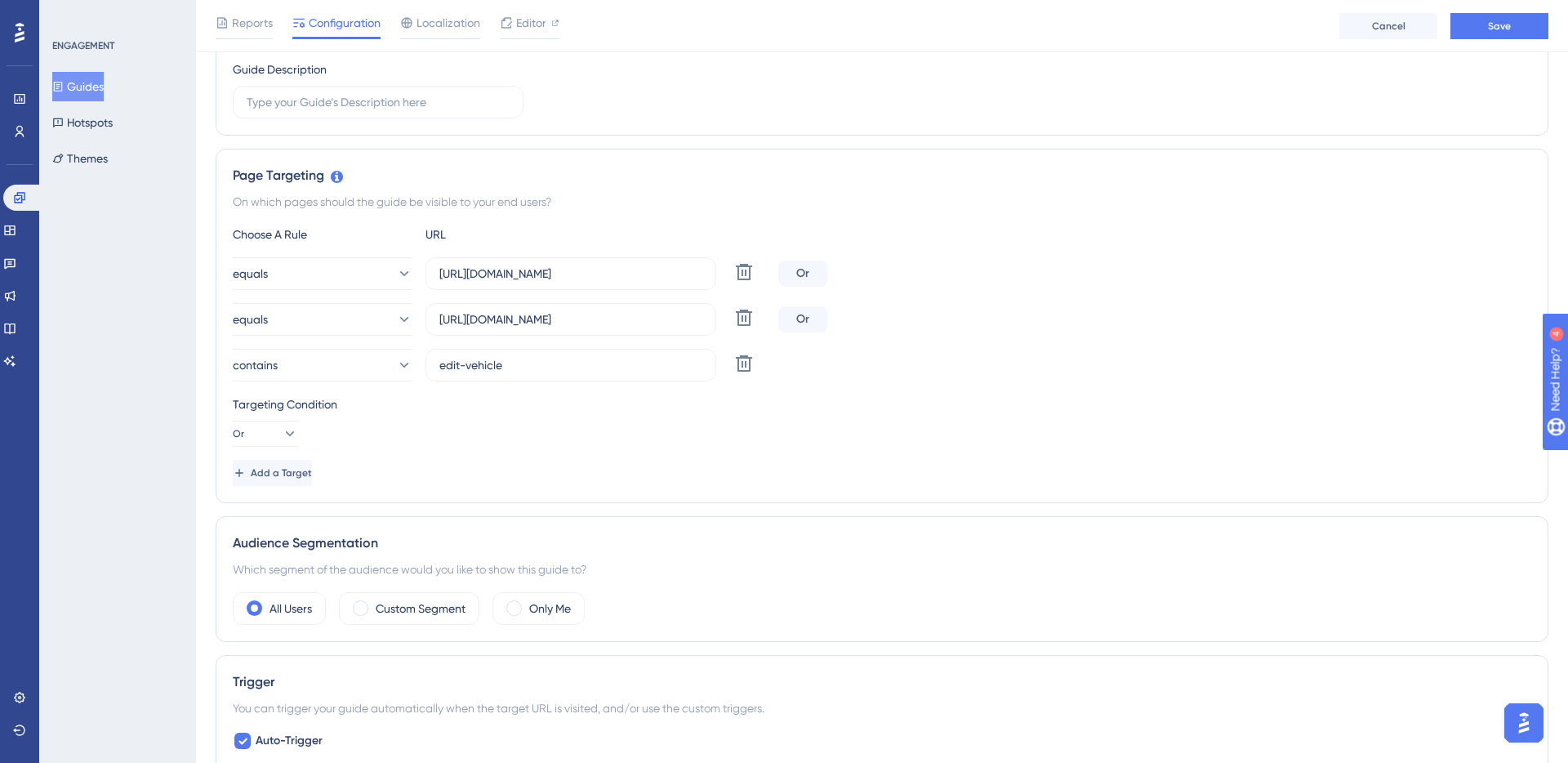 click on "Page Targeting
On which pages should the guide be visible to your end users?
Choose A Rule URL equals https://www.cockpit.com.br/inventory/list-vehicle?lkid=2198&step=2 Delete Or equals https://www.cockpit.com.br/inventory/list-vehicle?lkid=1588&step=2 Delete Or contains edit-vehicle Delete Targeting Condition Or Add a Target" at bounding box center [882, 326] 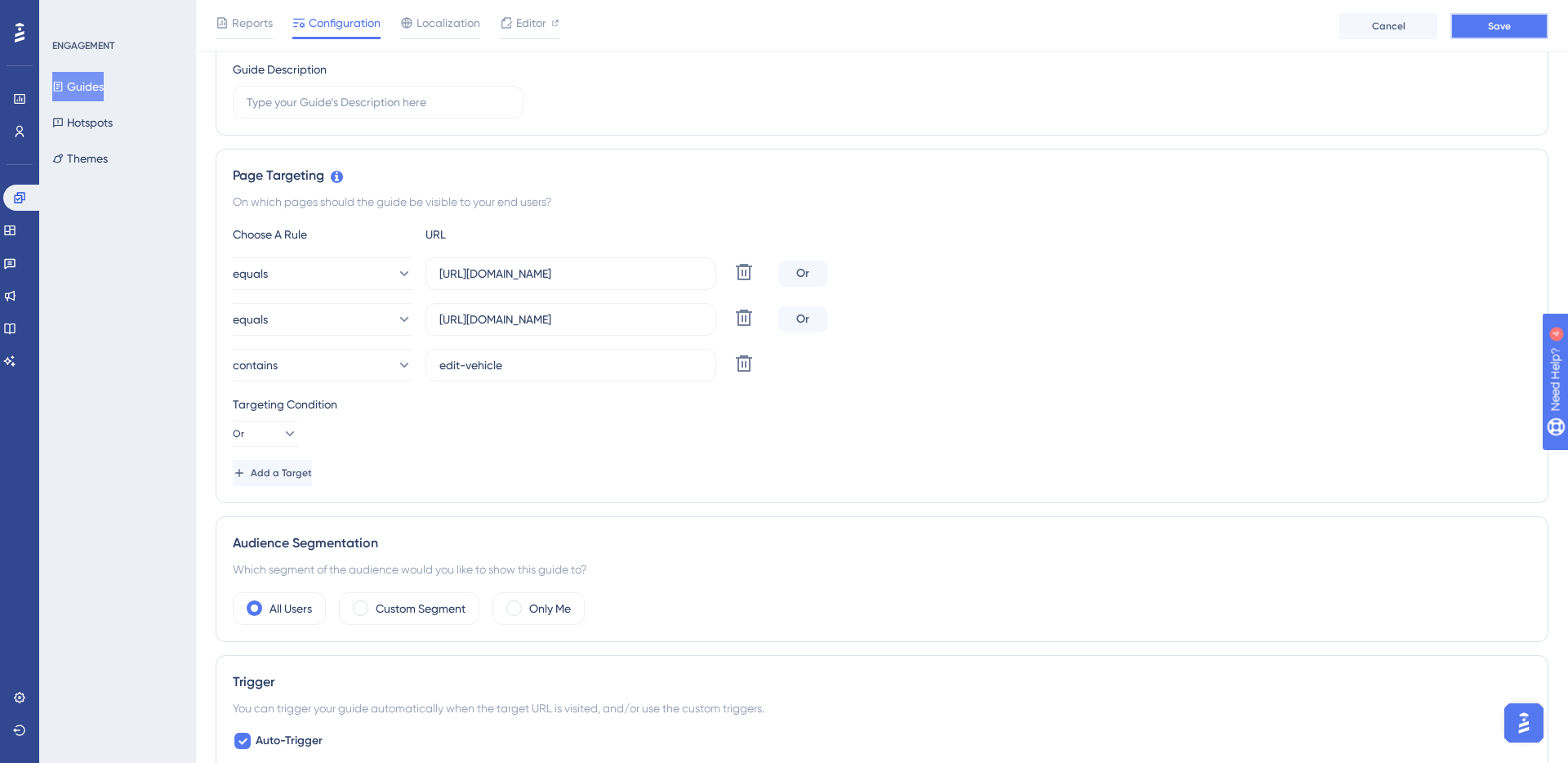 click on "Save" at bounding box center [1499, 26] 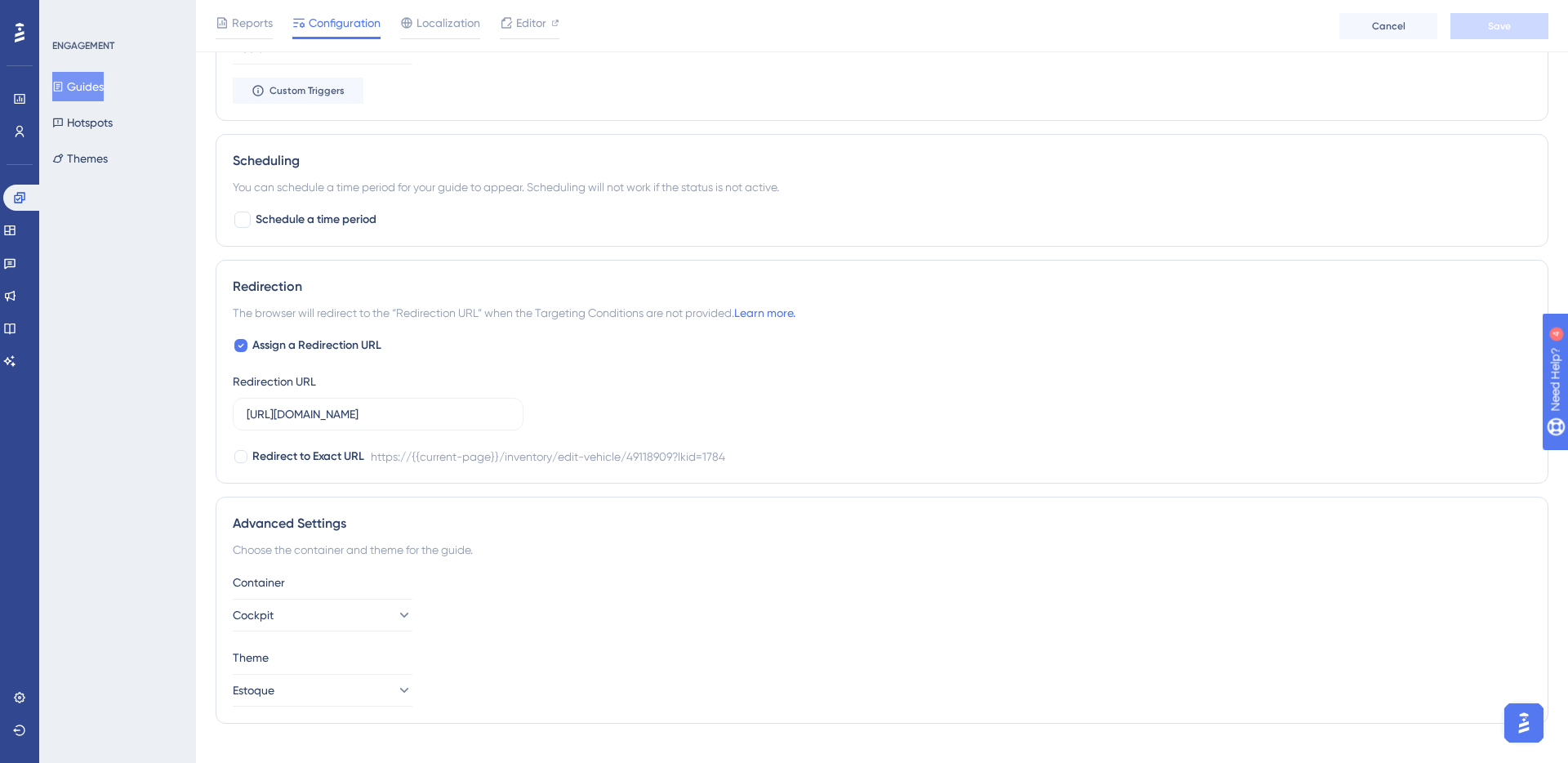 scroll, scrollTop: 1304, scrollLeft: 0, axis: vertical 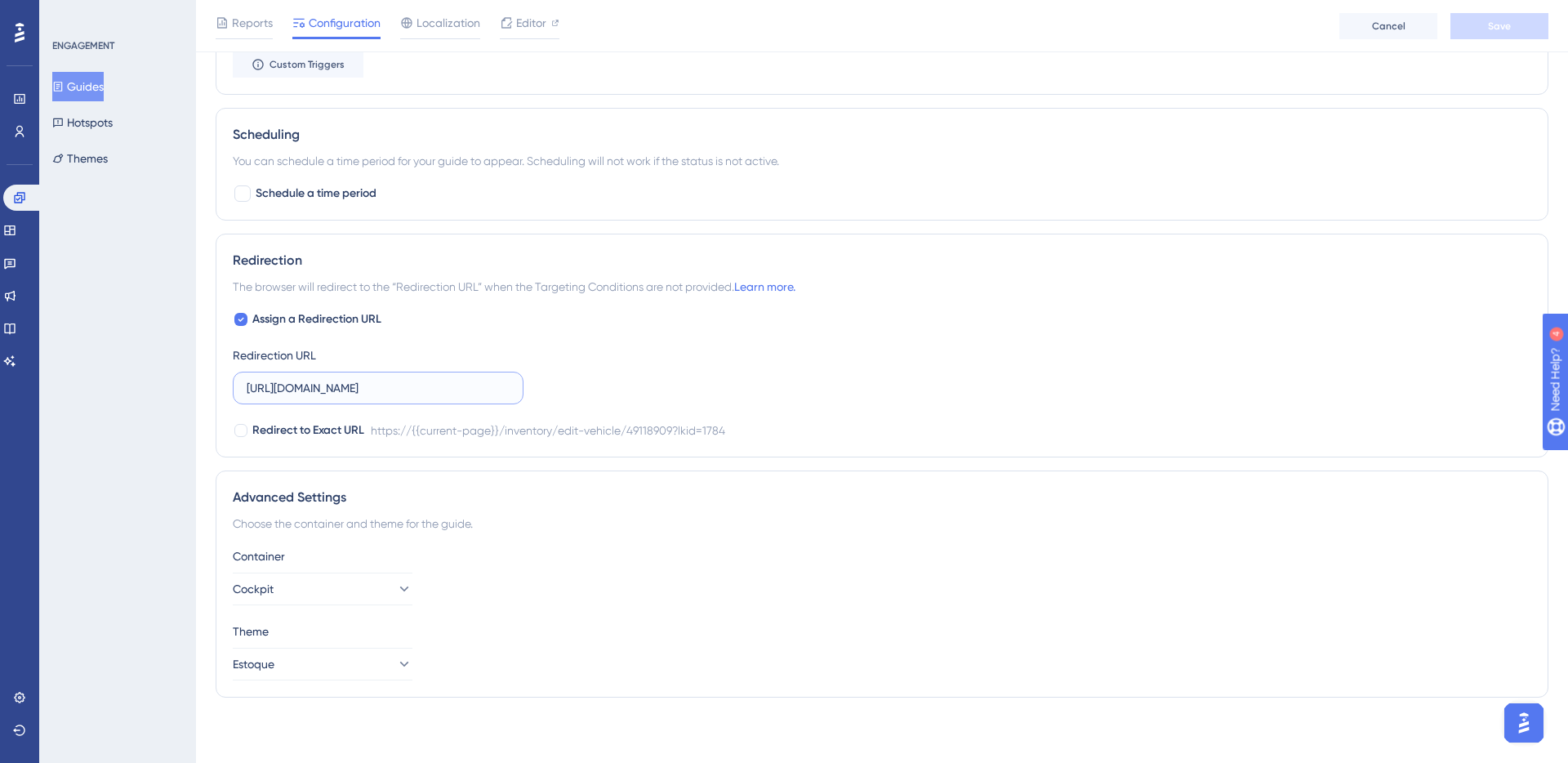 click on "https://www.cockpit.com.br/inventory/edit-vehicle/49118909?lkid=1784" at bounding box center [378, 388] 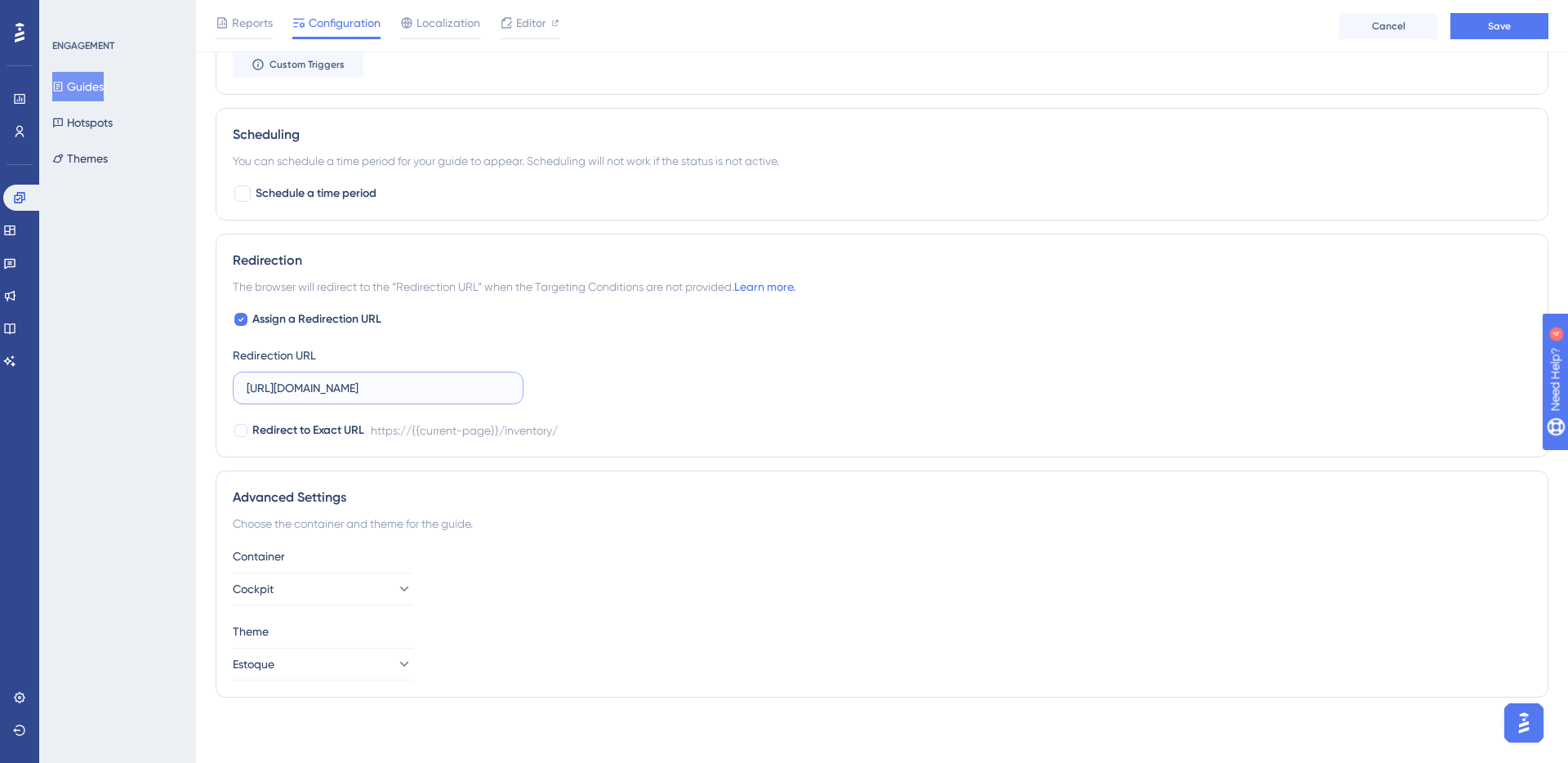 type on "https://www.cockpit.com.br/inventory/" 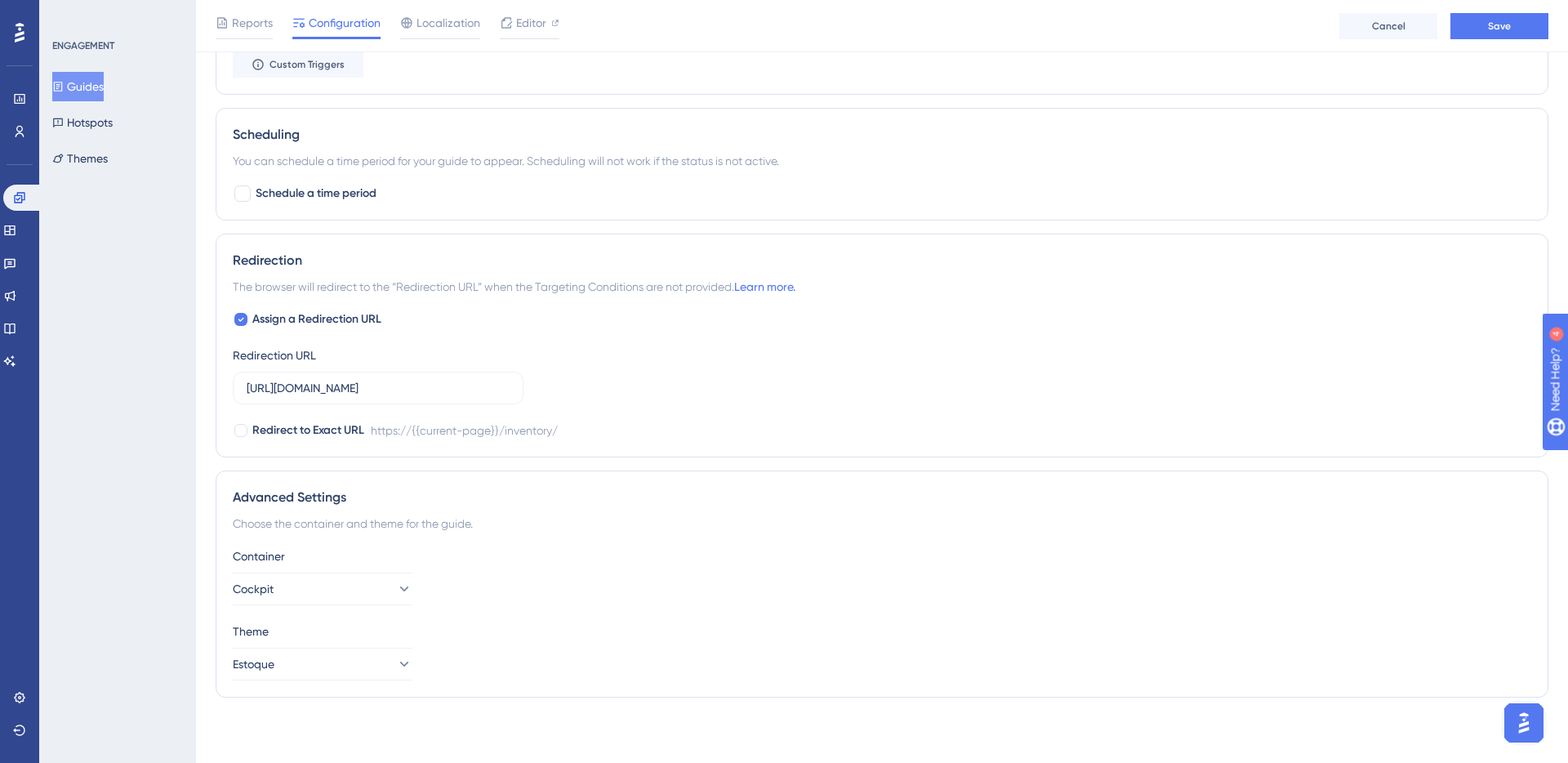 click on "Assign a Redirection URL Redirection URL https://www.cockpit.com.br/inventory/ Redirect to Exact URL https://{{current-page}}/inventory/" at bounding box center [882, 375] 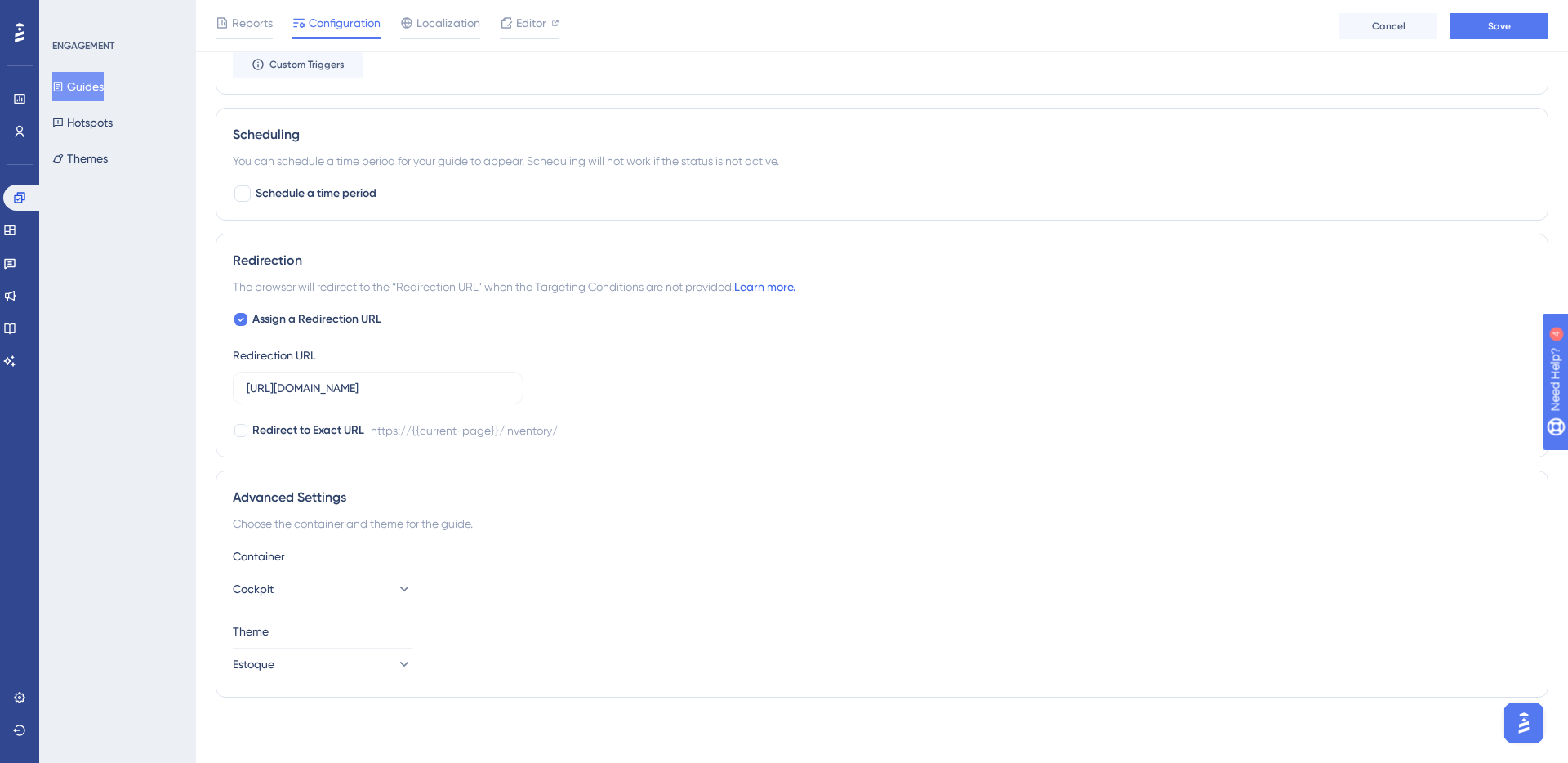 click on "Learn more." at bounding box center [764, 287] 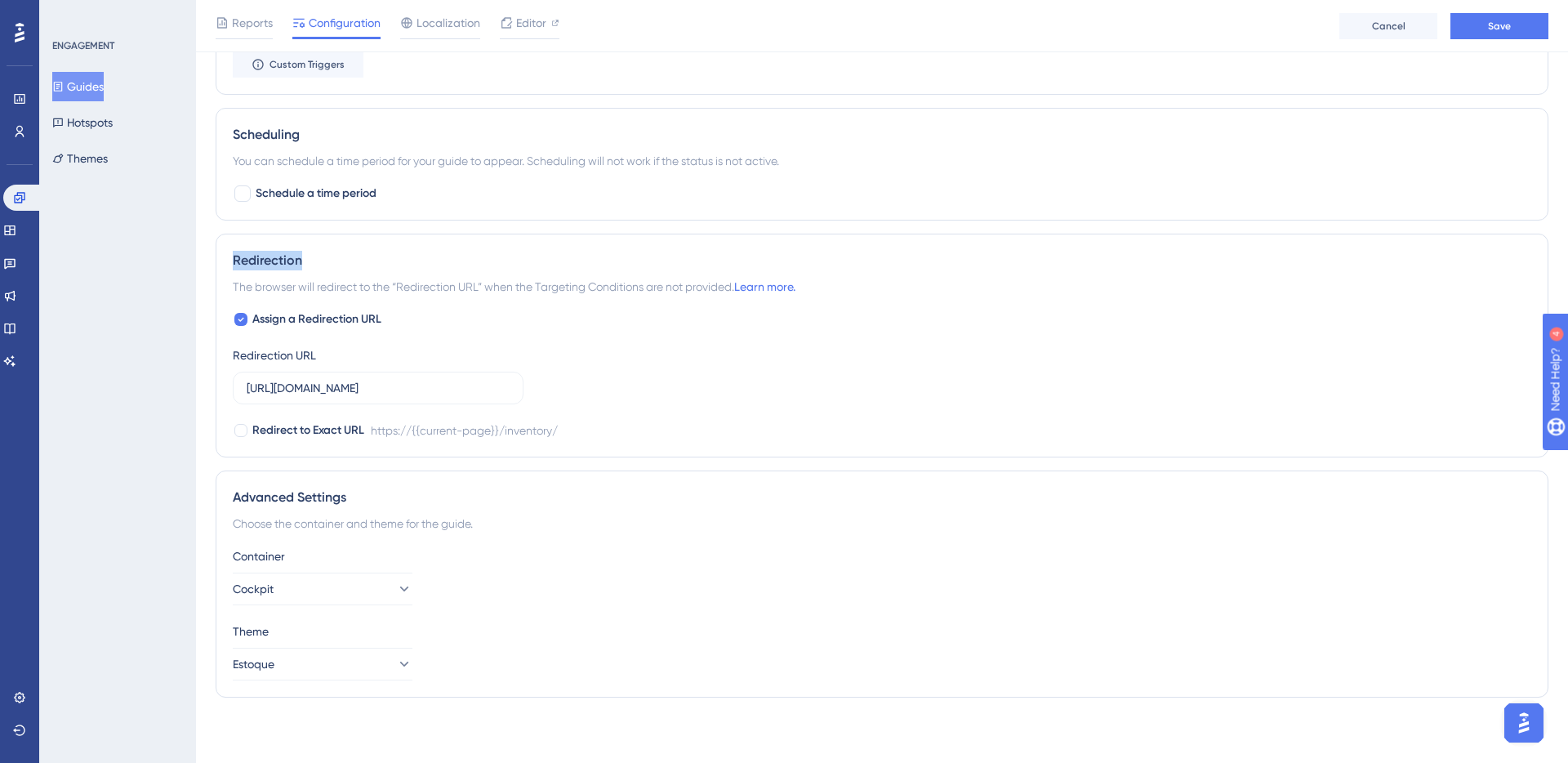 drag, startPoint x: 234, startPoint y: 257, endPoint x: 328, endPoint y: 260, distance: 94.04786 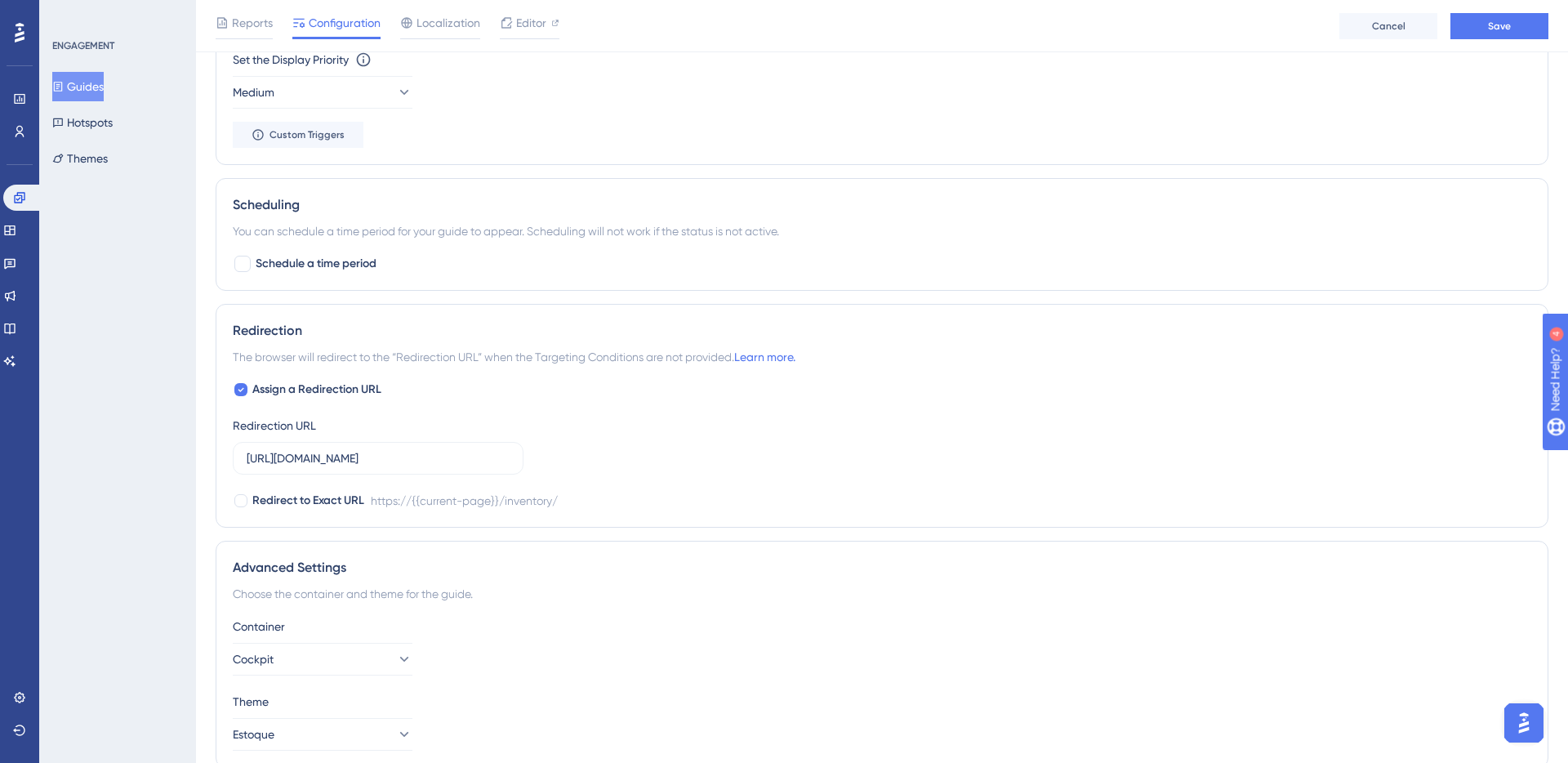 scroll, scrollTop: 1209, scrollLeft: 0, axis: vertical 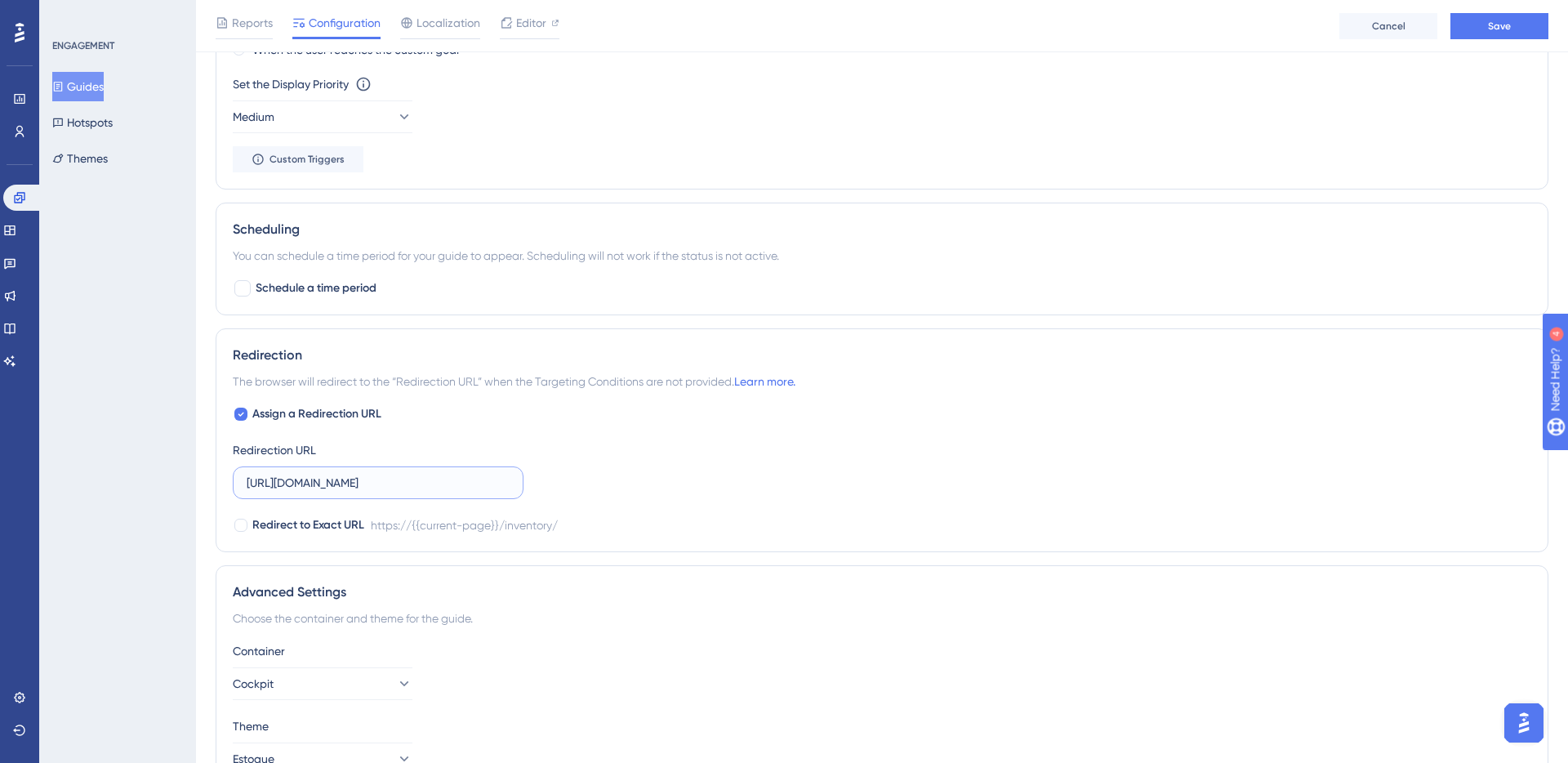 click on "https://www.cockpit.com.br/inventory/" at bounding box center (378, 483) 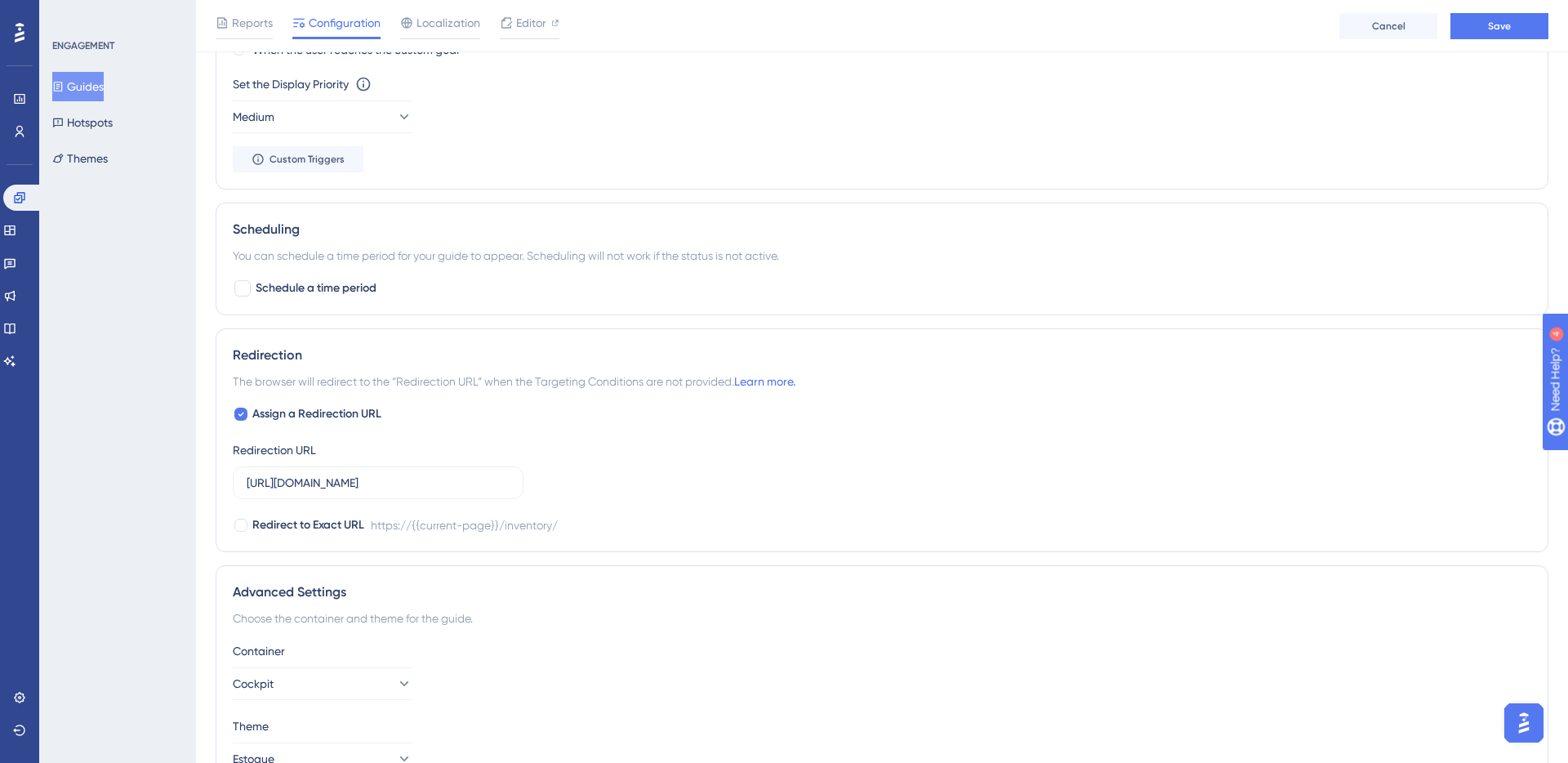 click on "Assign a Redirection URL Redirection URL https://www.cockpit.com.br/inventory/ Redirect to Exact URL https://{{current-page}}/inventory/" at bounding box center (882, 470) 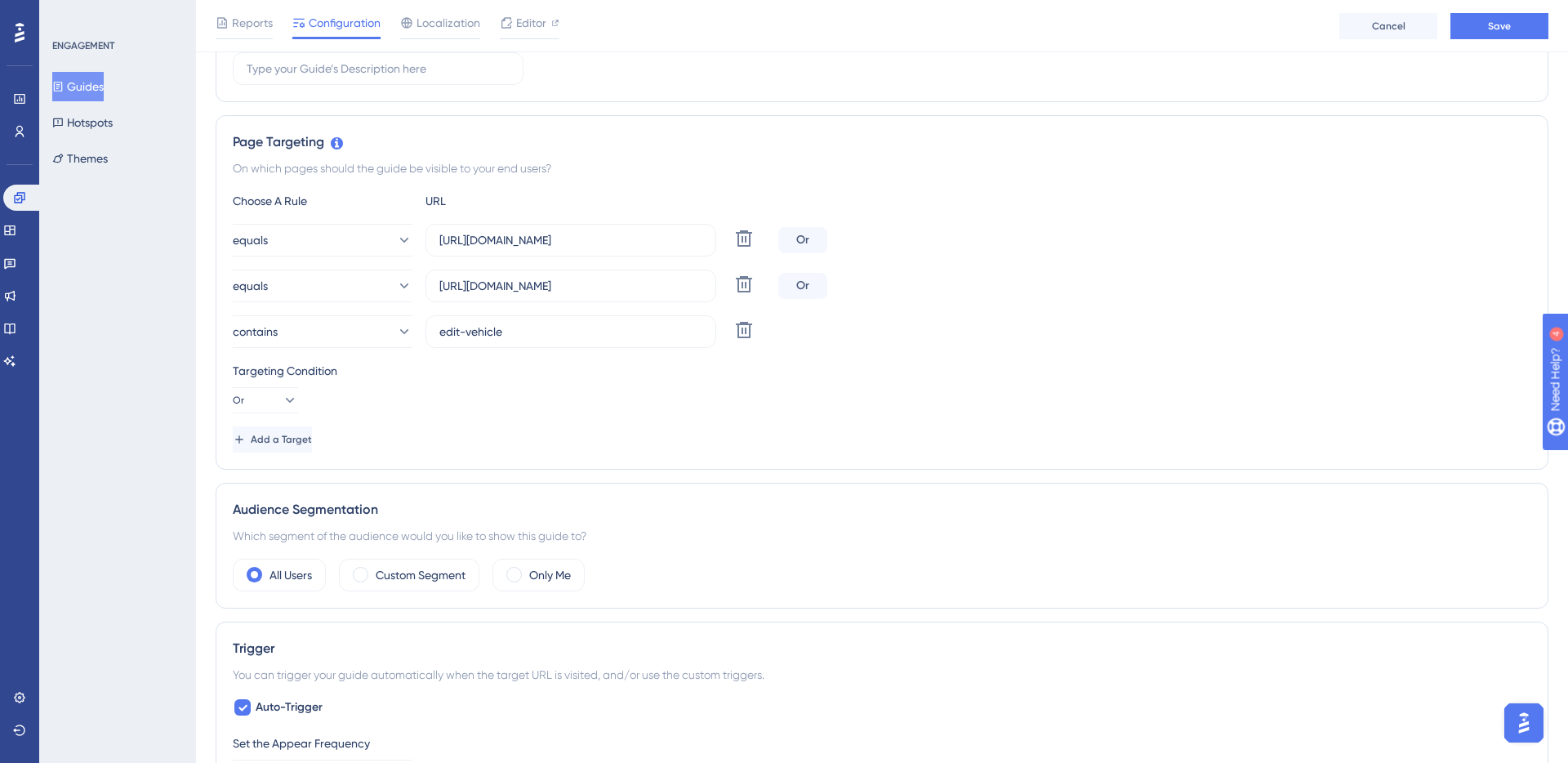 scroll, scrollTop: 0, scrollLeft: 0, axis: both 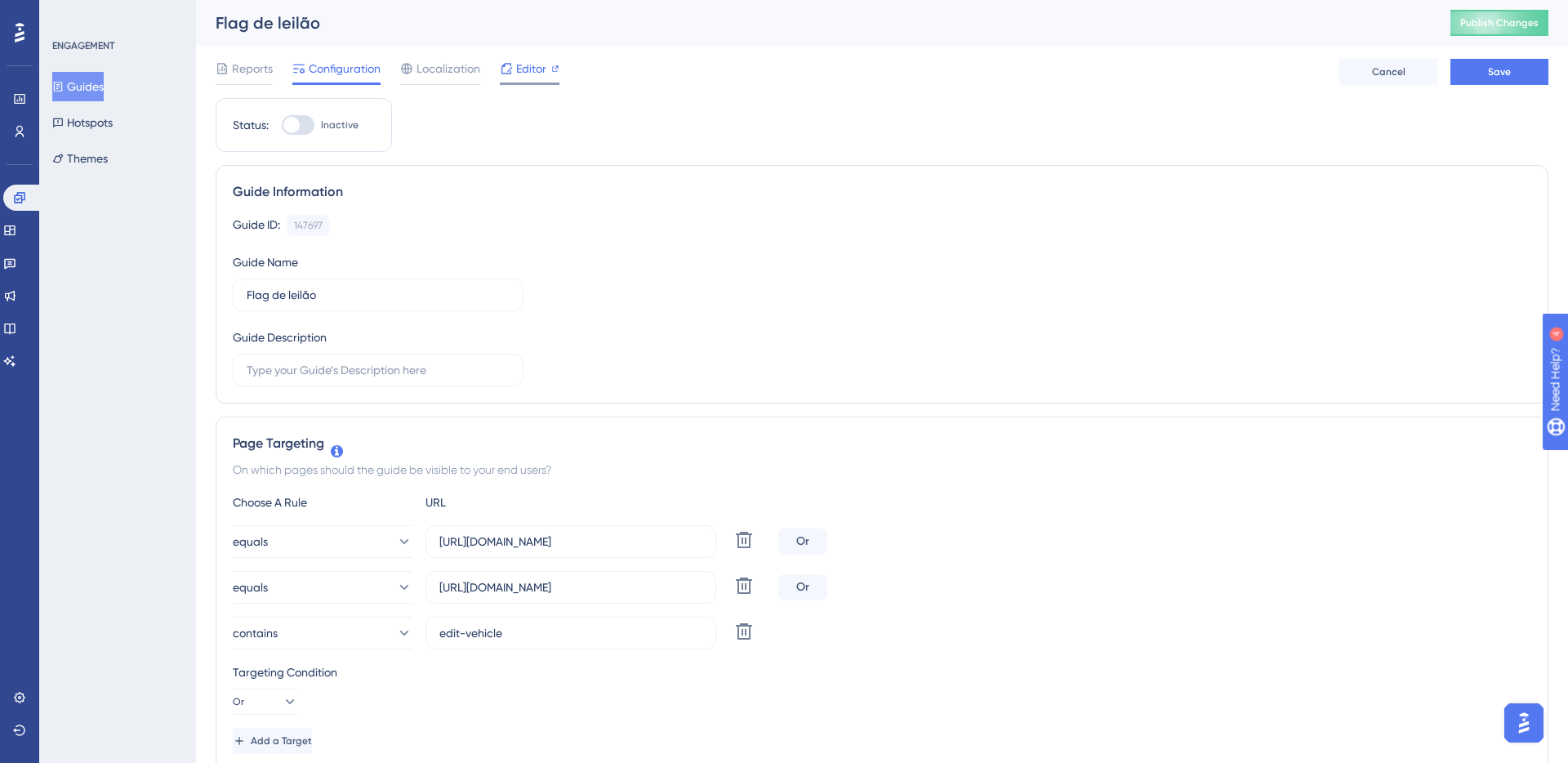 click on "Editor" at bounding box center (529, 69) 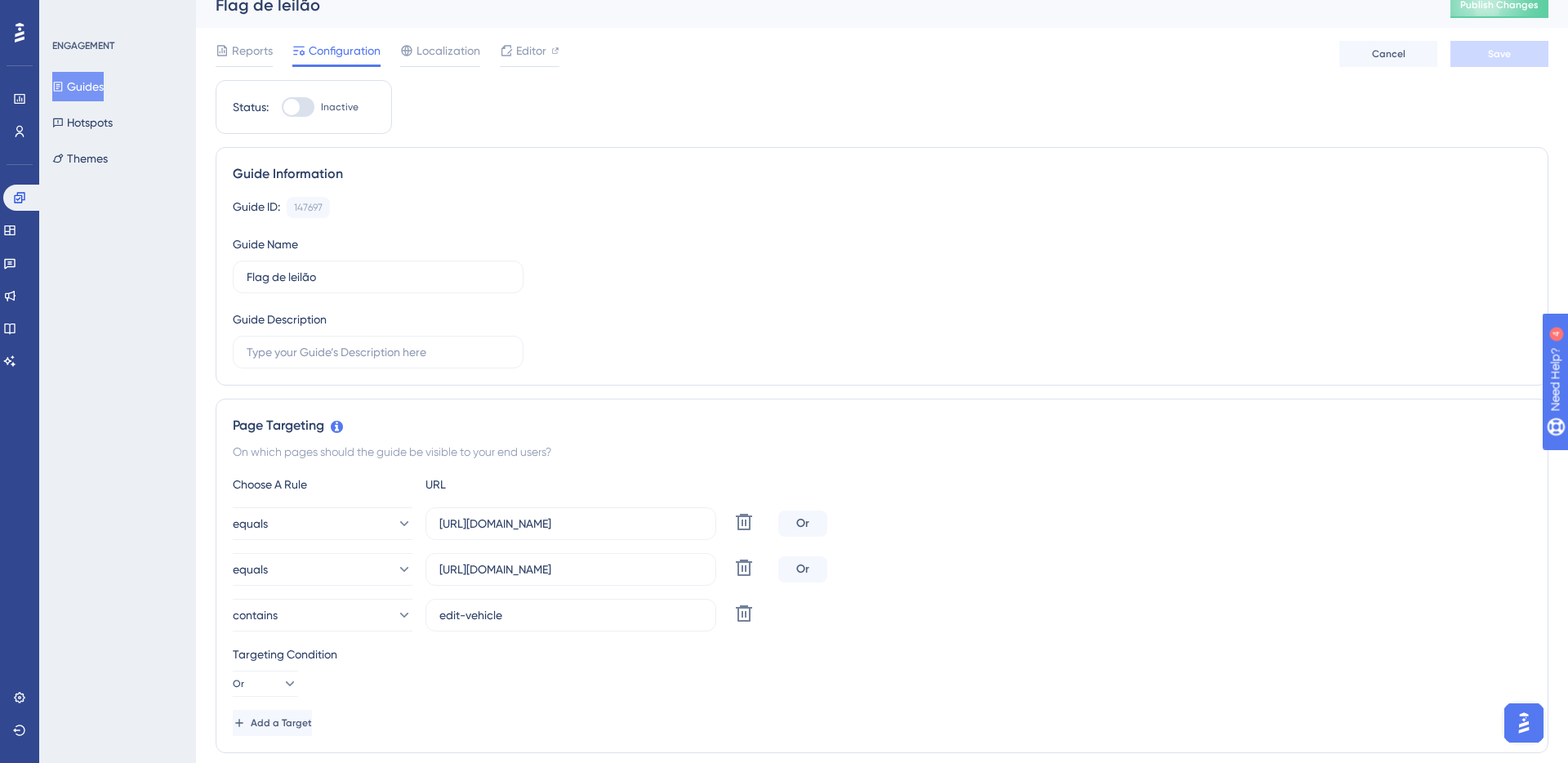 scroll, scrollTop: 16, scrollLeft: 0, axis: vertical 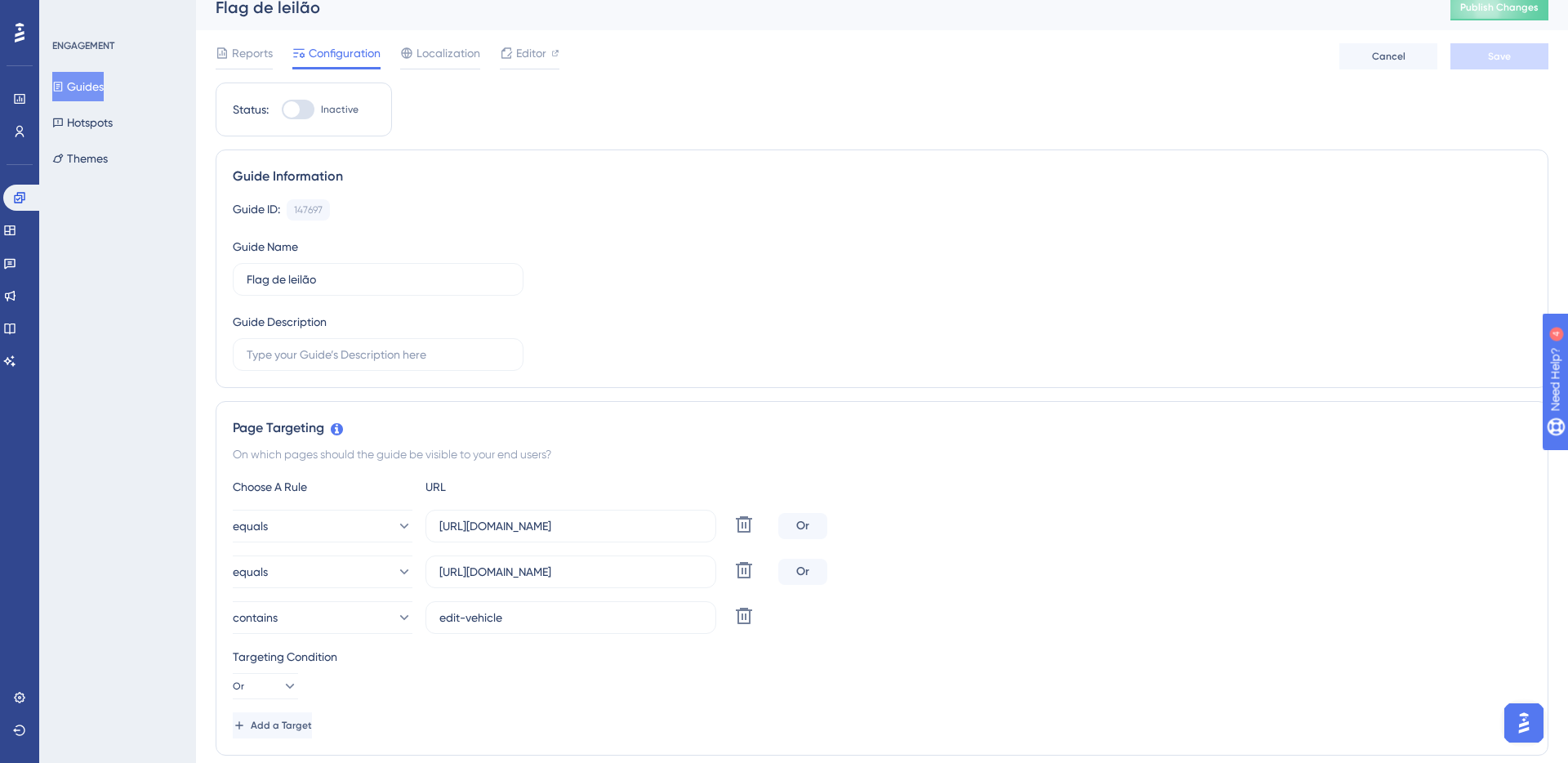 click on "Guide ID: 147697 Copy" at bounding box center (882, 210) 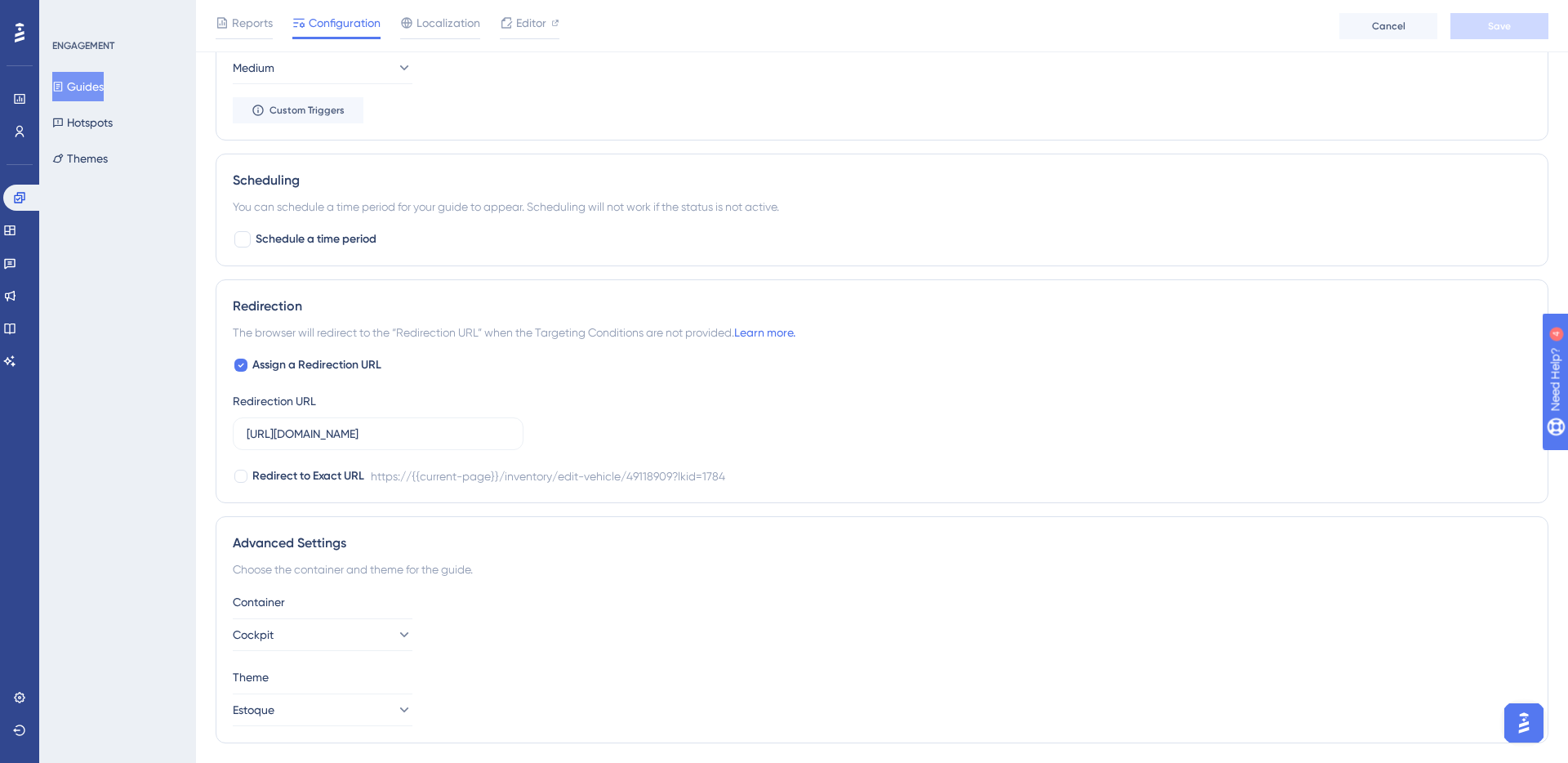 scroll, scrollTop: 1284, scrollLeft: 0, axis: vertical 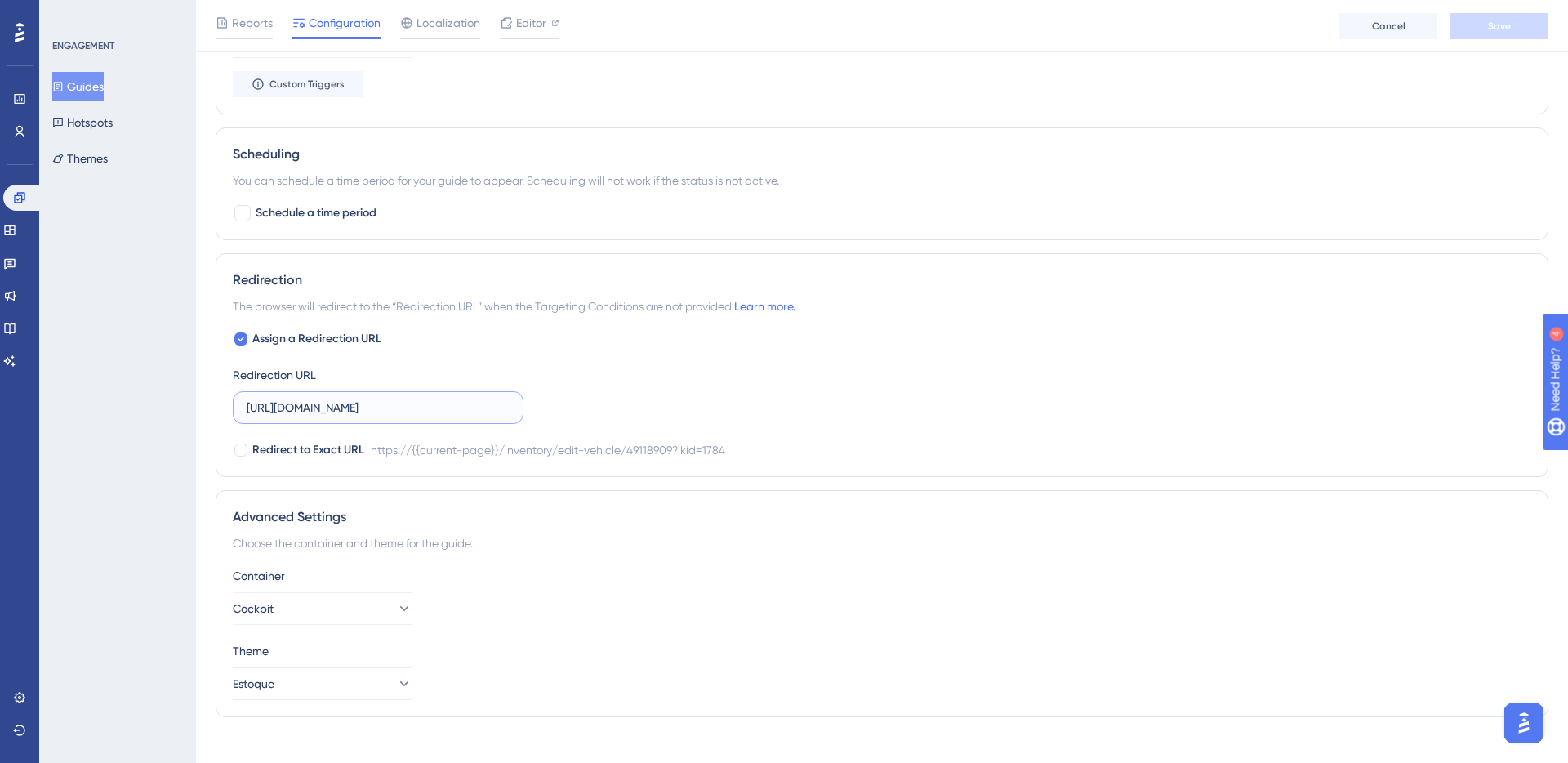 click on "https://www.cockpit.com.br/inventory/edit-vehicle/49118909?lkid=1784" at bounding box center [378, 408] 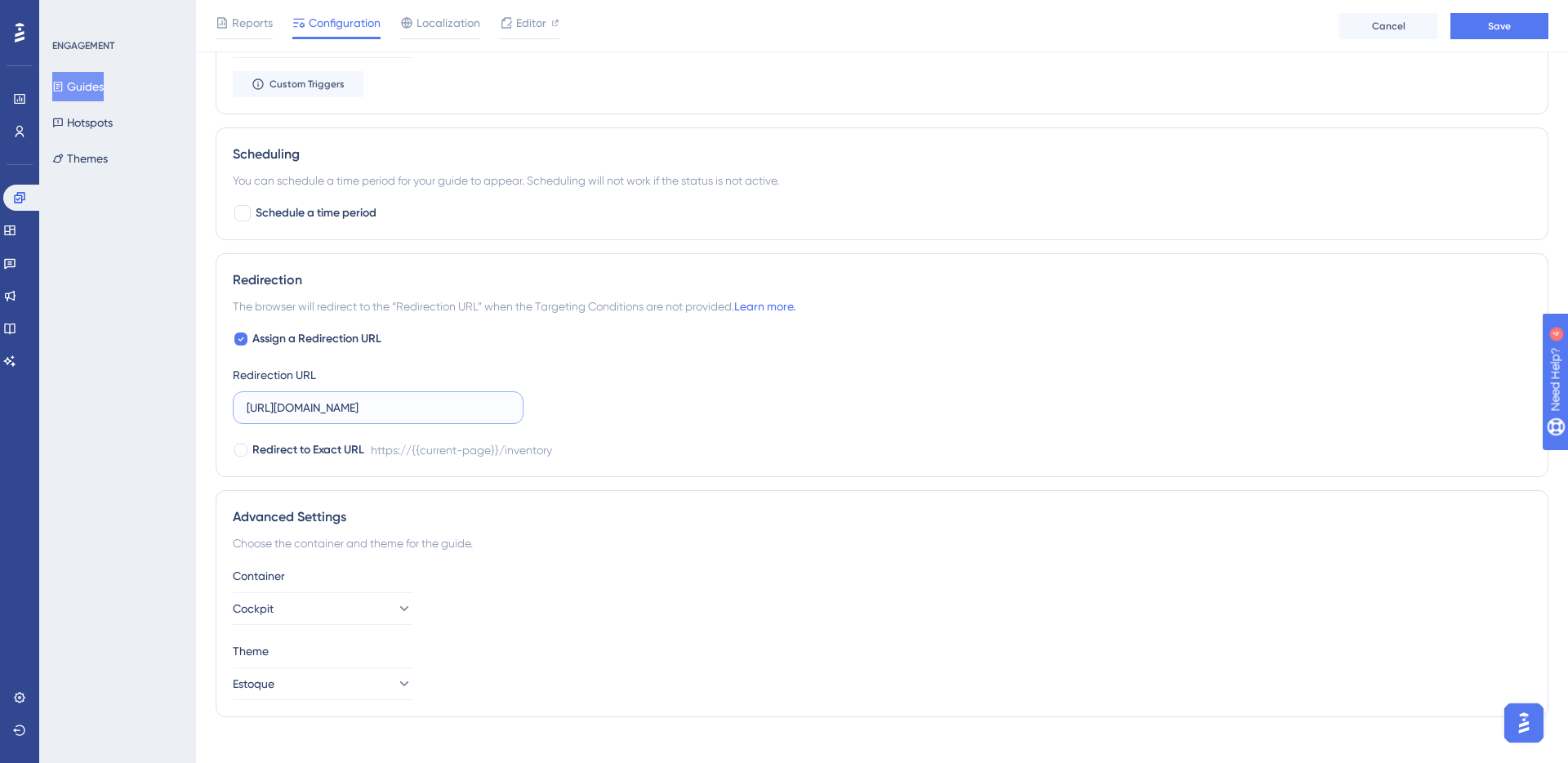 type on "https://www.cockpit.com.br/inventory" 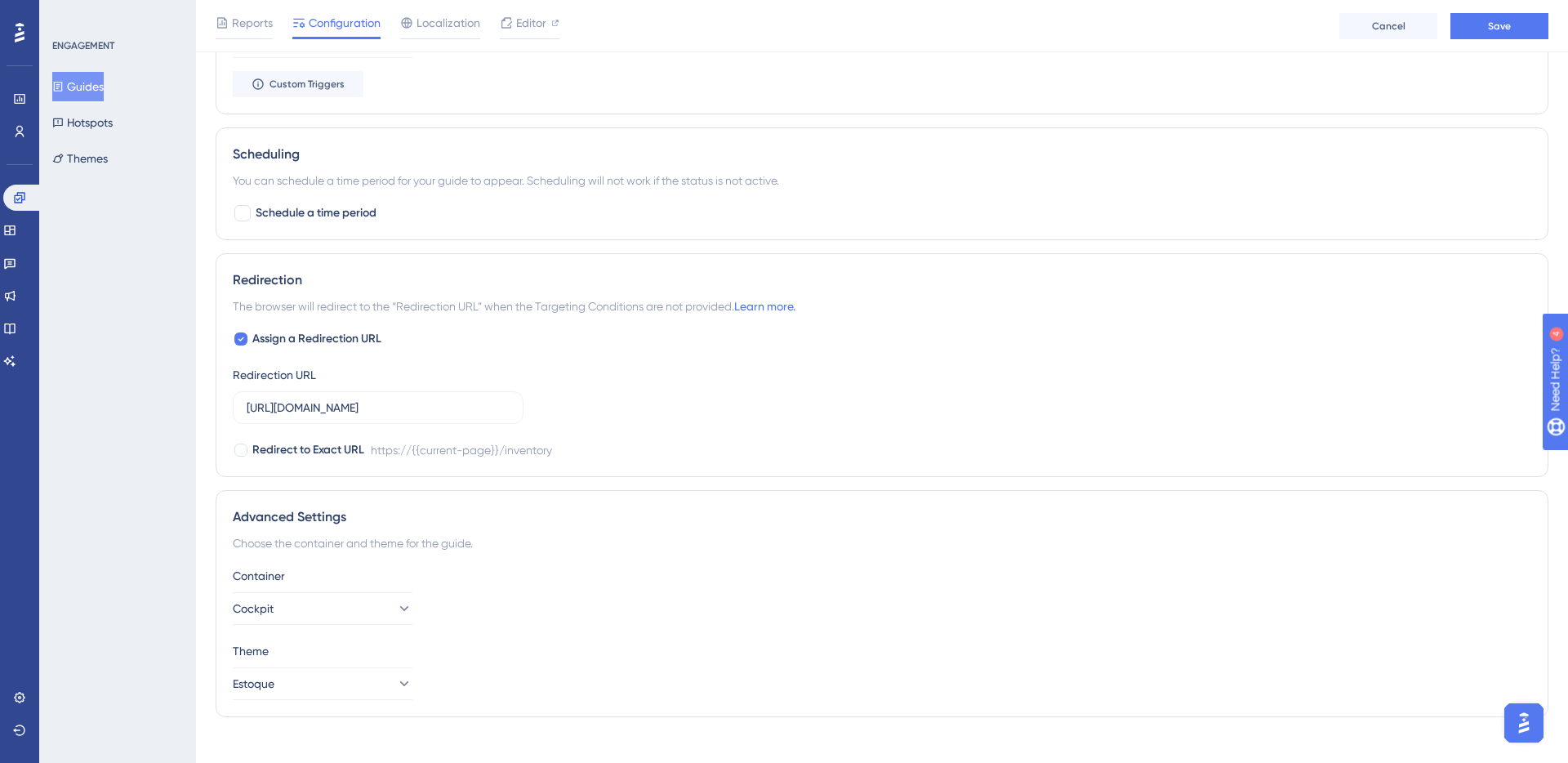click on "Assign a Redirection URL Redirection URL https://www.cockpit.com.br/inventory Redirect to Exact URL https://{{current-page}}/inventory" at bounding box center (882, 395) 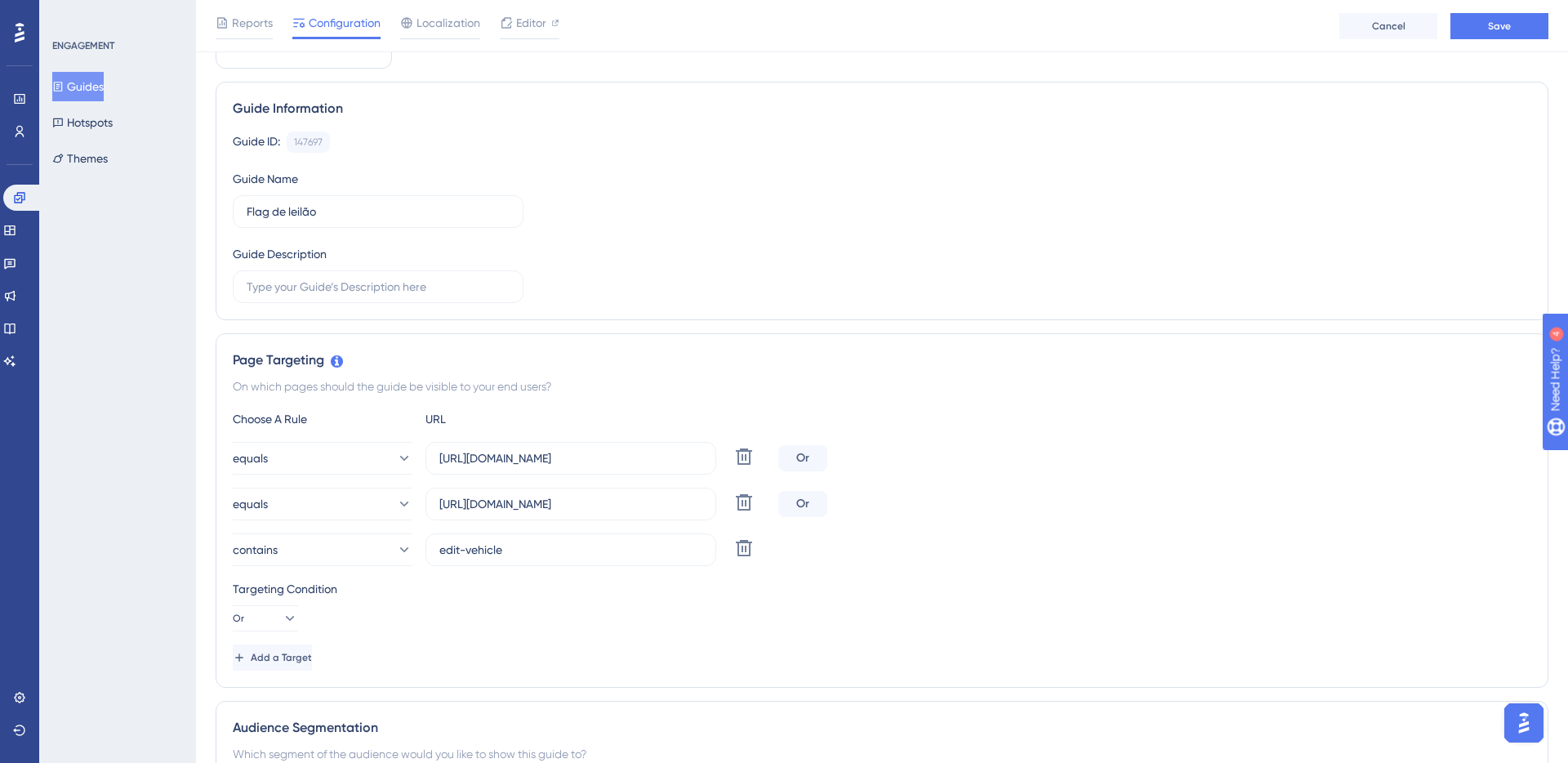 scroll, scrollTop: 0, scrollLeft: 0, axis: both 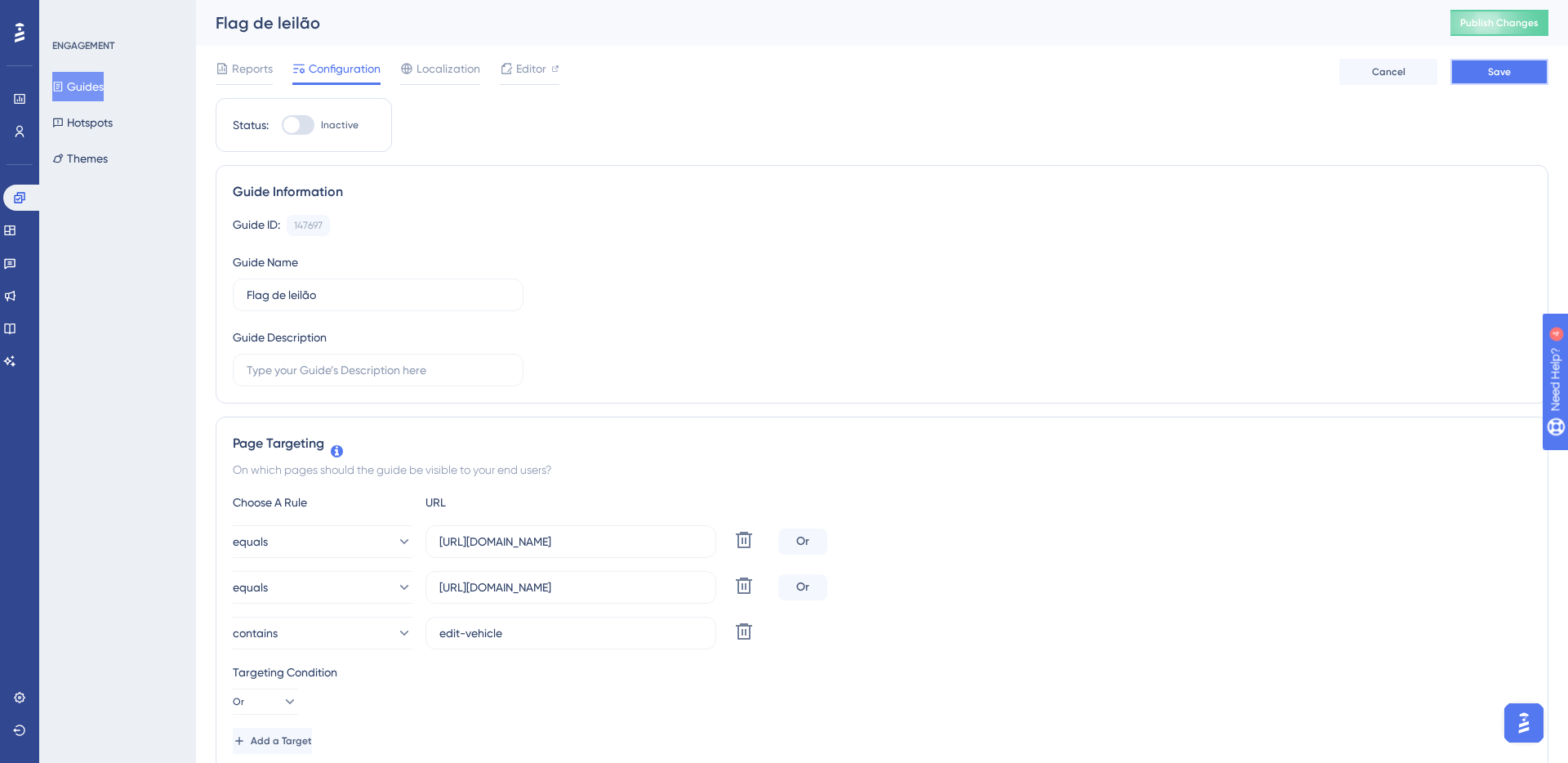 click on "Save" at bounding box center (1499, 72) 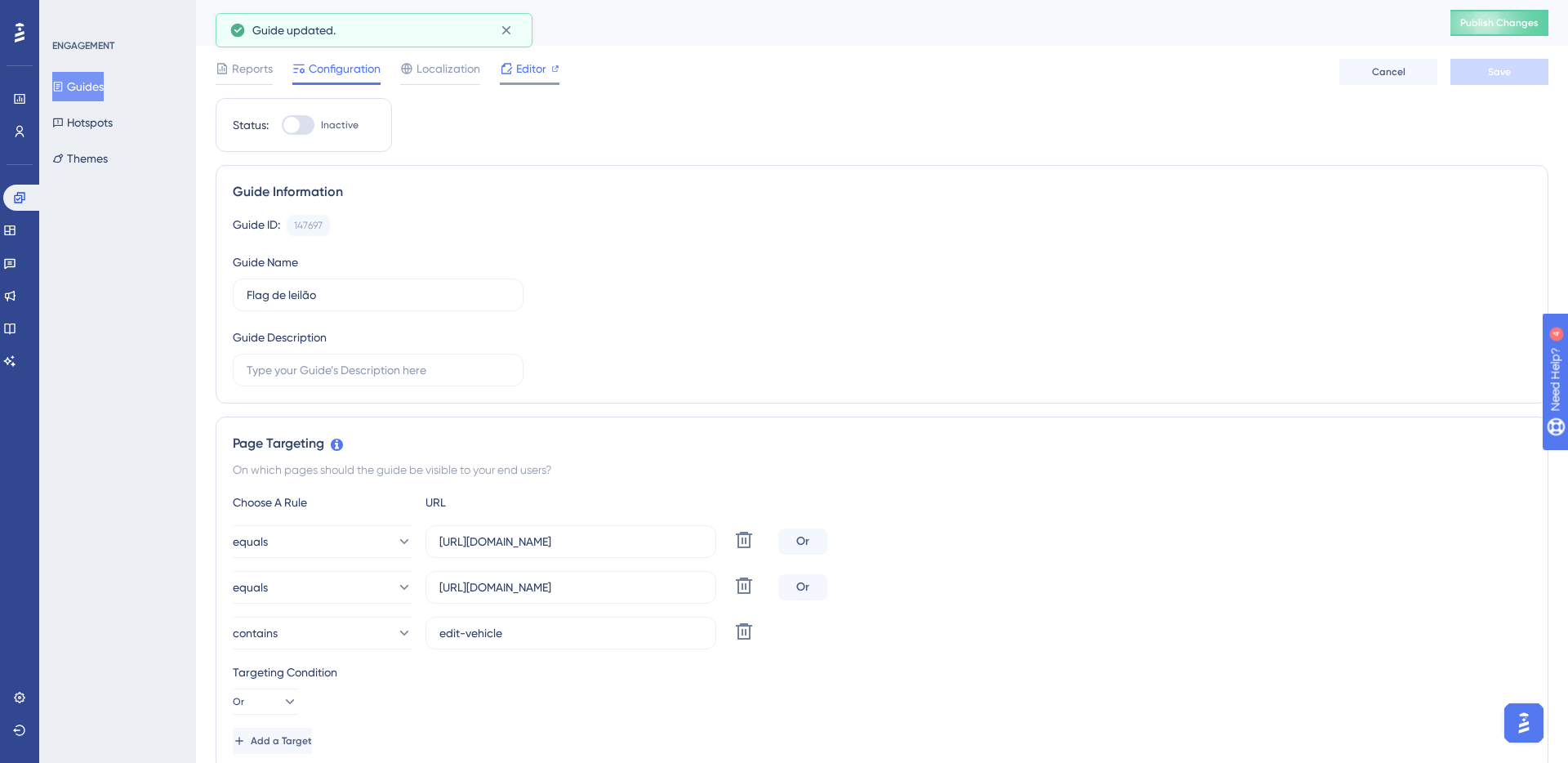 click on "Editor" at bounding box center (531, 69) 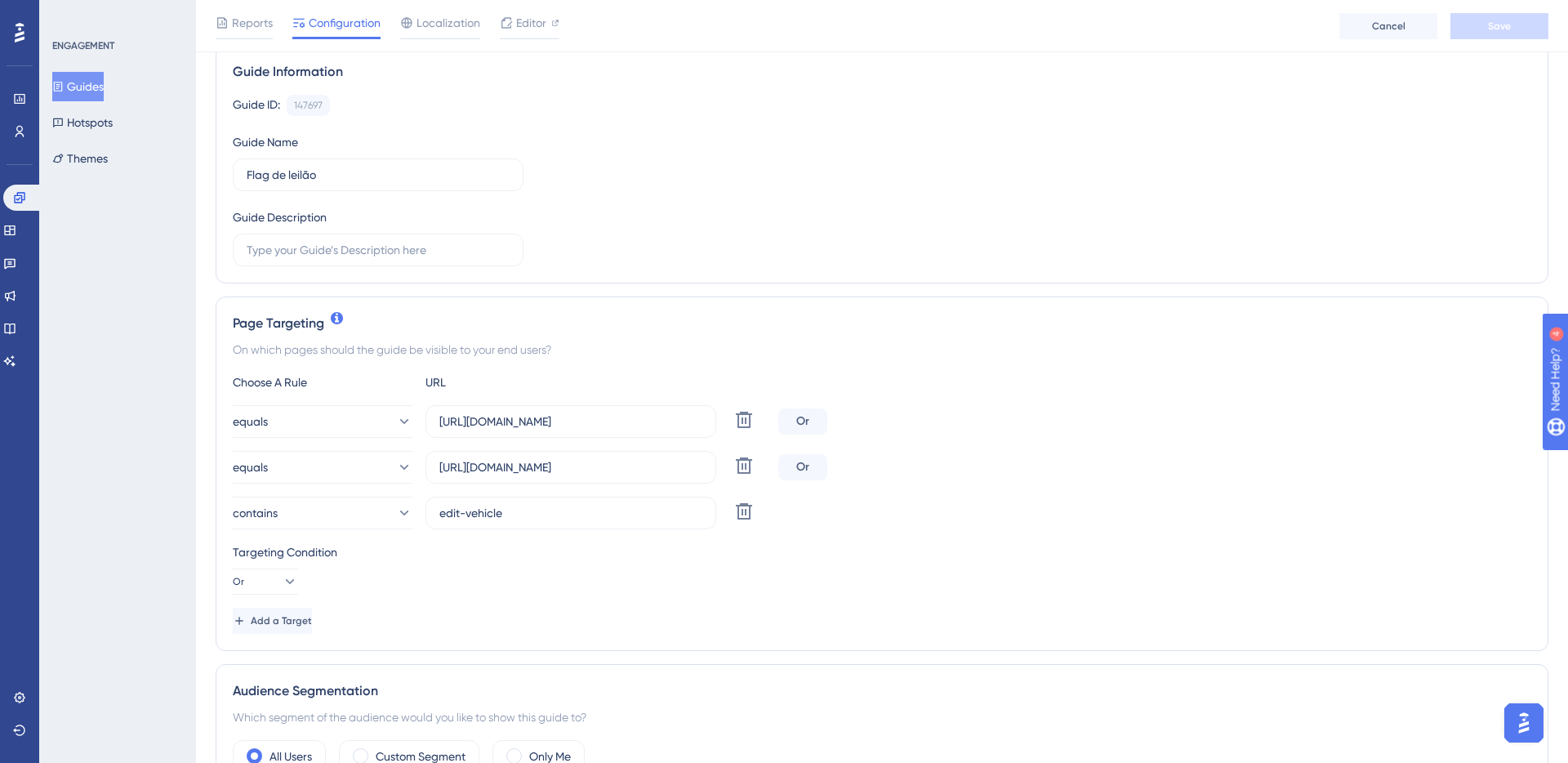 scroll, scrollTop: 143, scrollLeft: 0, axis: vertical 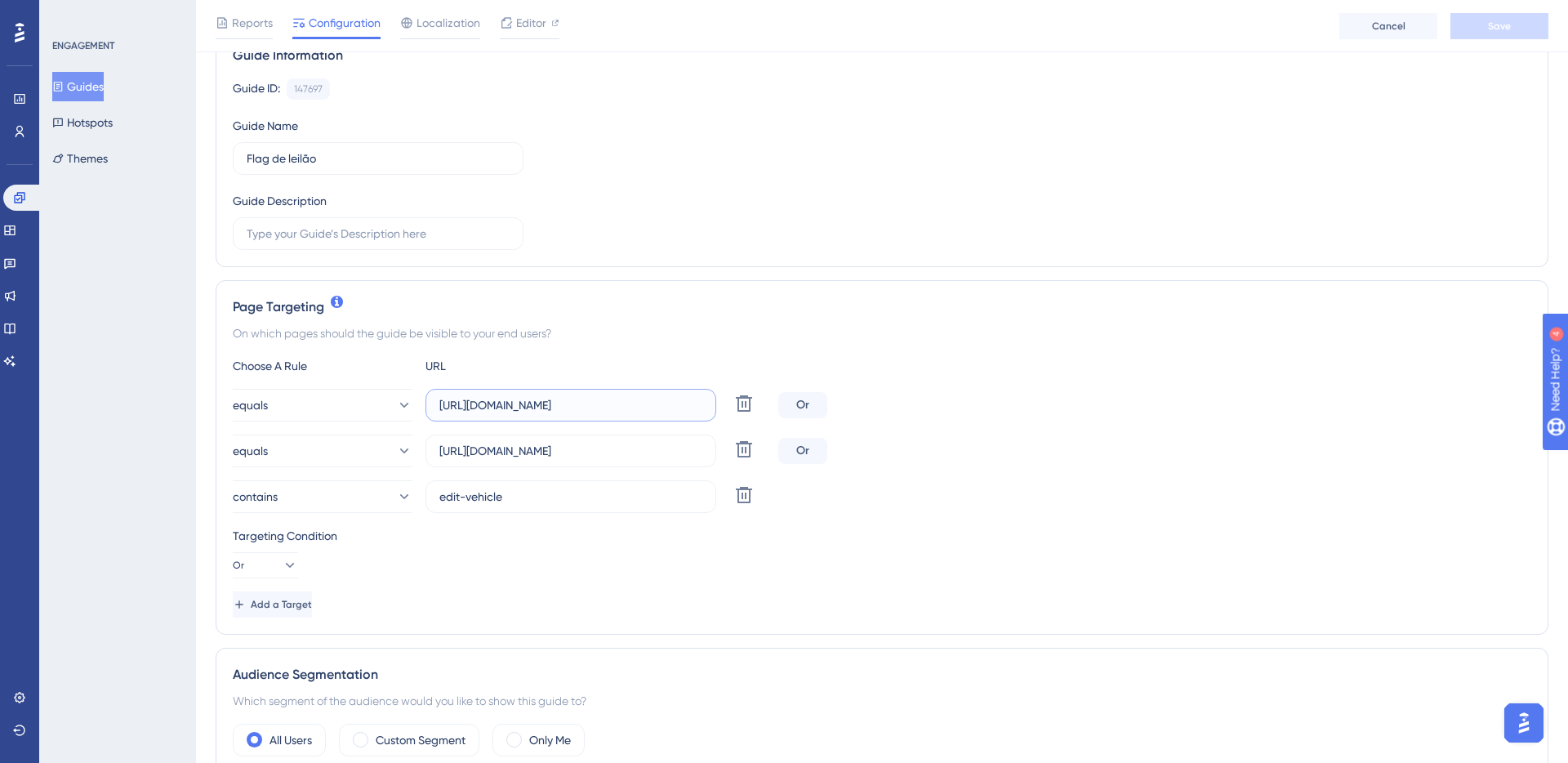 click on "https://www.cockpit.com.br/inventory/list-vehicle?lkid=2198&step=2" at bounding box center [571, 405] 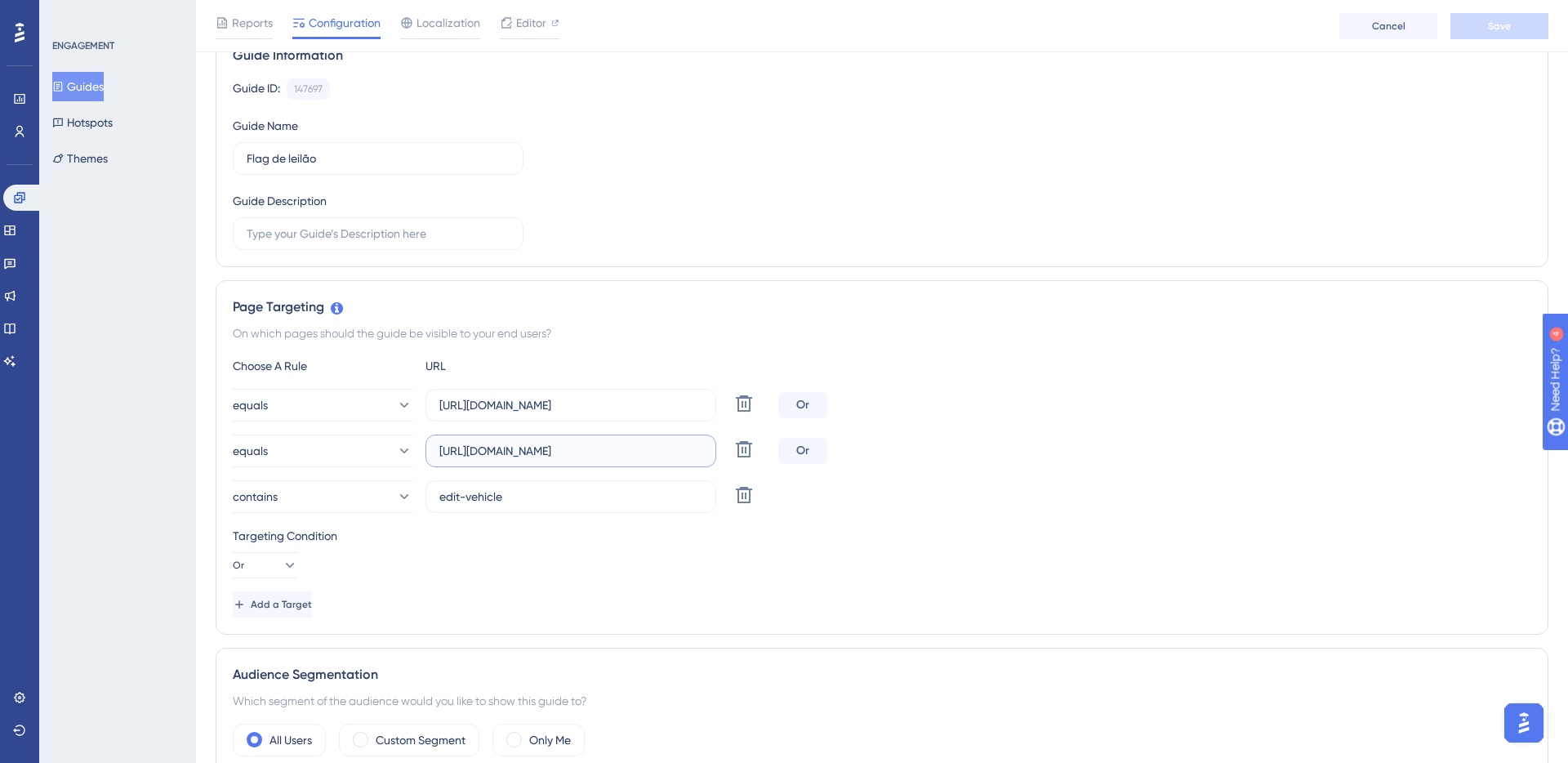 scroll, scrollTop: 0, scrollLeft: 0, axis: both 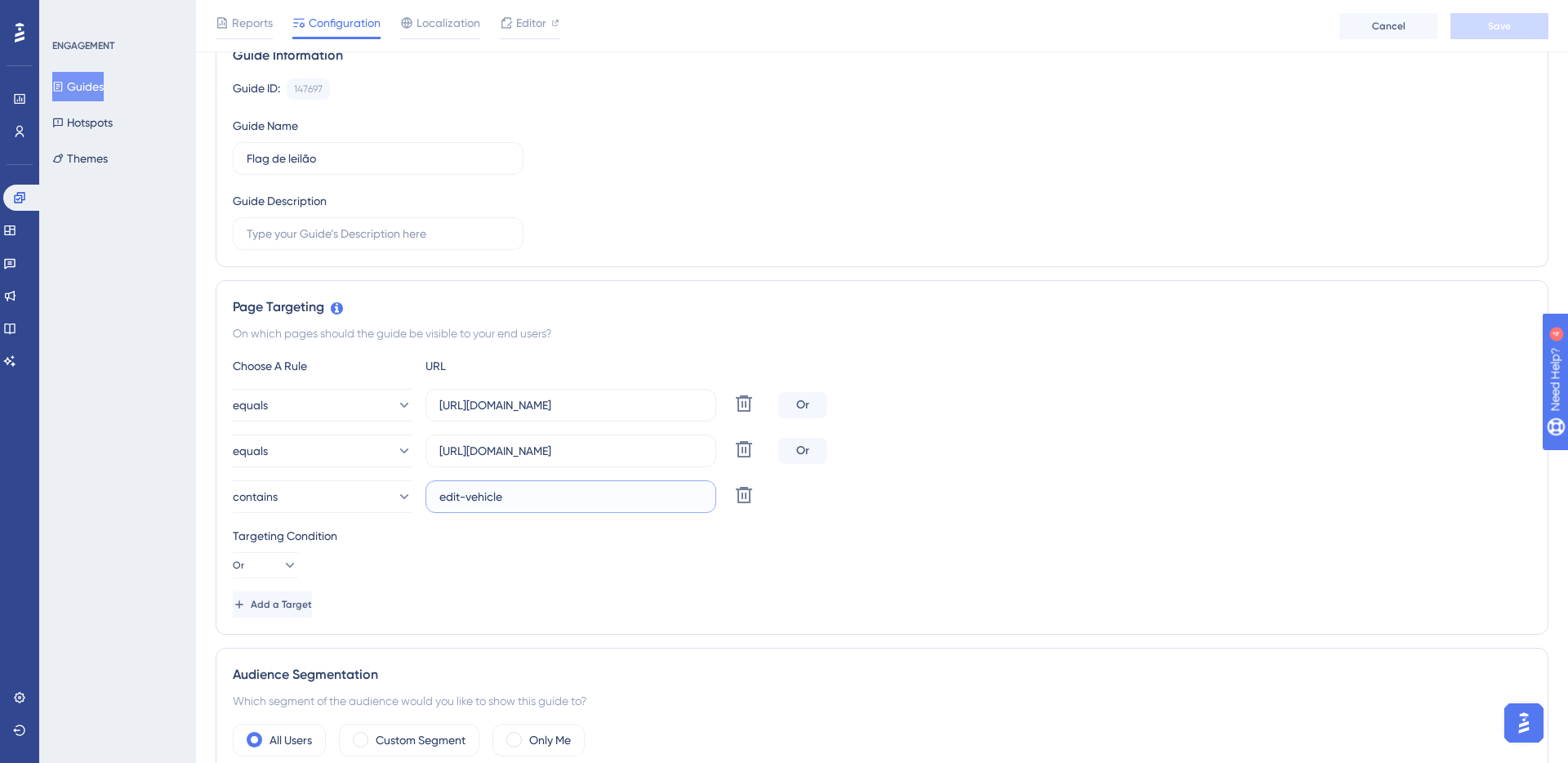 click on "edit-vehicle" at bounding box center (571, 497) 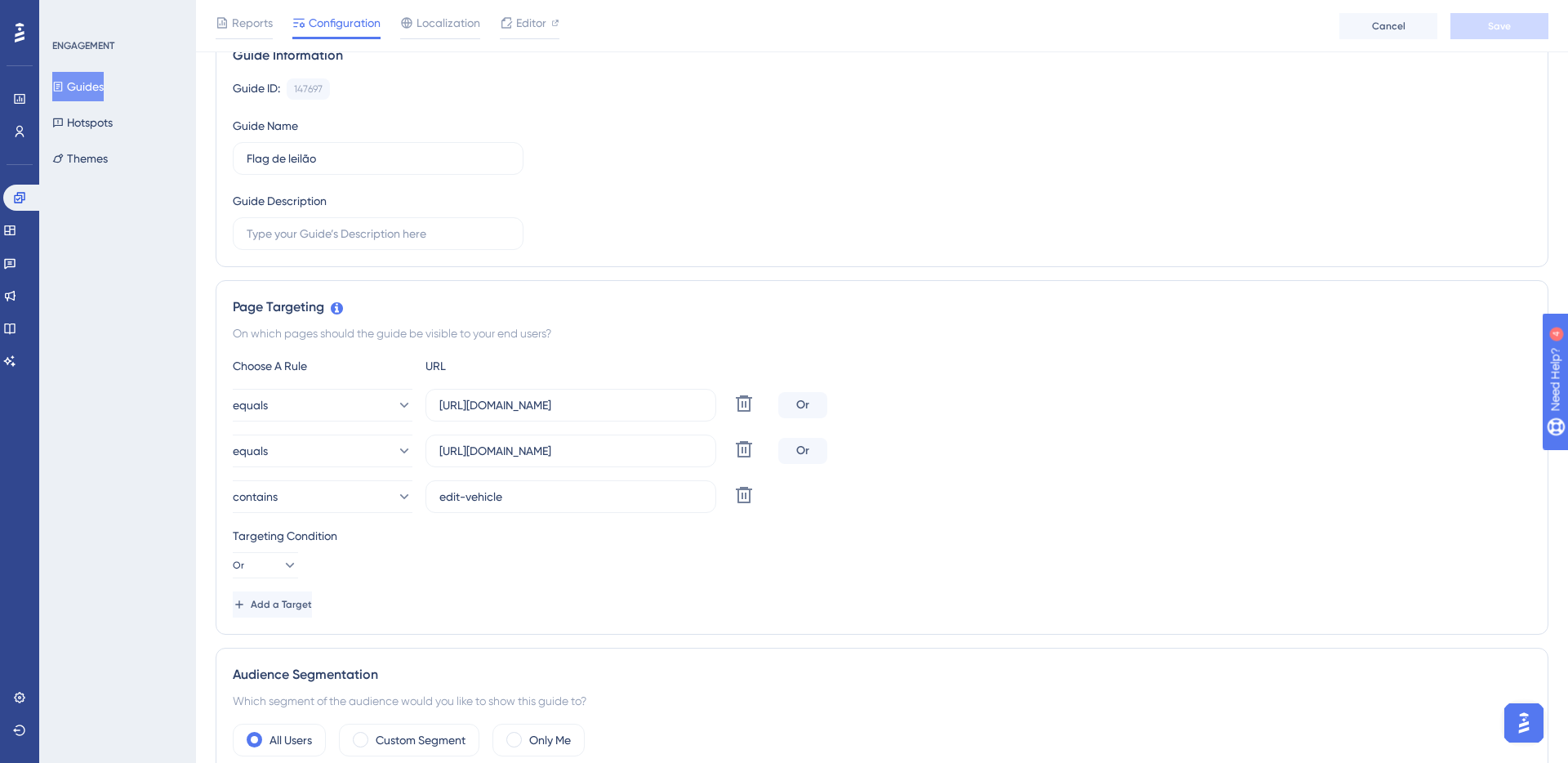 click on "On which pages should the guide be visible to your end users?" at bounding box center [882, 333] 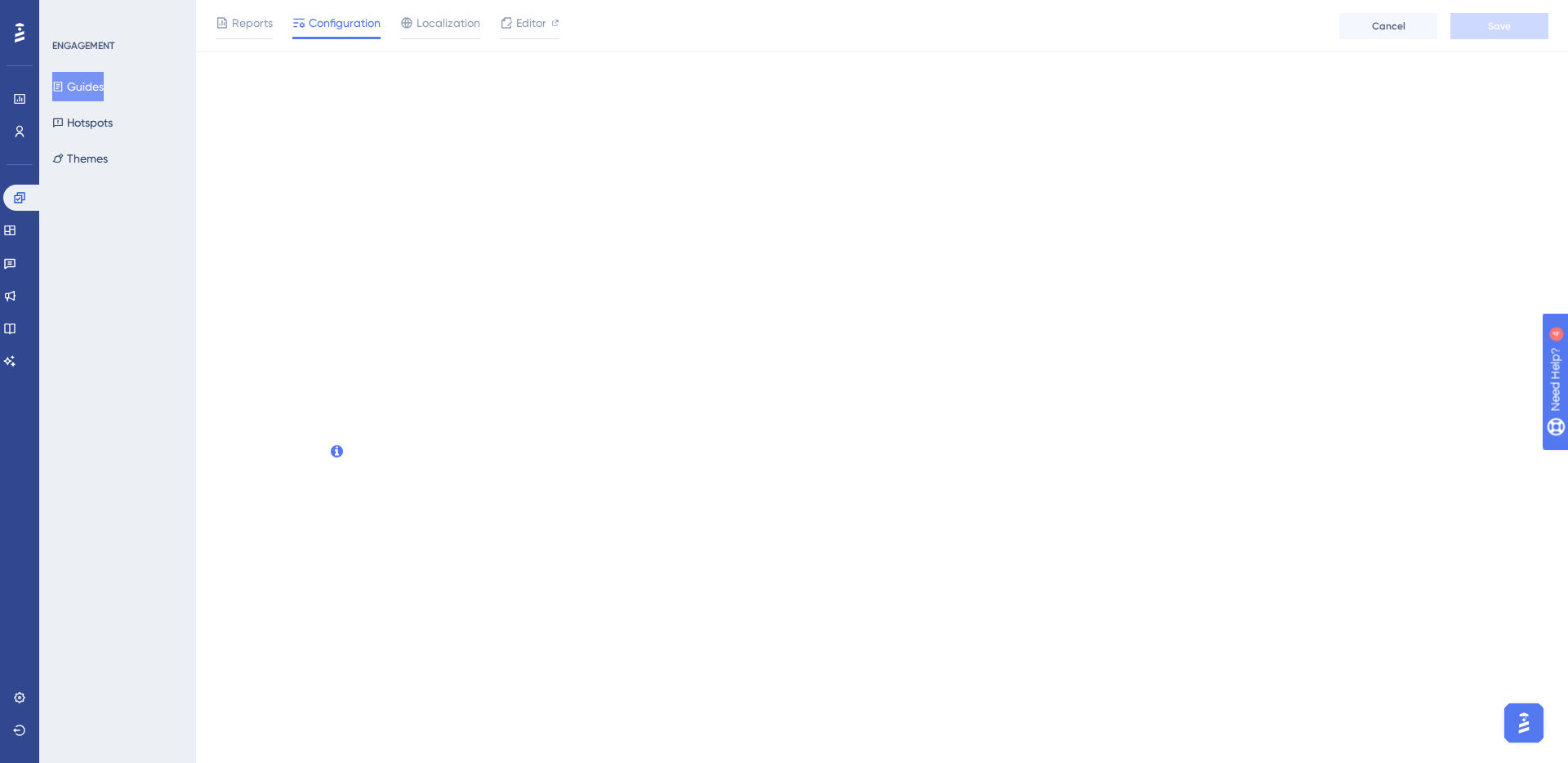 scroll, scrollTop: 0, scrollLeft: 0, axis: both 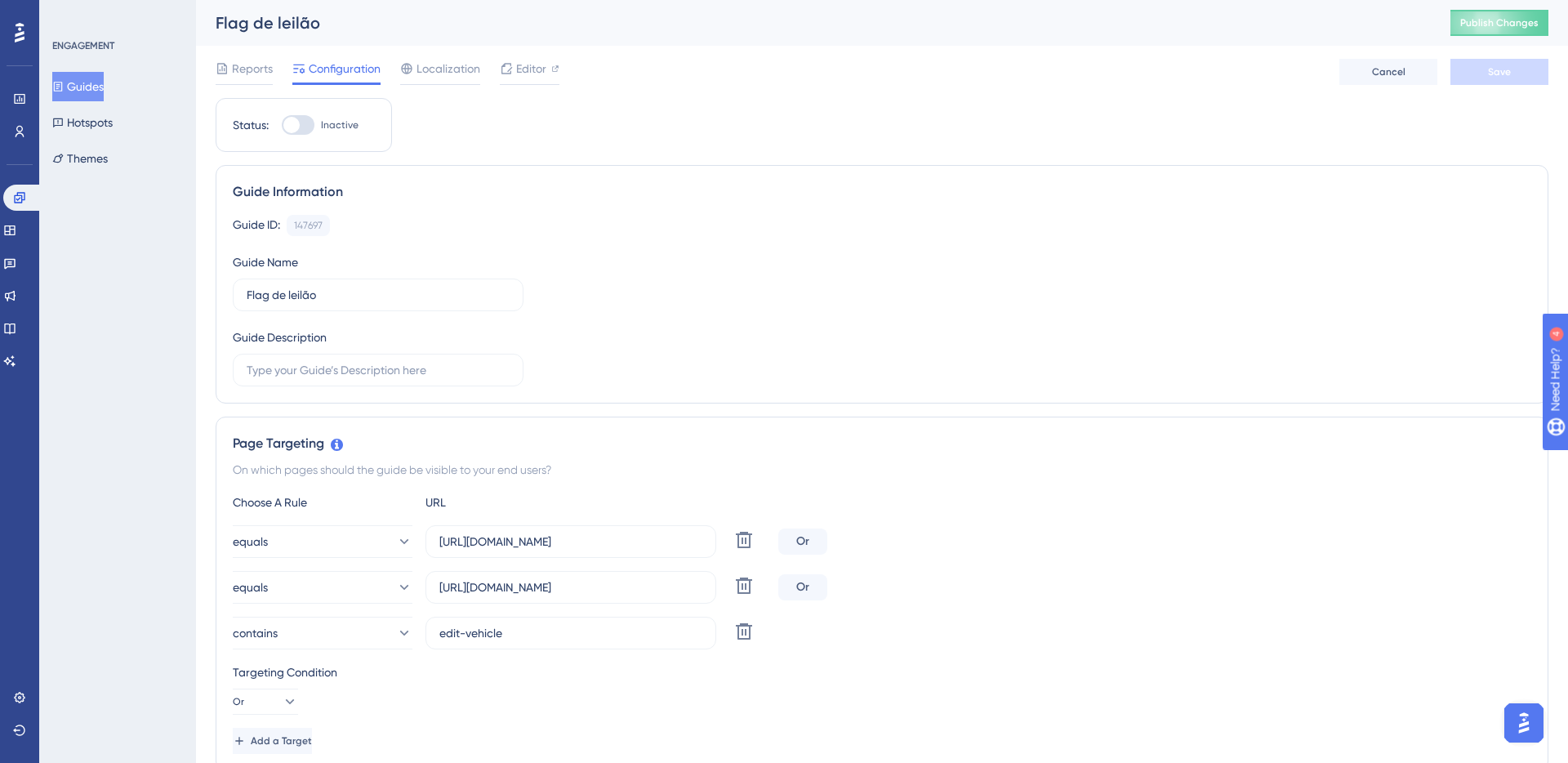 click at bounding box center (292, 125) 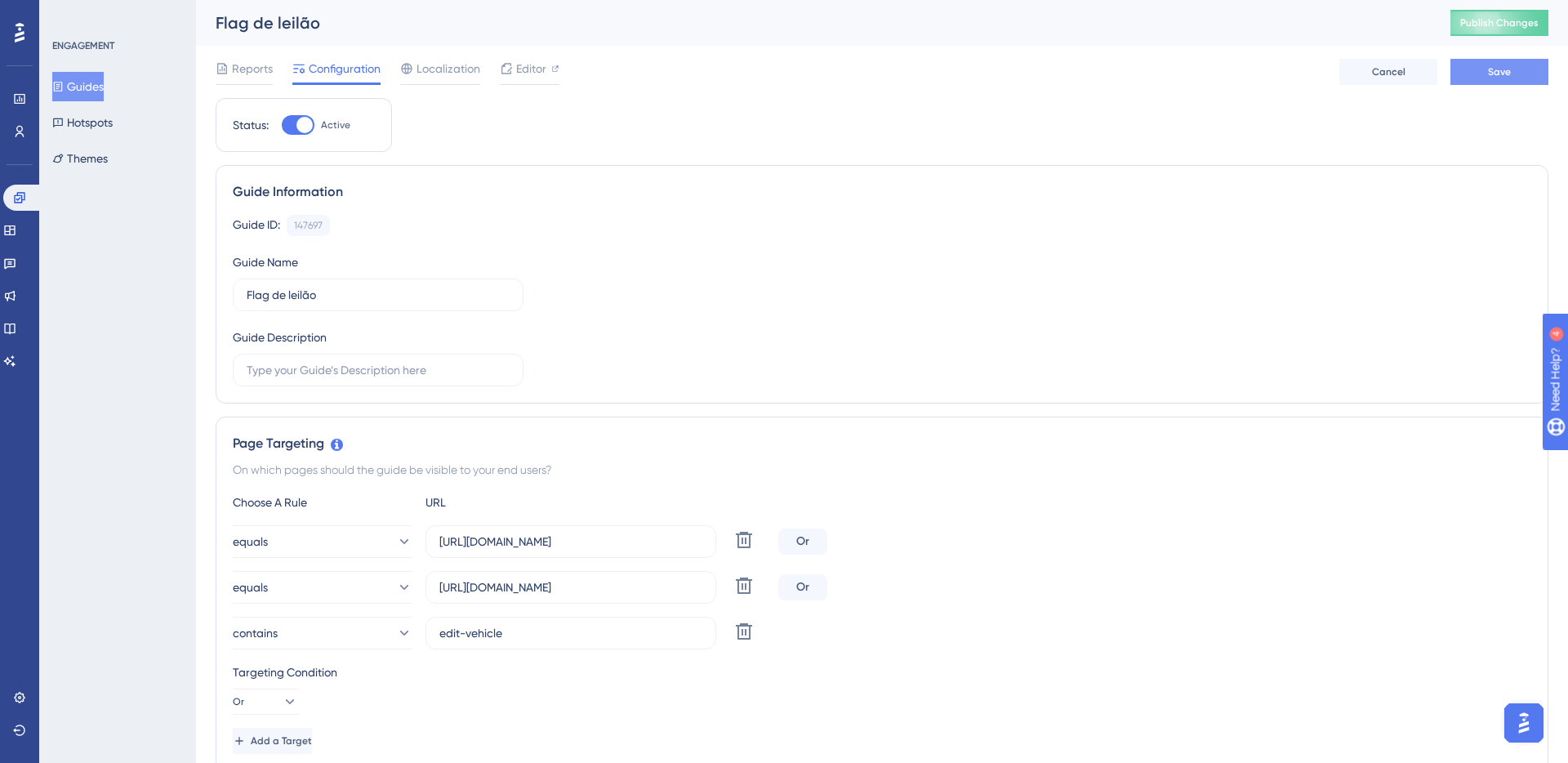 click on "Save" at bounding box center (1499, 72) 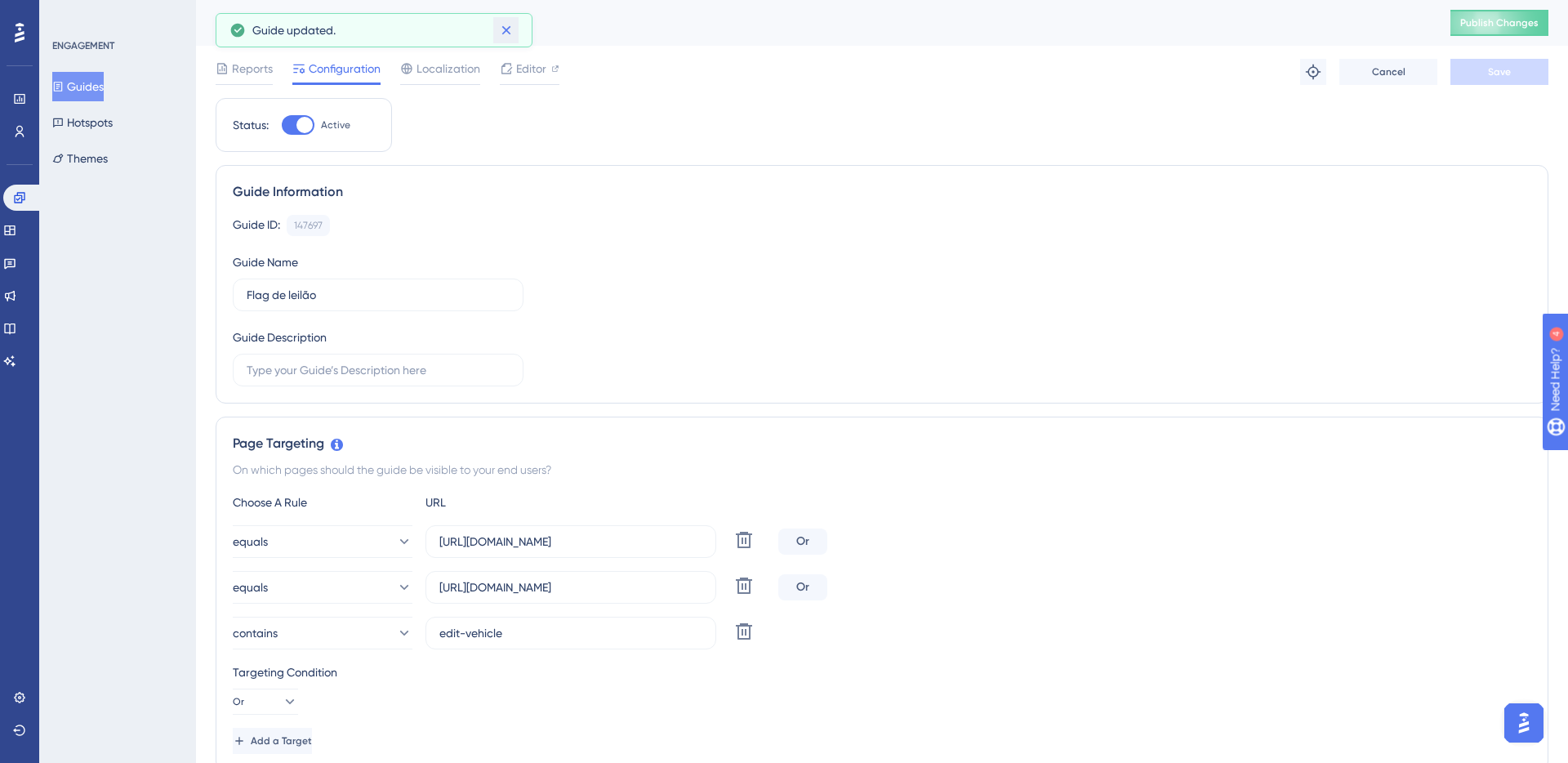 click 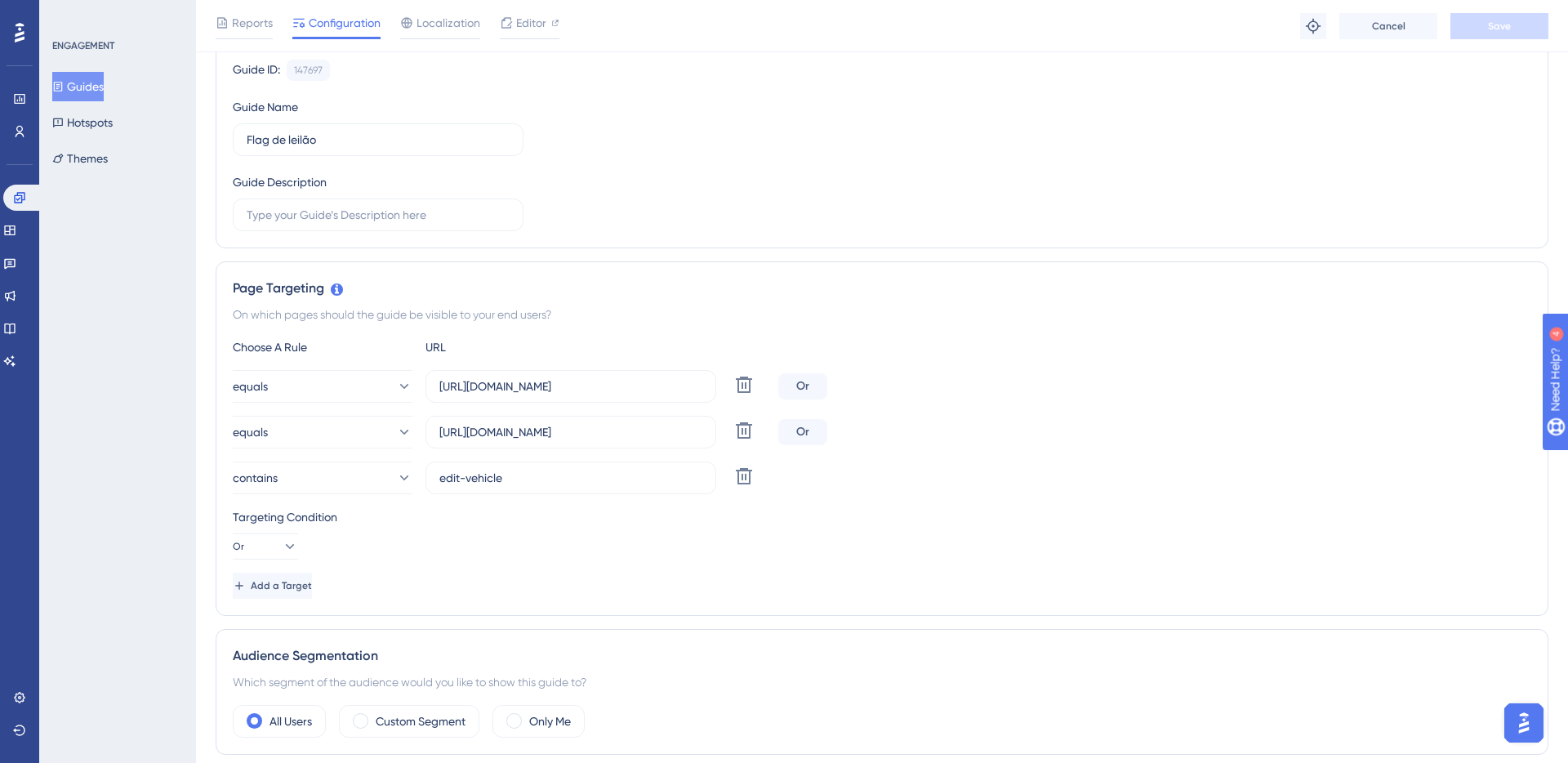 scroll, scrollTop: 0, scrollLeft: 0, axis: both 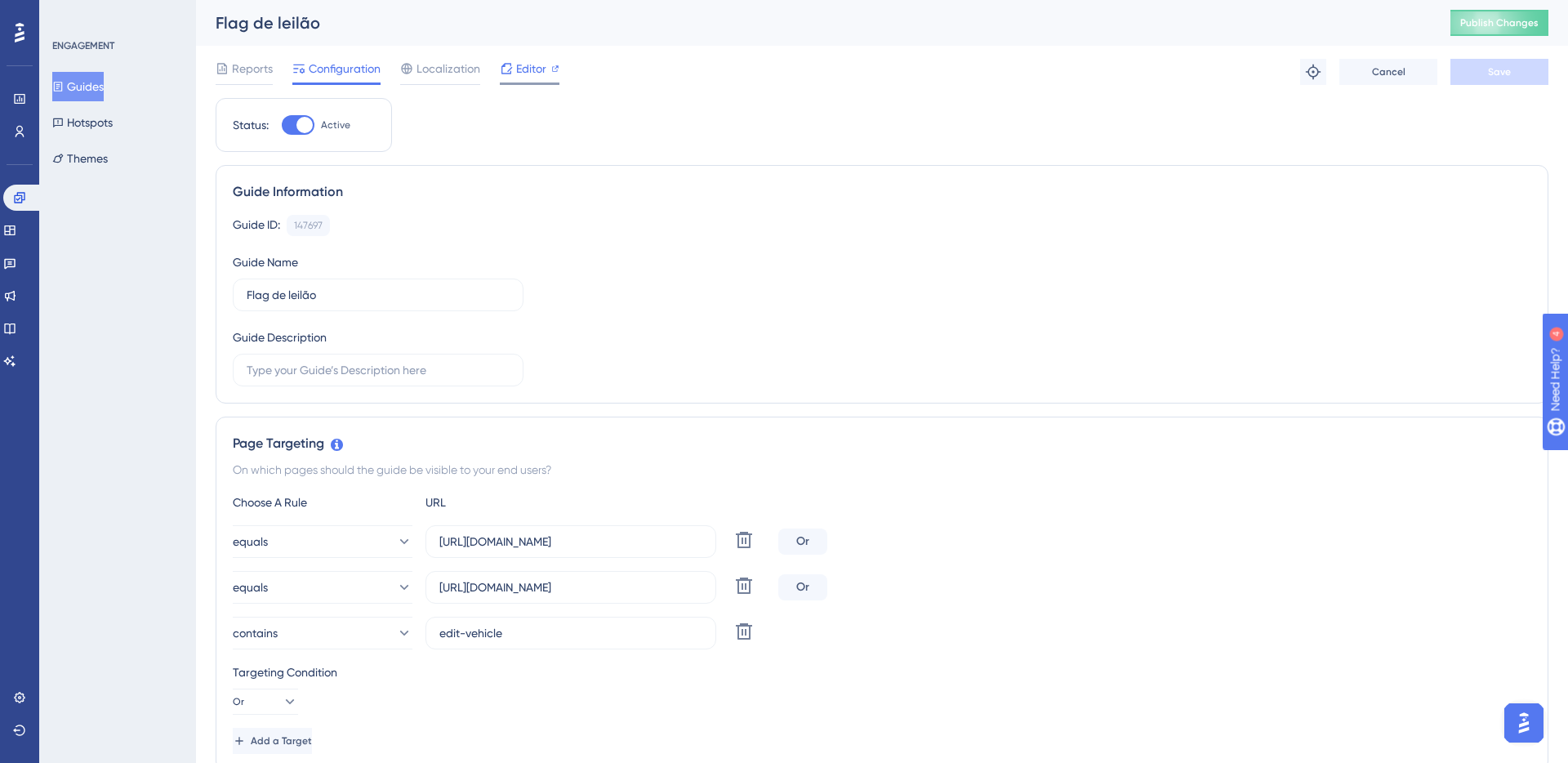 click on "Editor" at bounding box center (531, 69) 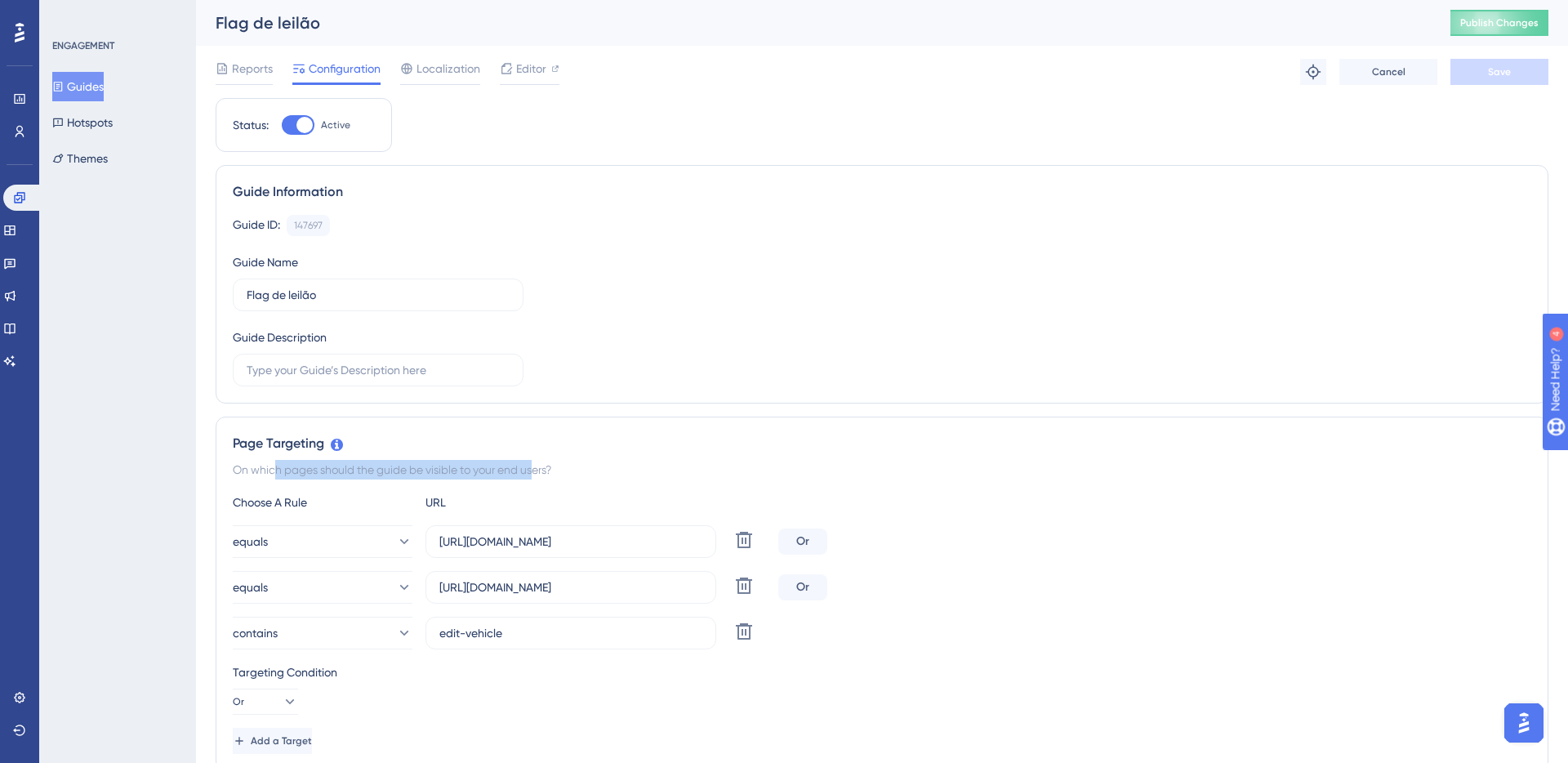 drag, startPoint x: 246, startPoint y: 468, endPoint x: 506, endPoint y: 471, distance: 260.01731 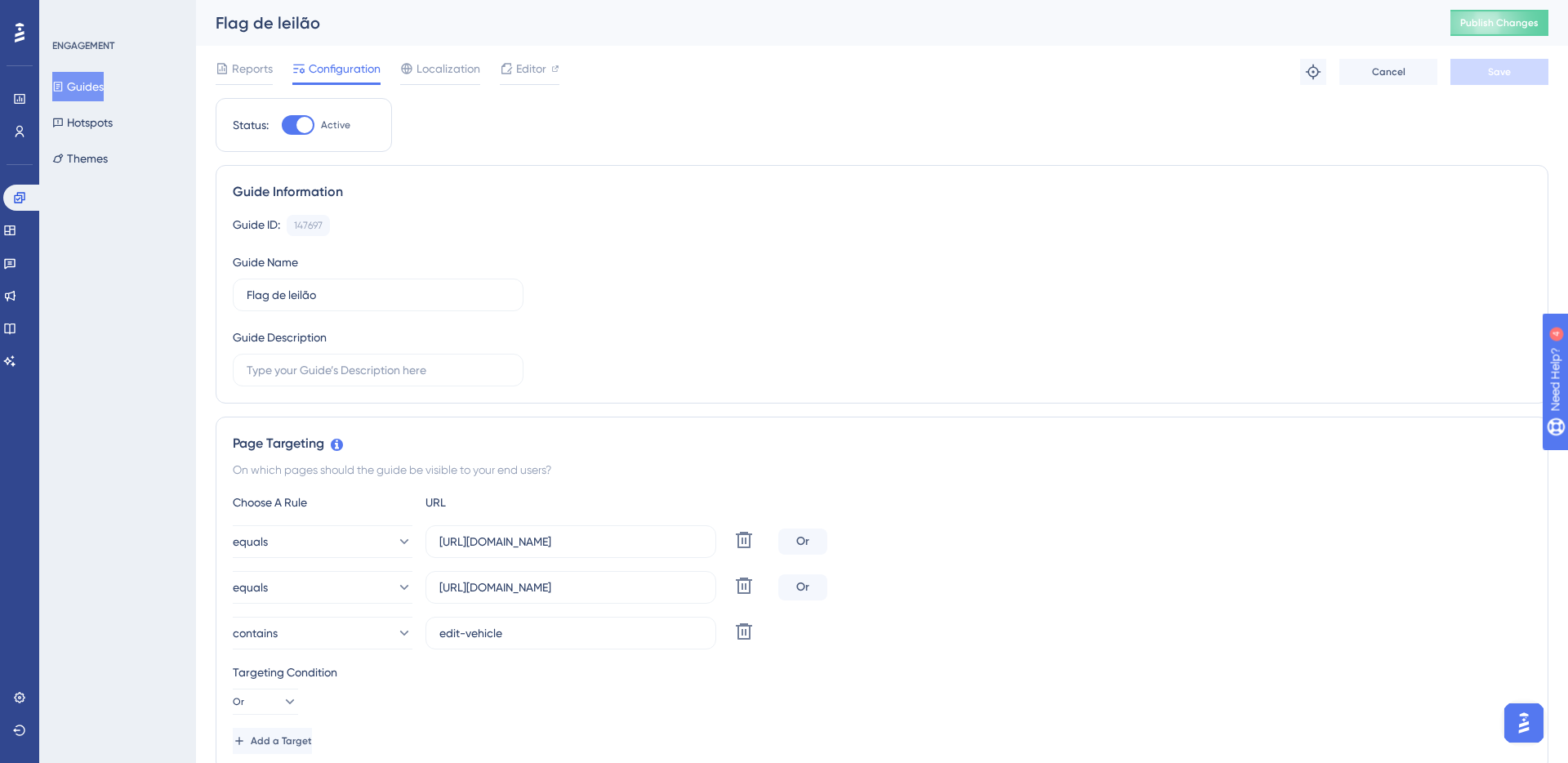 click on "On which pages should the guide be visible to your end users?" at bounding box center [882, 470] 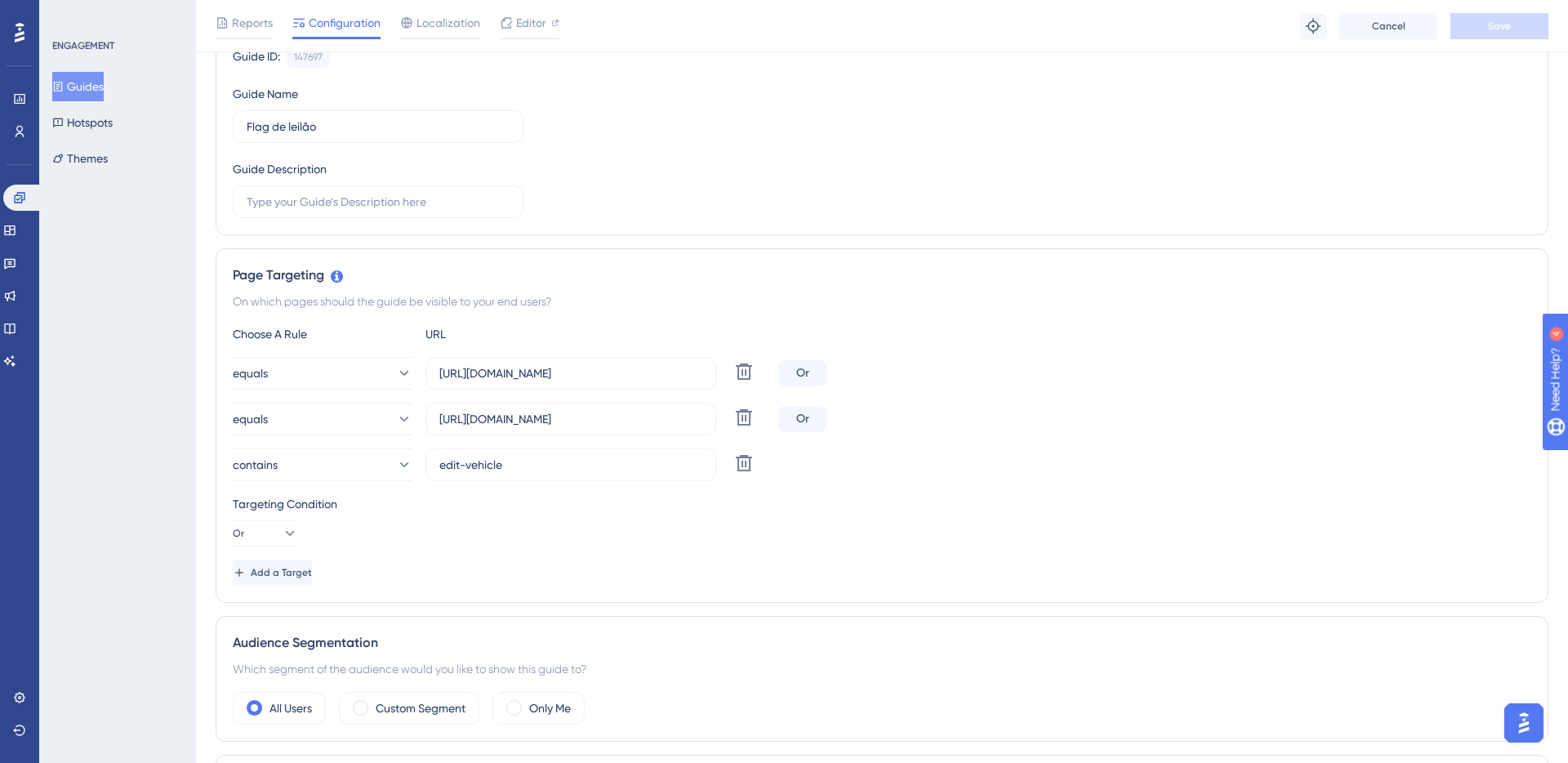scroll, scrollTop: 0, scrollLeft: 0, axis: both 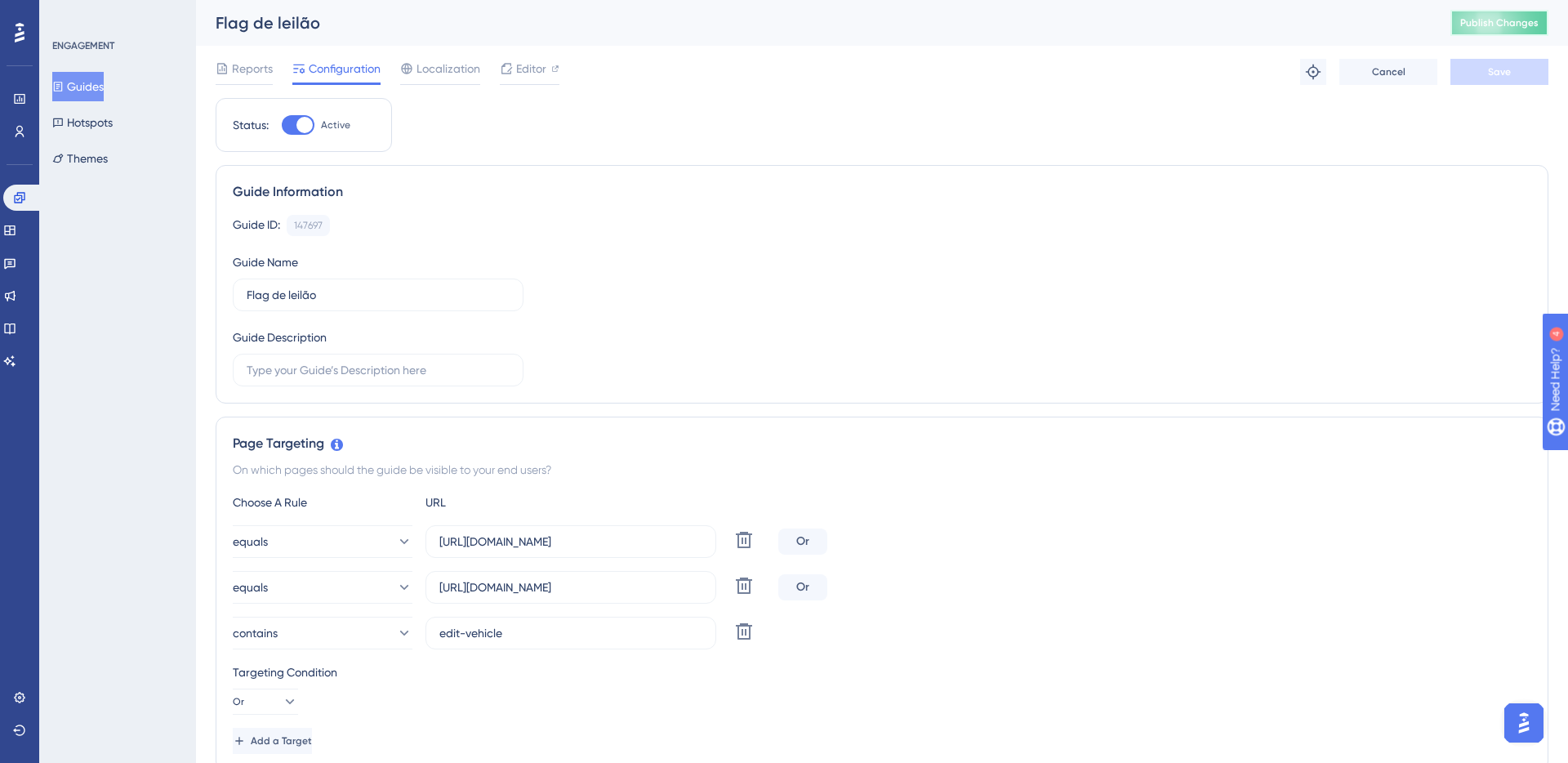 click on "Publish Changes" at bounding box center (1499, 23) 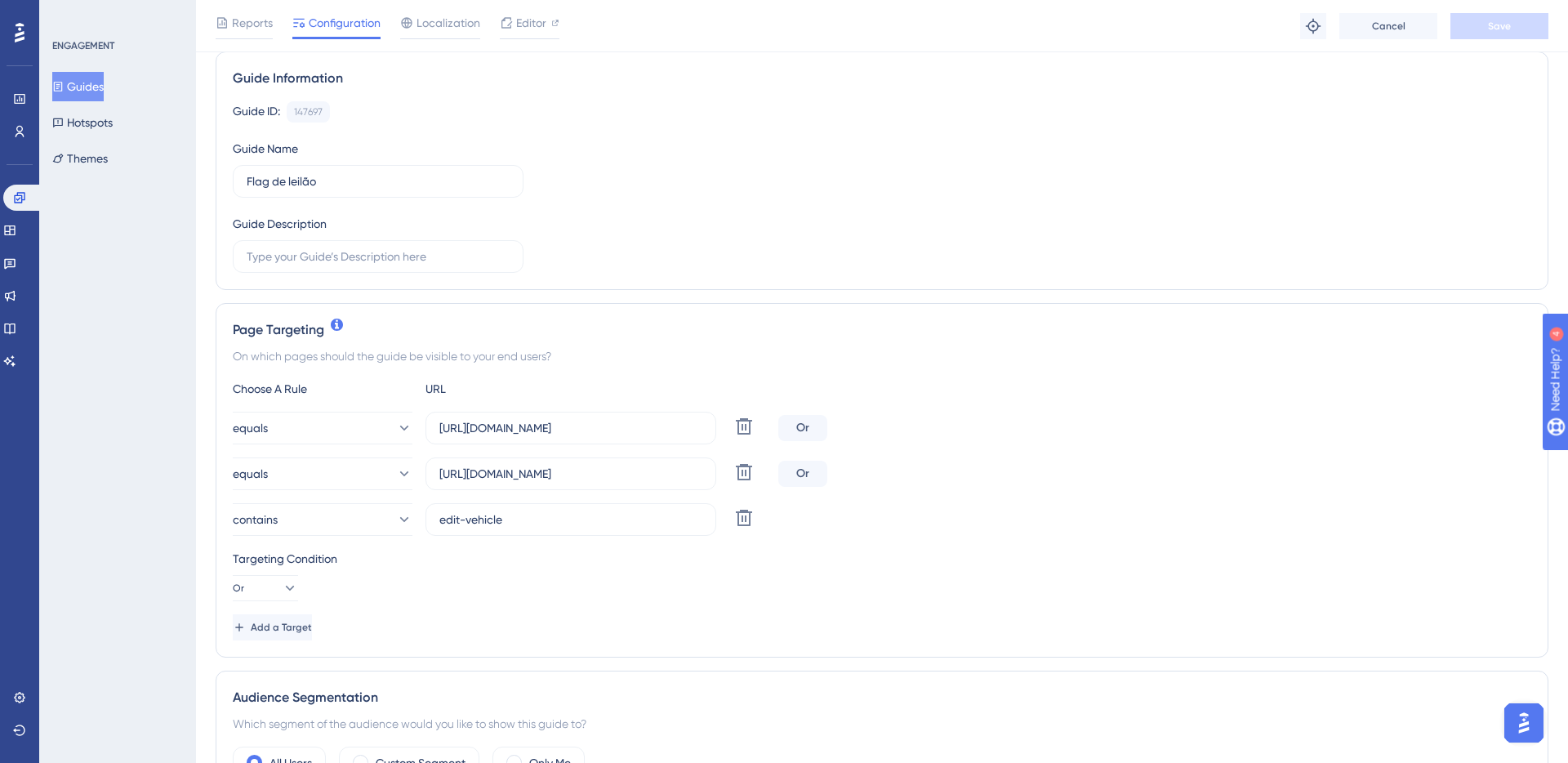 scroll, scrollTop: 124, scrollLeft: 0, axis: vertical 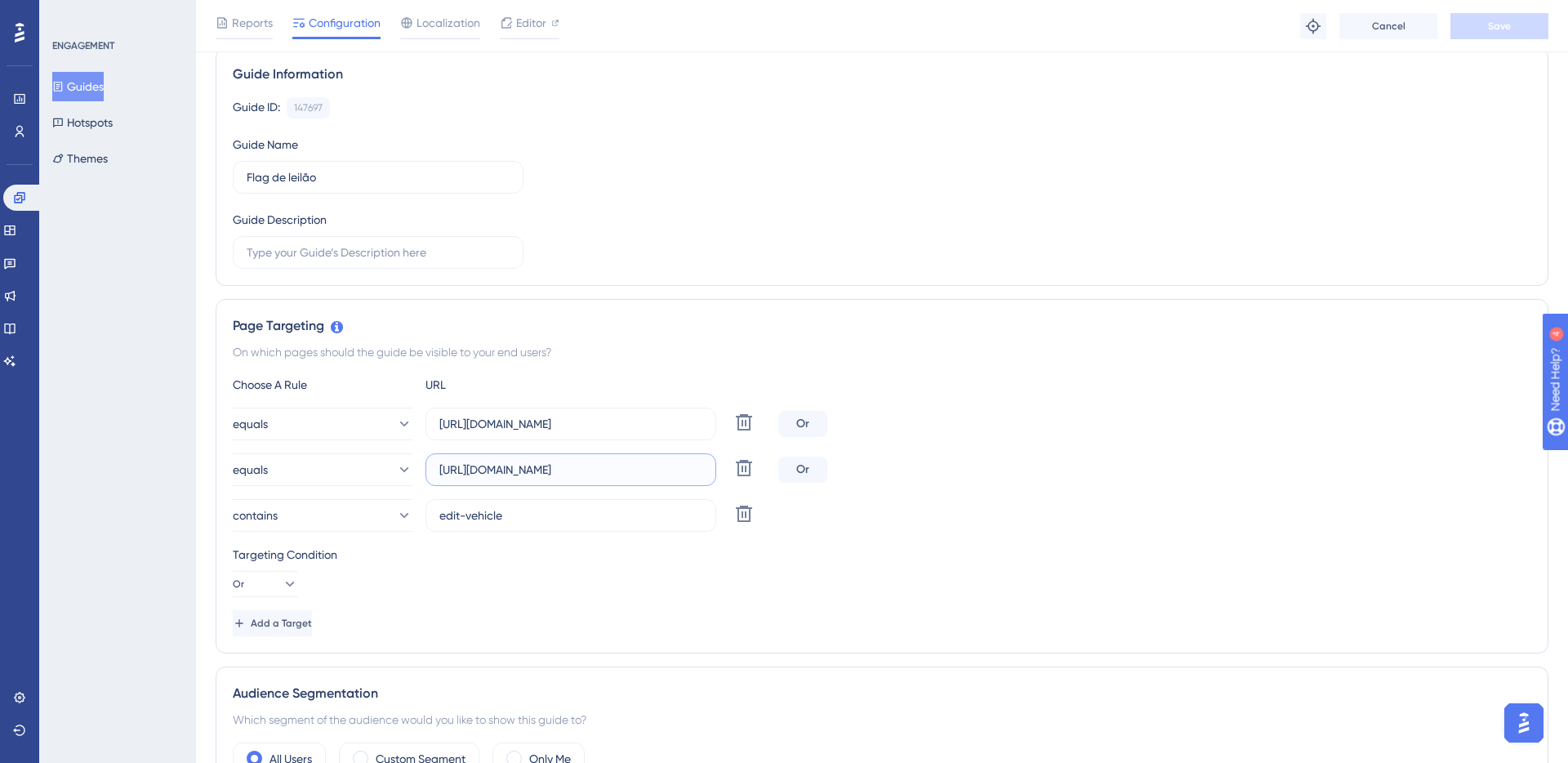 click on "https://www.cockpit.com.br/inventory/list-vehicle?lkid=1588&step=2" at bounding box center (571, 470) 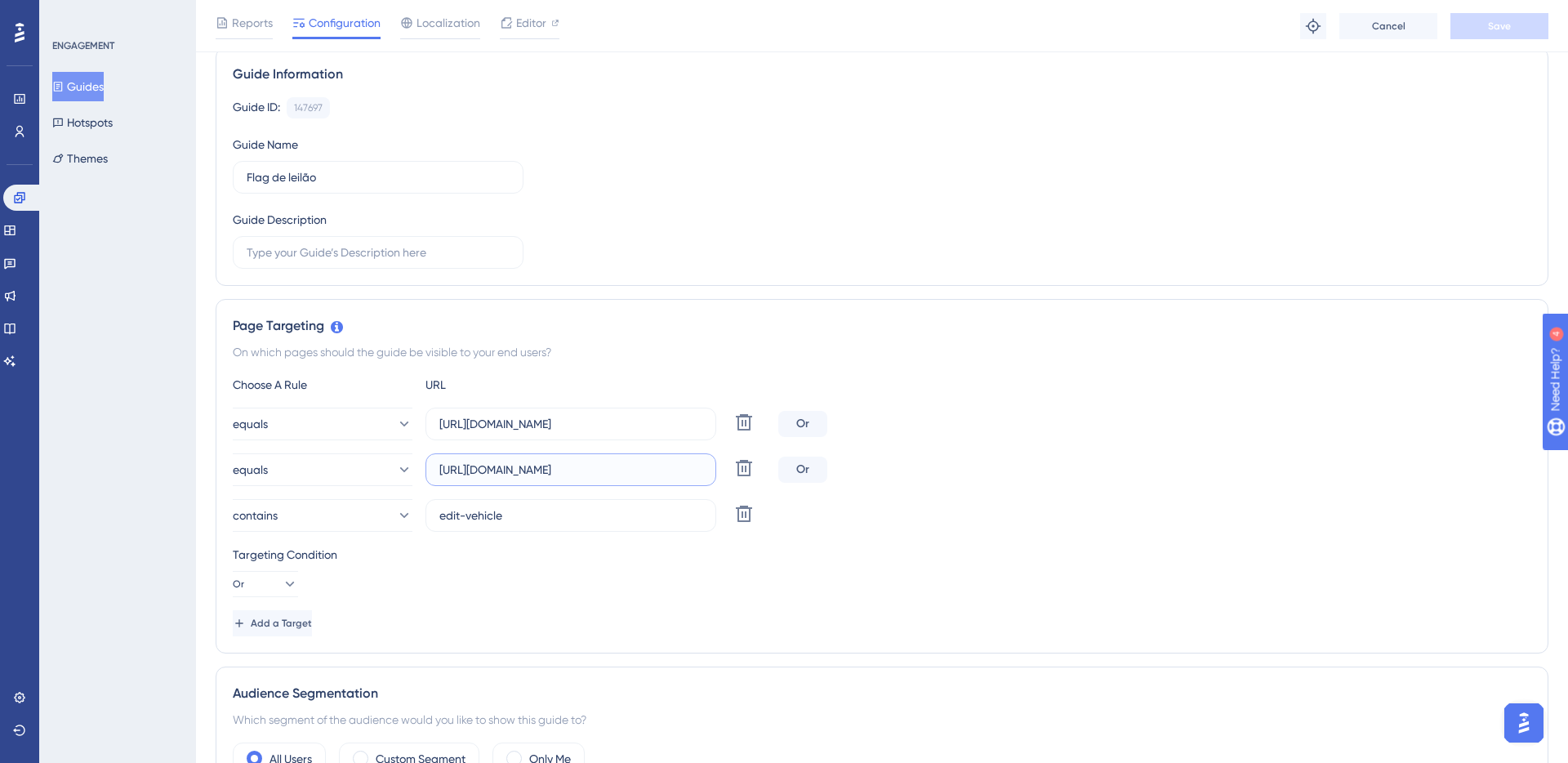 scroll, scrollTop: 0, scrollLeft: 0, axis: both 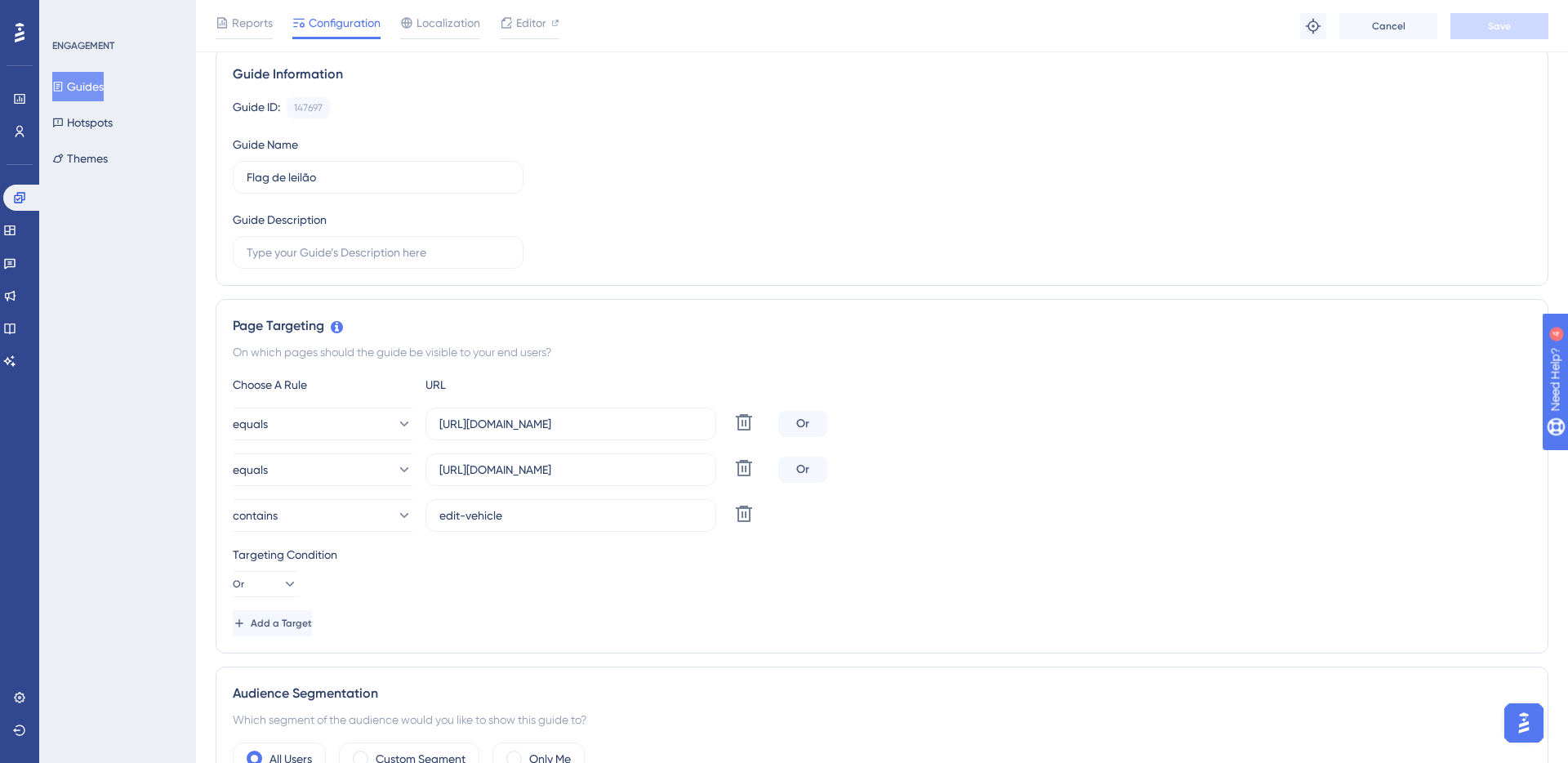 click on "Targeting Condition Or" at bounding box center [882, 571] 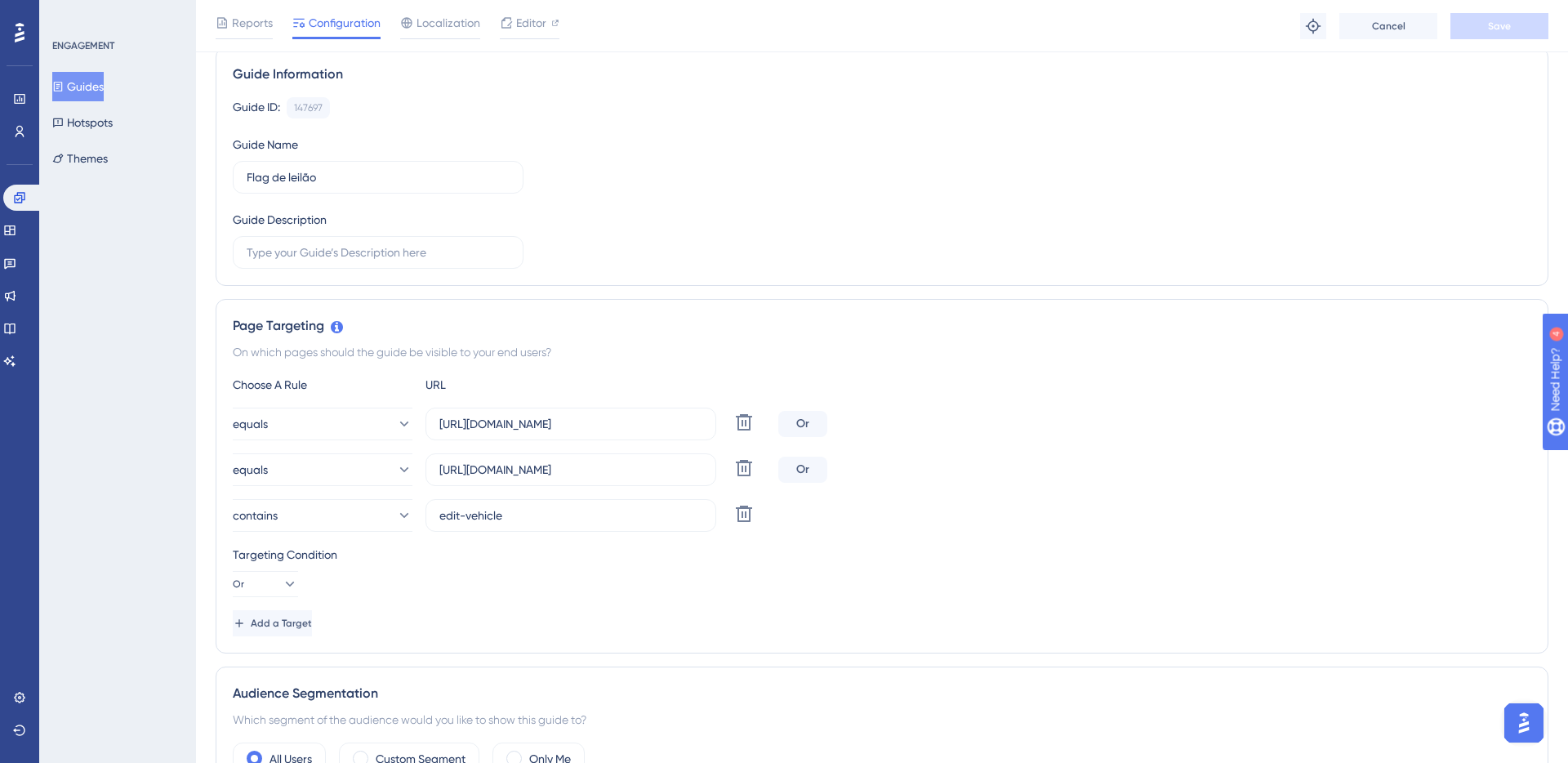 scroll, scrollTop: 0, scrollLeft: 0, axis: both 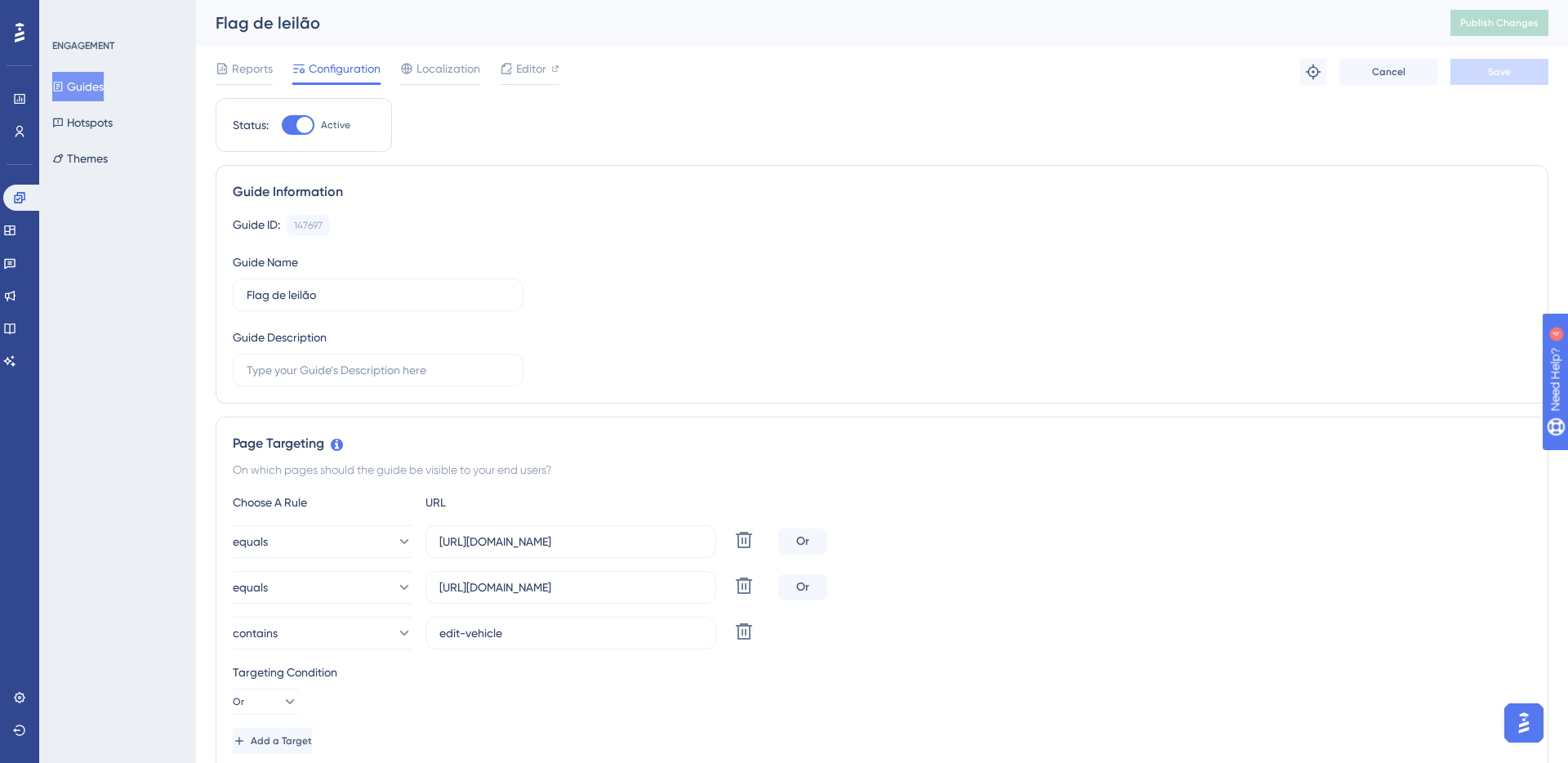 click on "Guides" at bounding box center [78, 87] 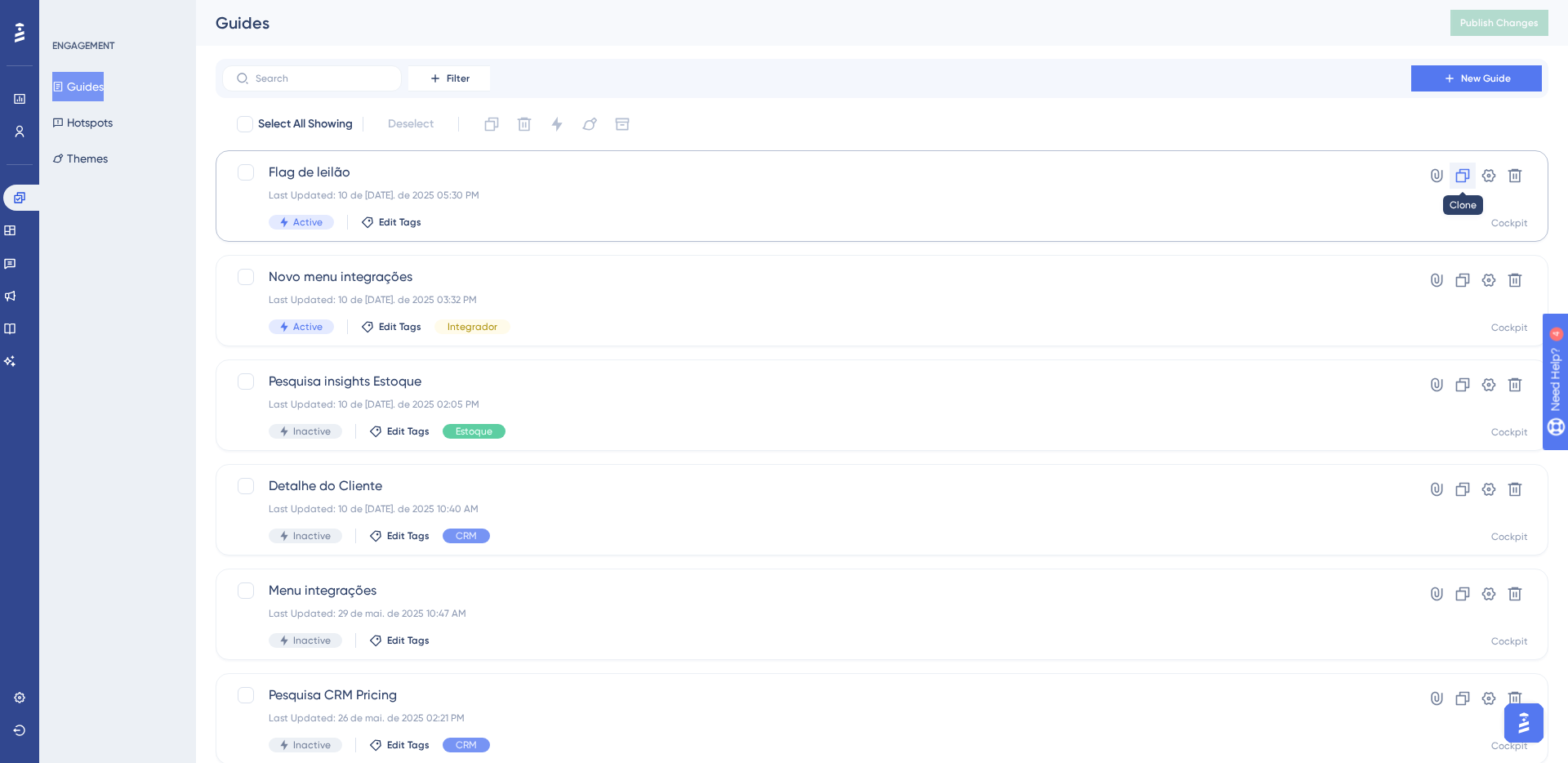 click 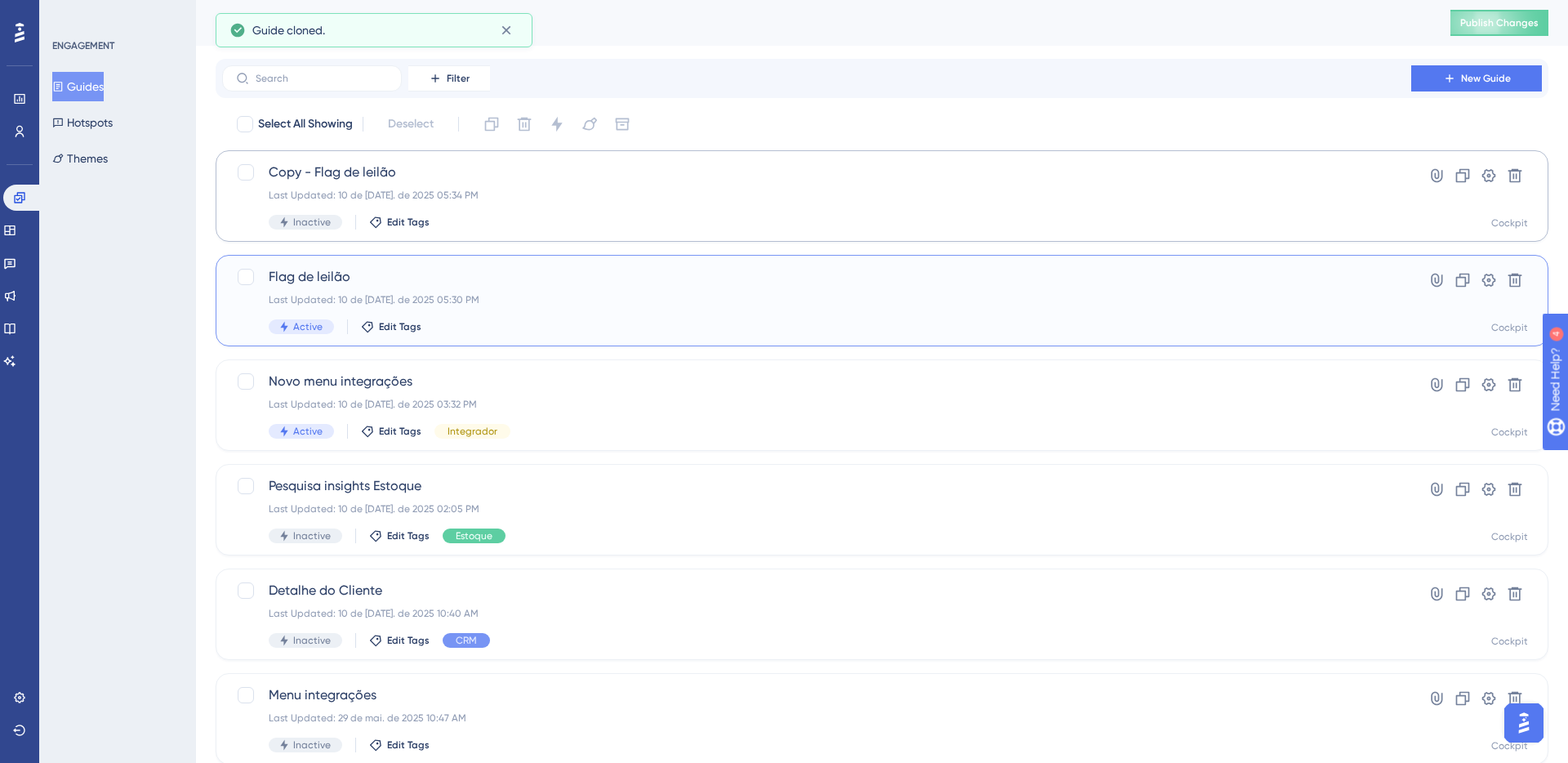 click on "Flag de leilão" at bounding box center (817, 277) 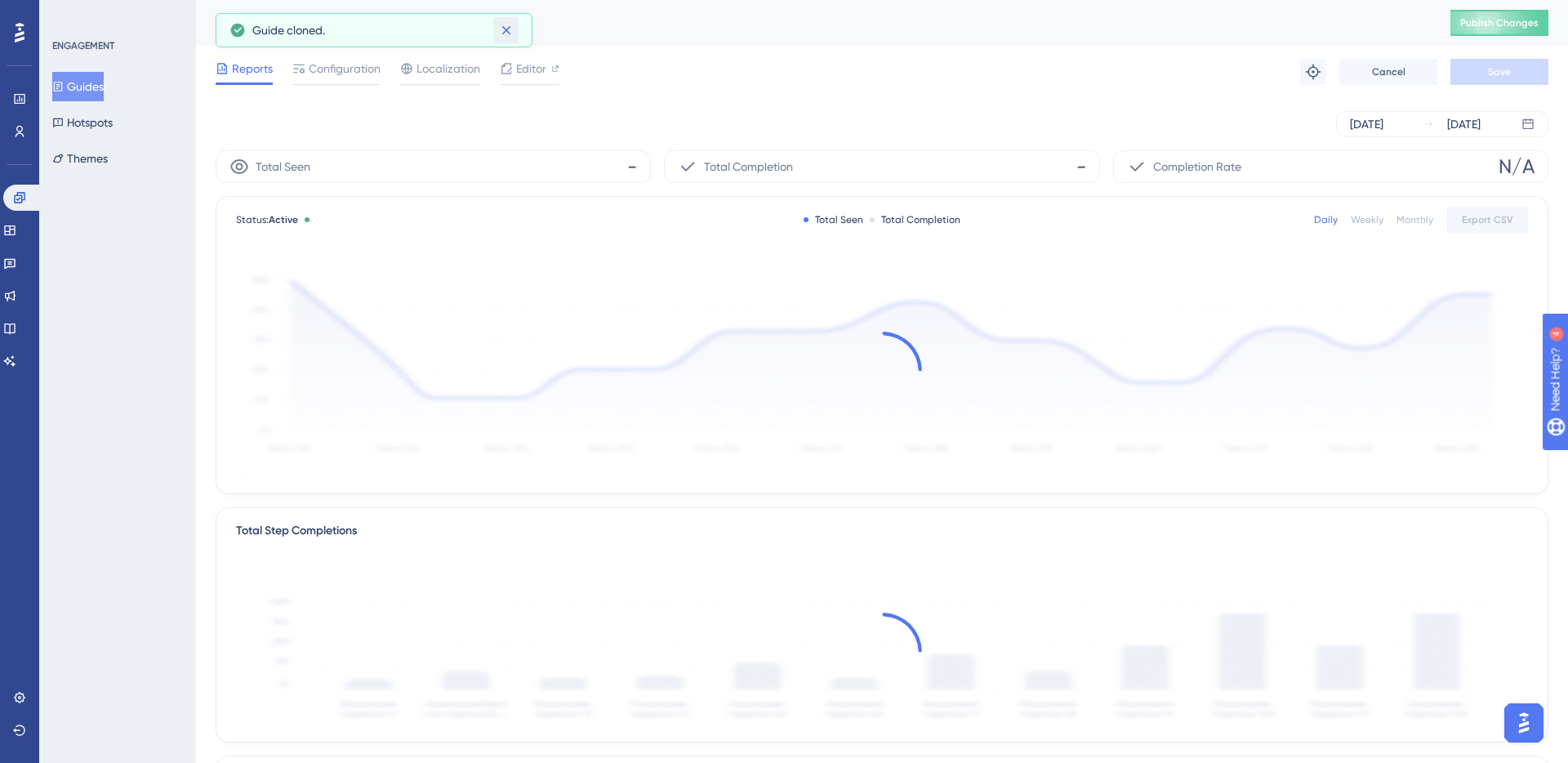 click 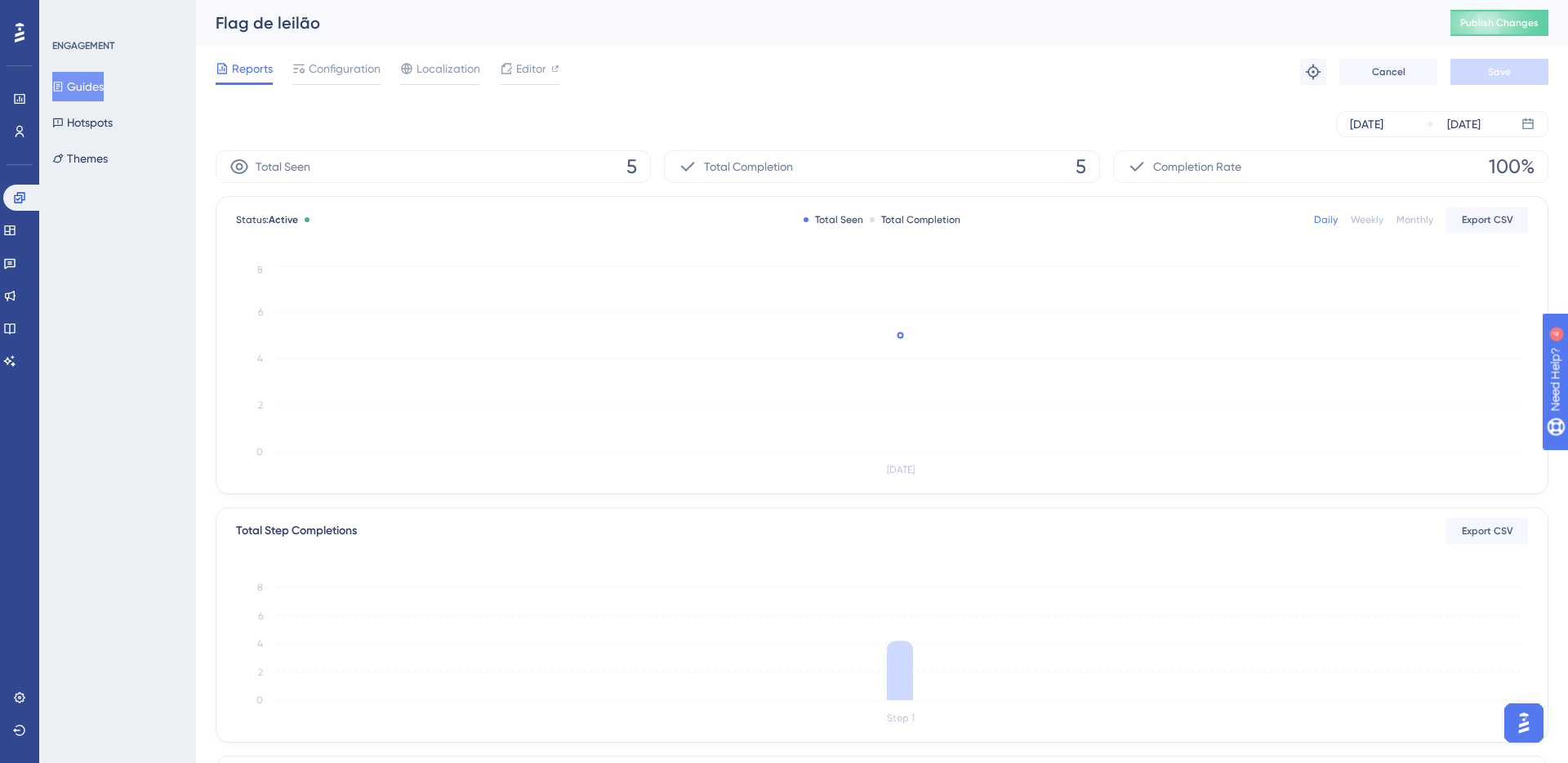 click on "Flag de leilão" at bounding box center [813, 23] 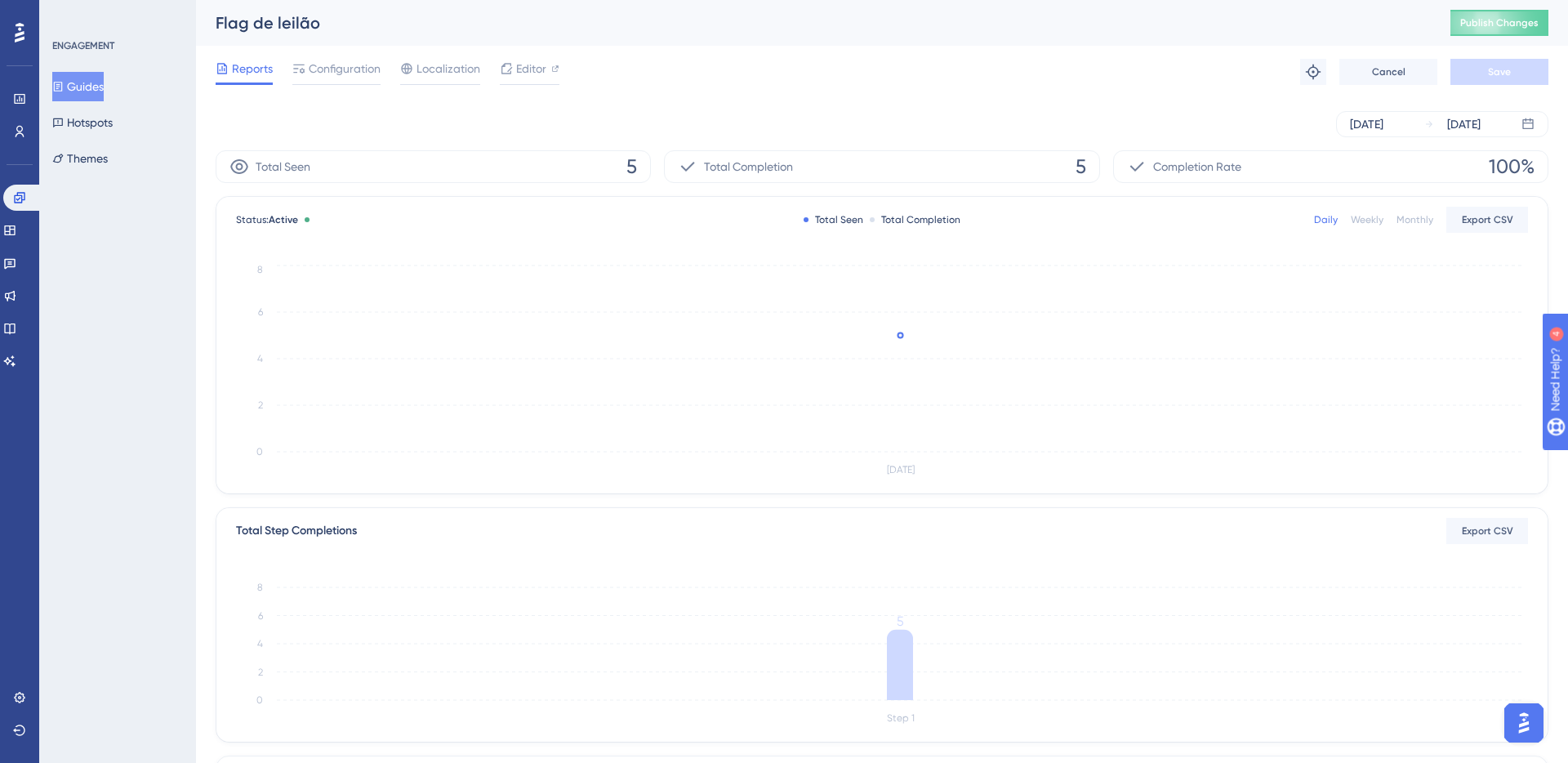 click on "Flag de leilão" at bounding box center [813, 23] 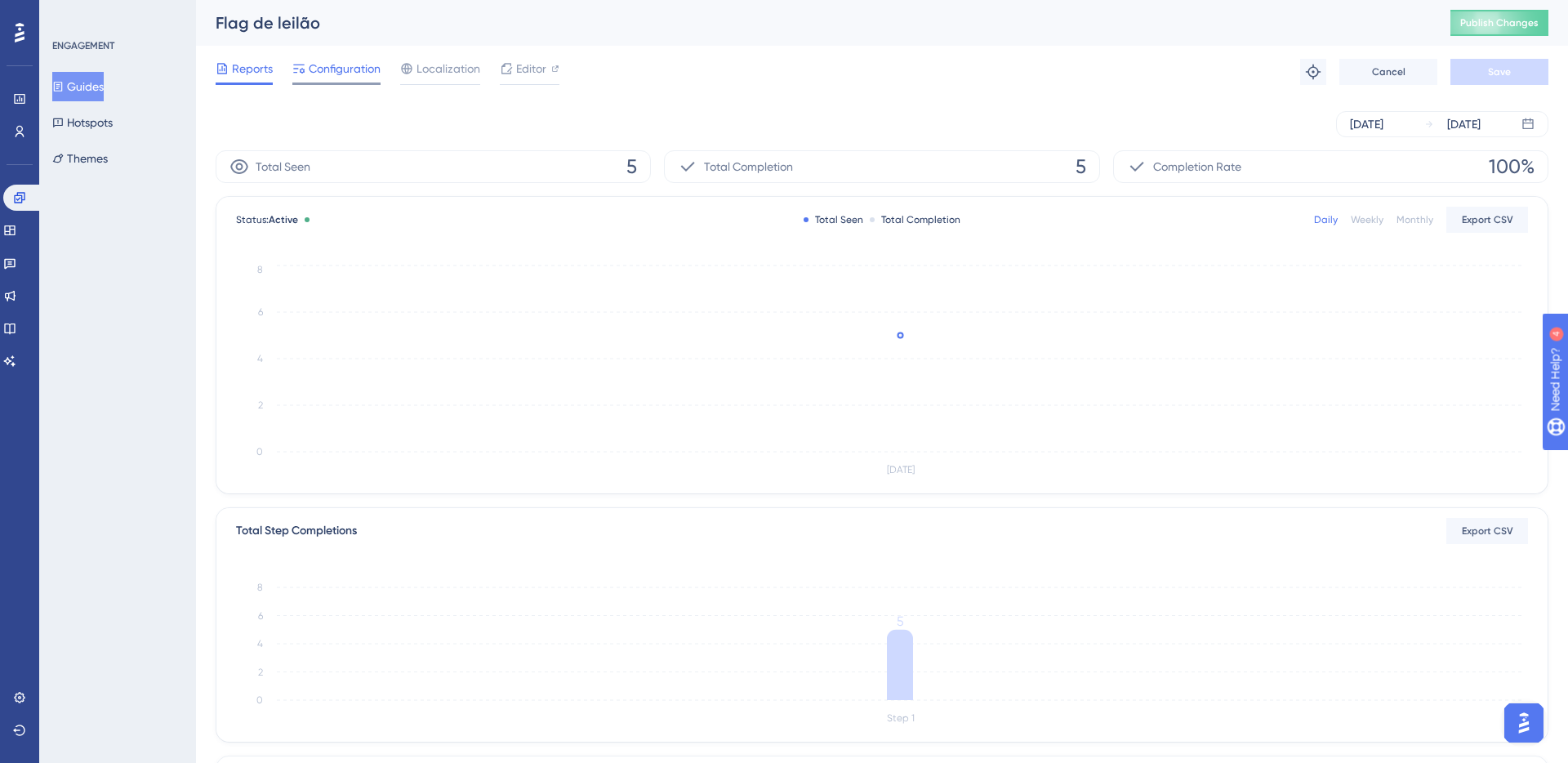 click on "Configuration" at bounding box center (345, 69) 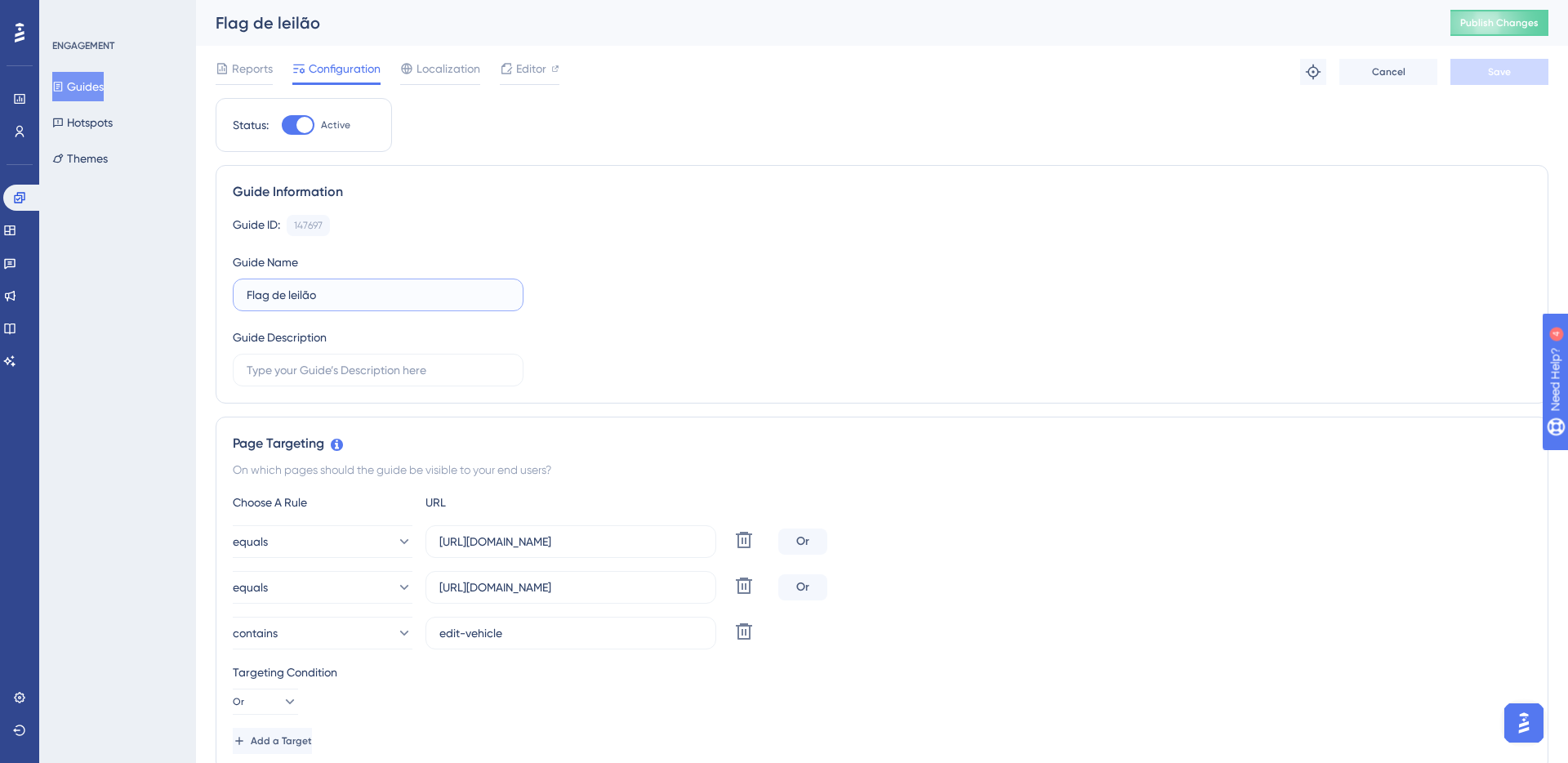 click on "Flag de leilão" at bounding box center [378, 295] 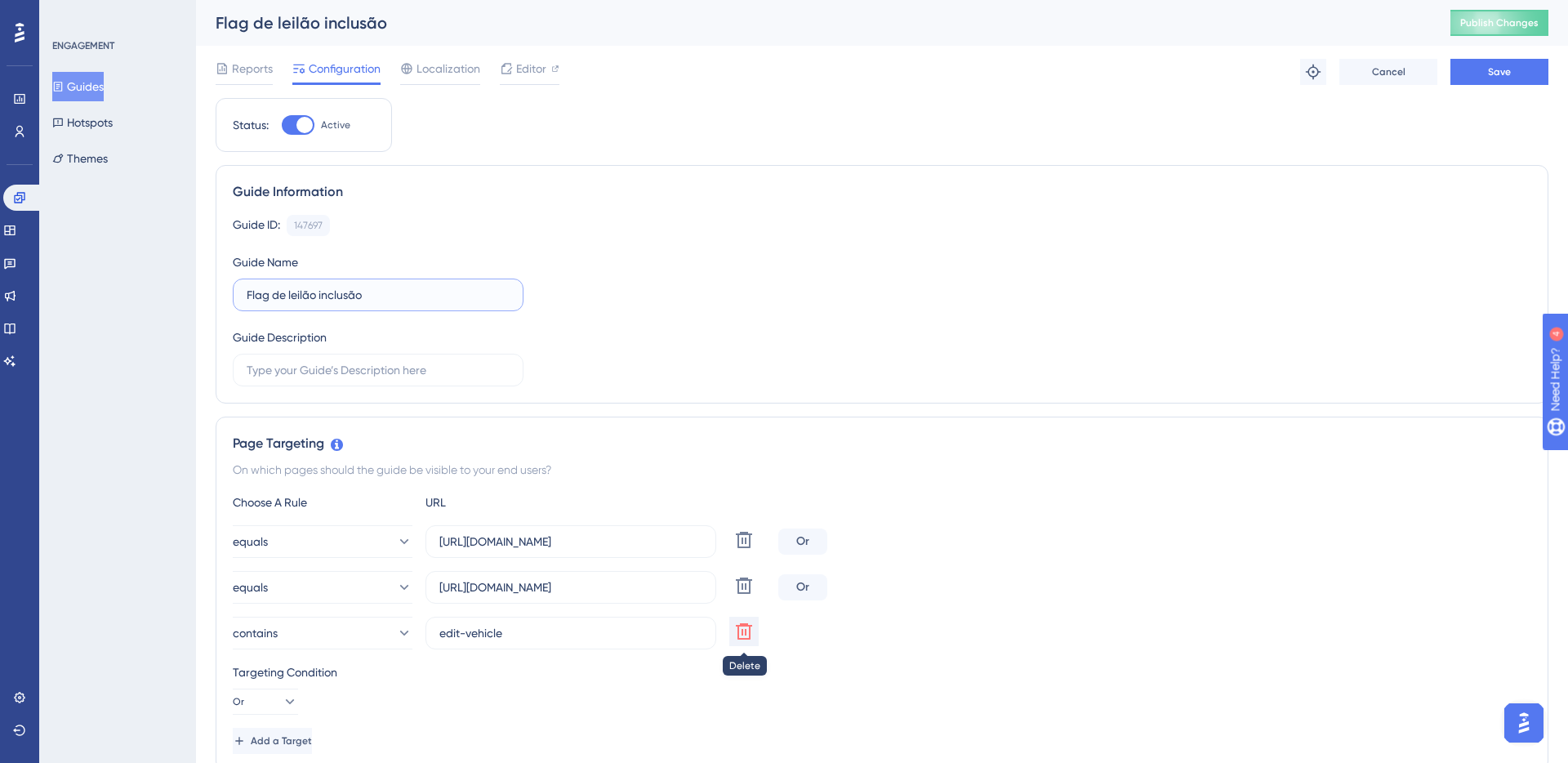 type on "Flag de leilão inclusão" 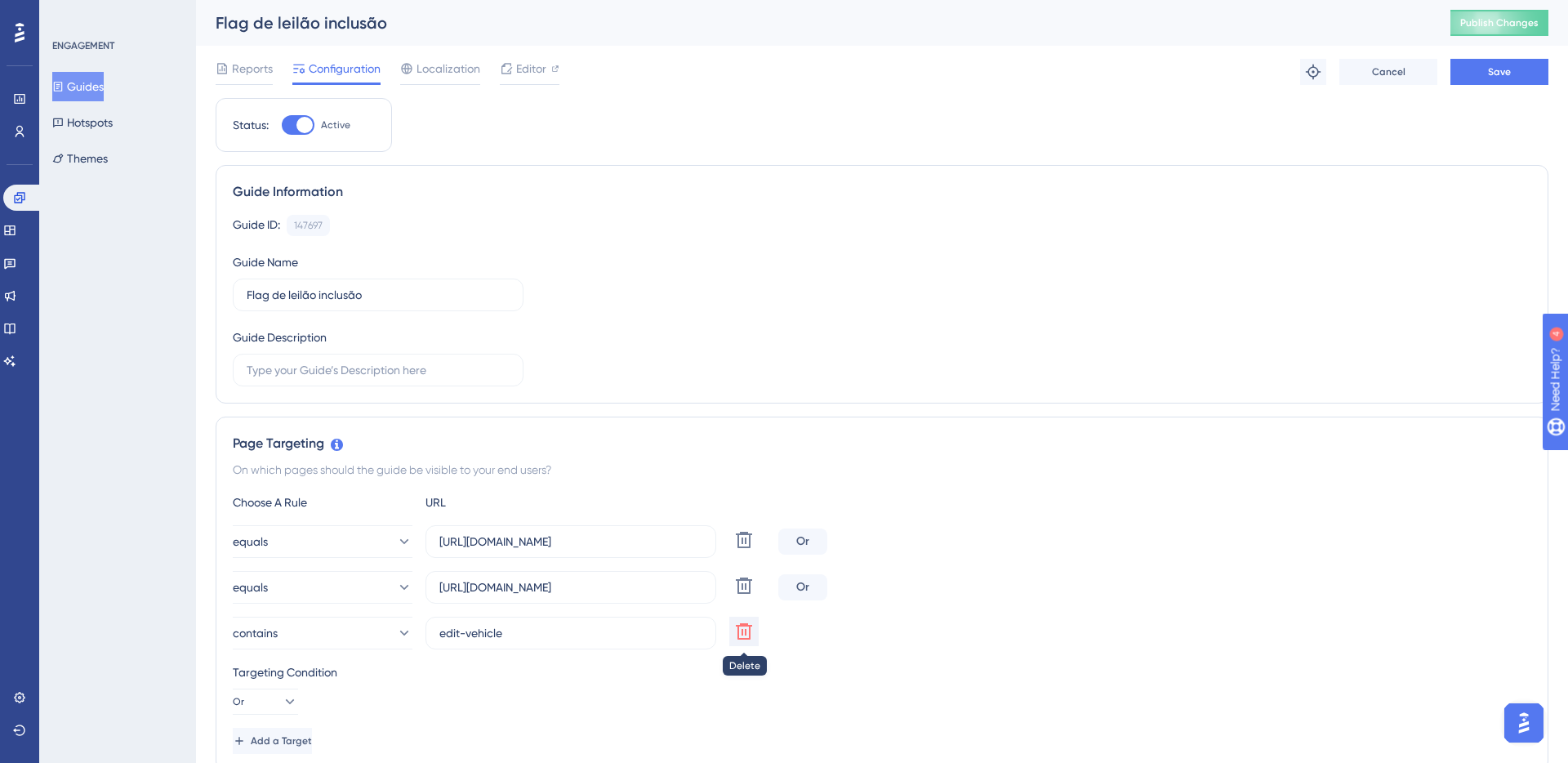 click 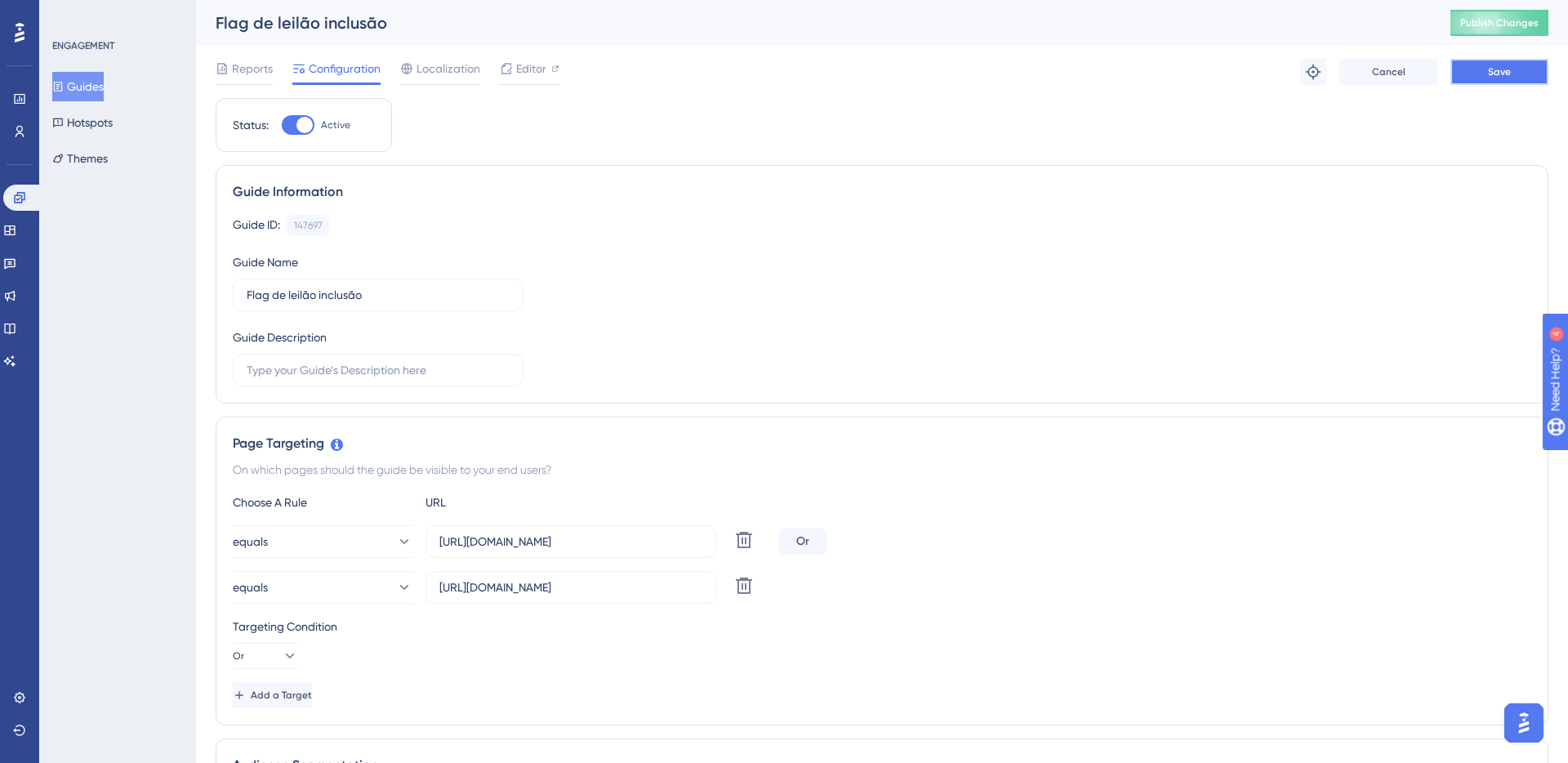 click on "Save" at bounding box center [1499, 72] 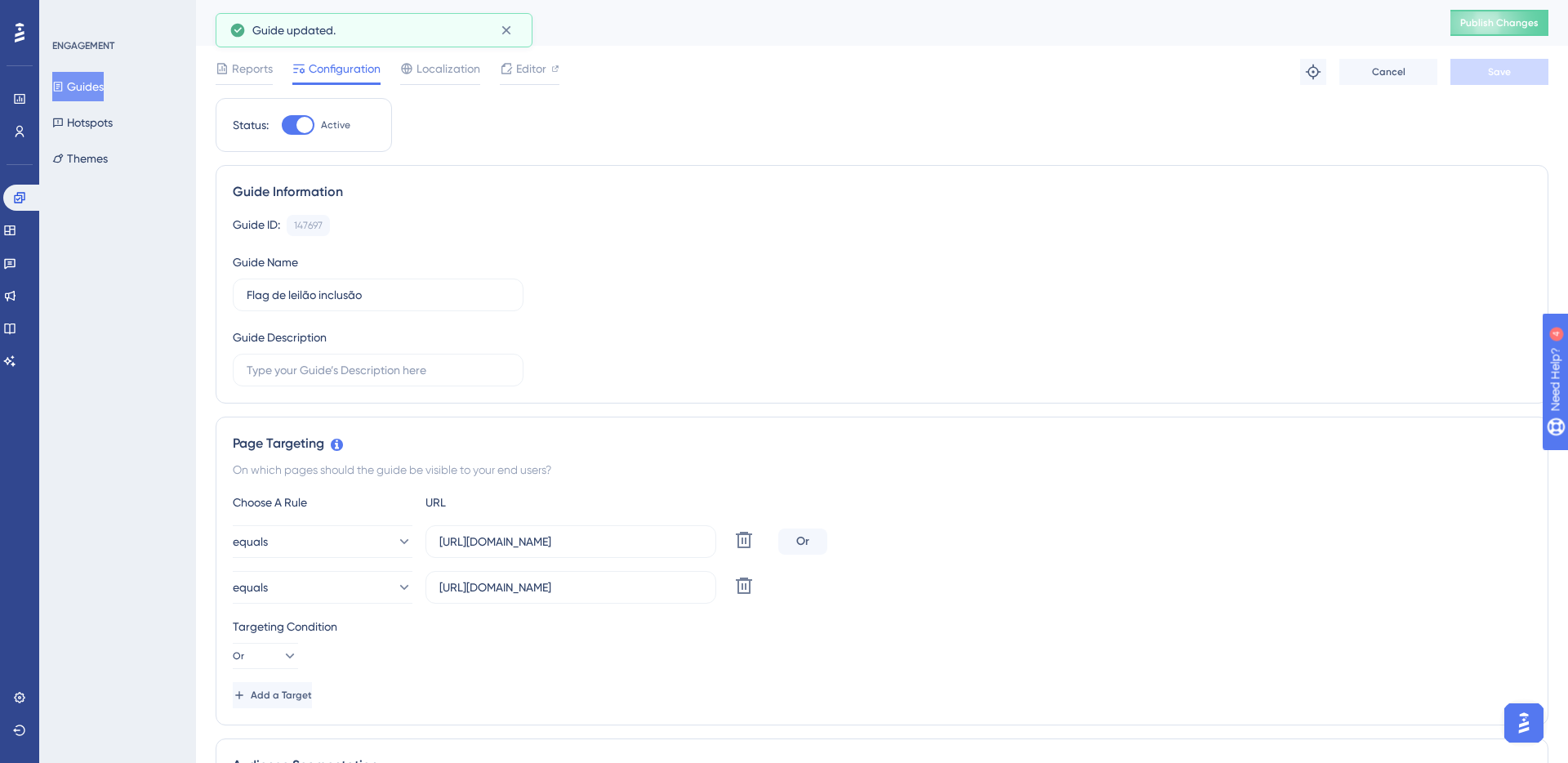 click on "Guides" at bounding box center (78, 87) 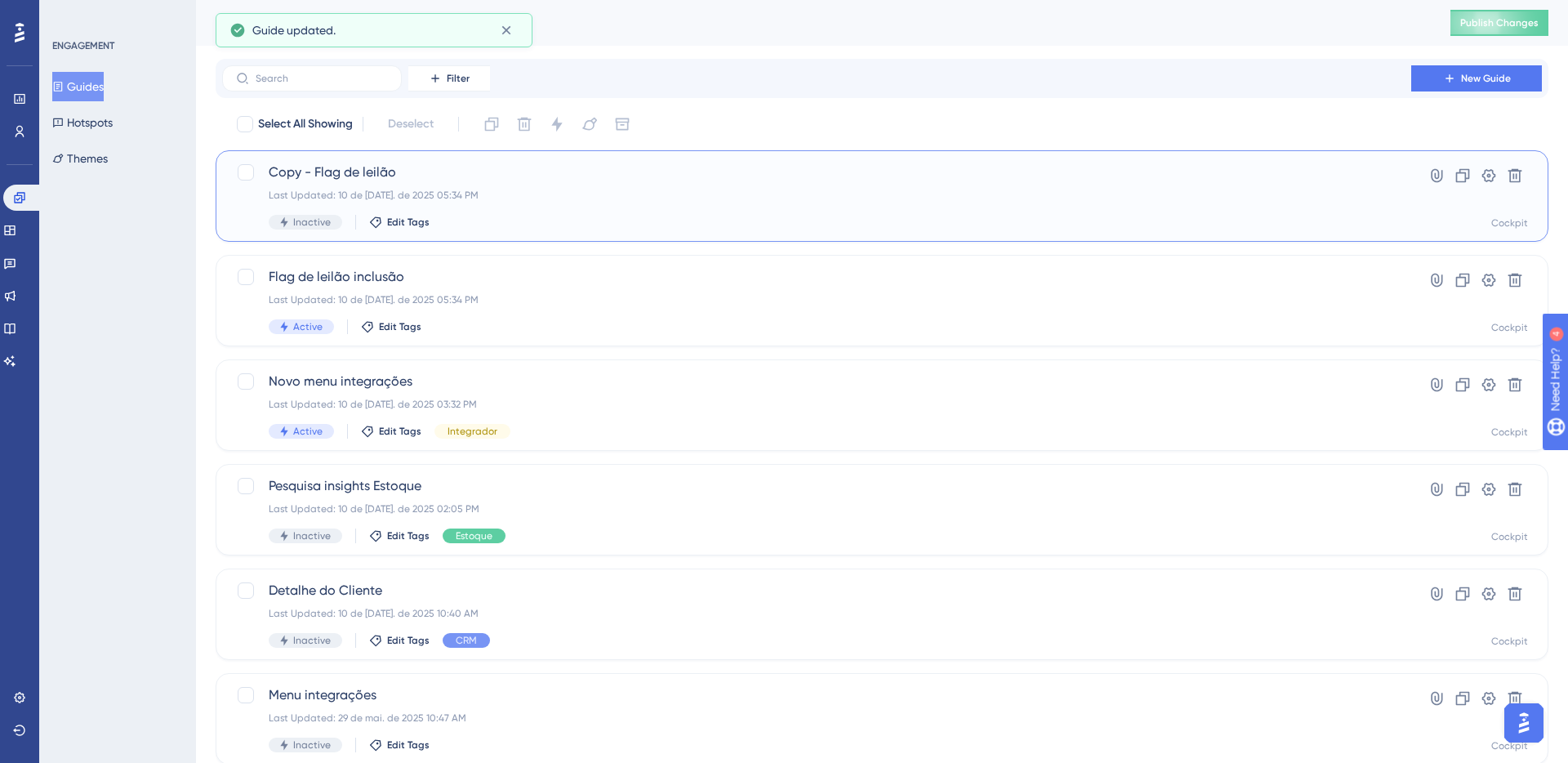 click on "Copy - Flag de leilão" at bounding box center (817, 172) 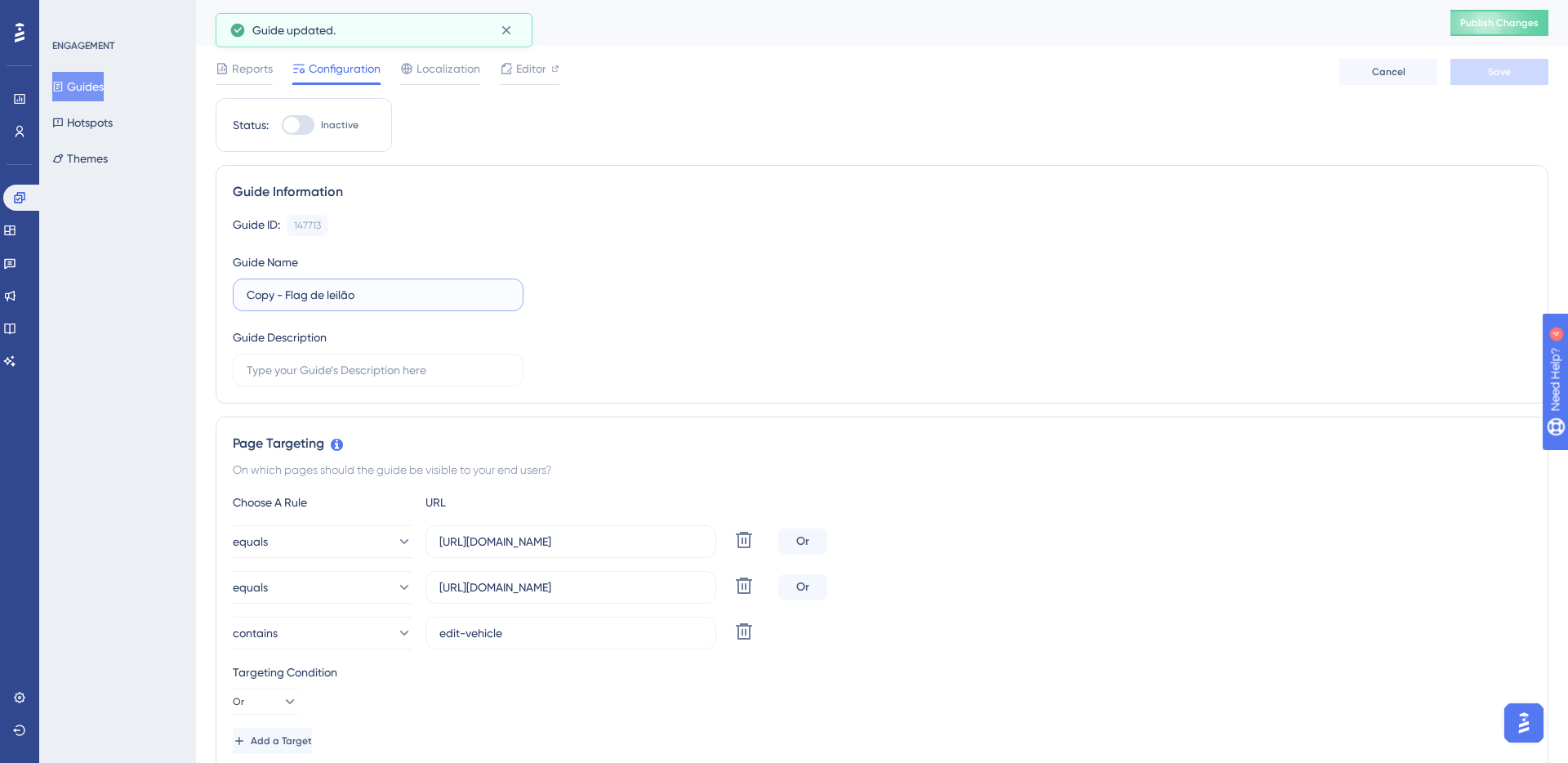 click on "Copy - Flag de leilão" at bounding box center [378, 295] 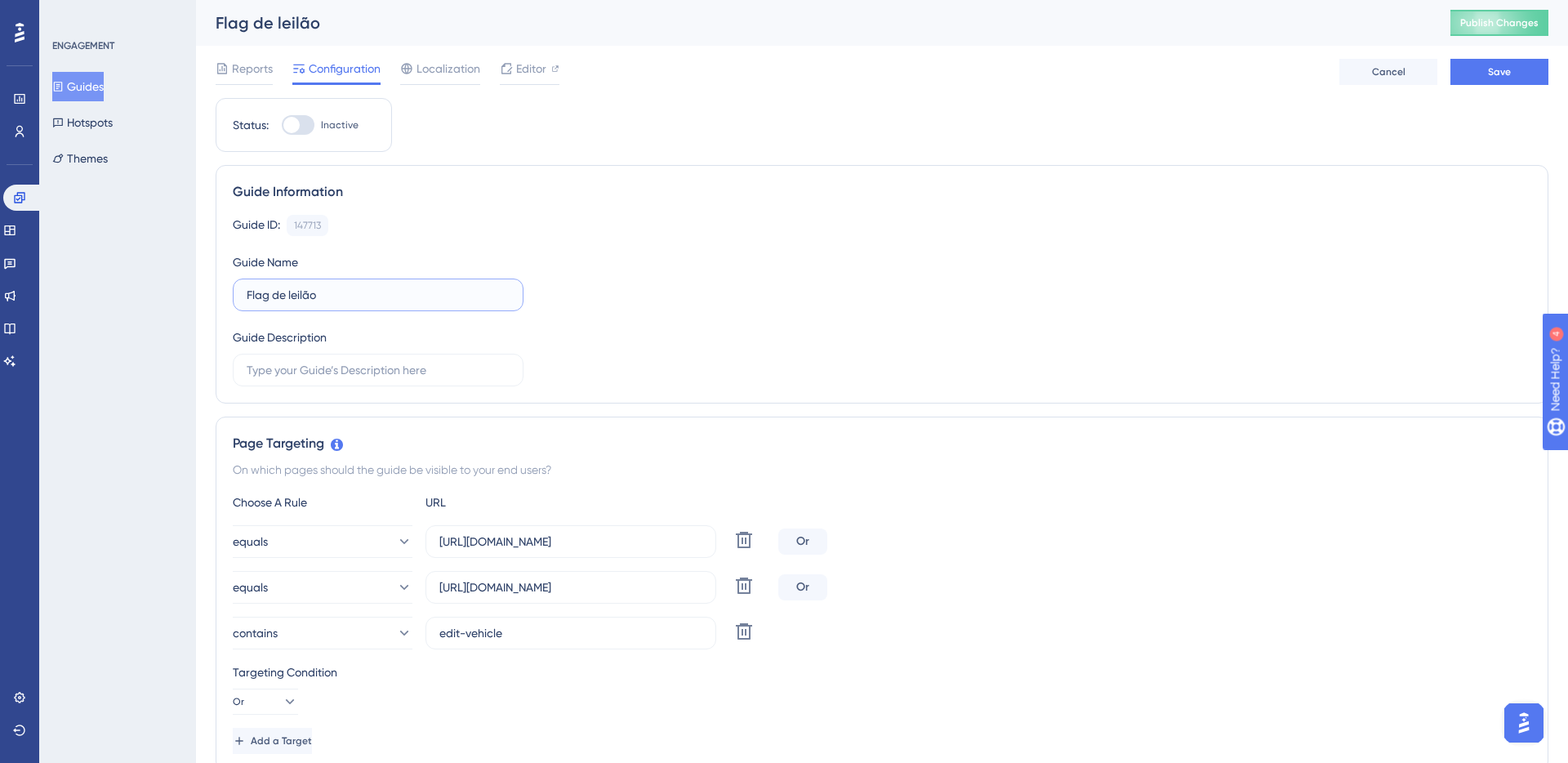click on "Flag de leilão" at bounding box center [378, 295] 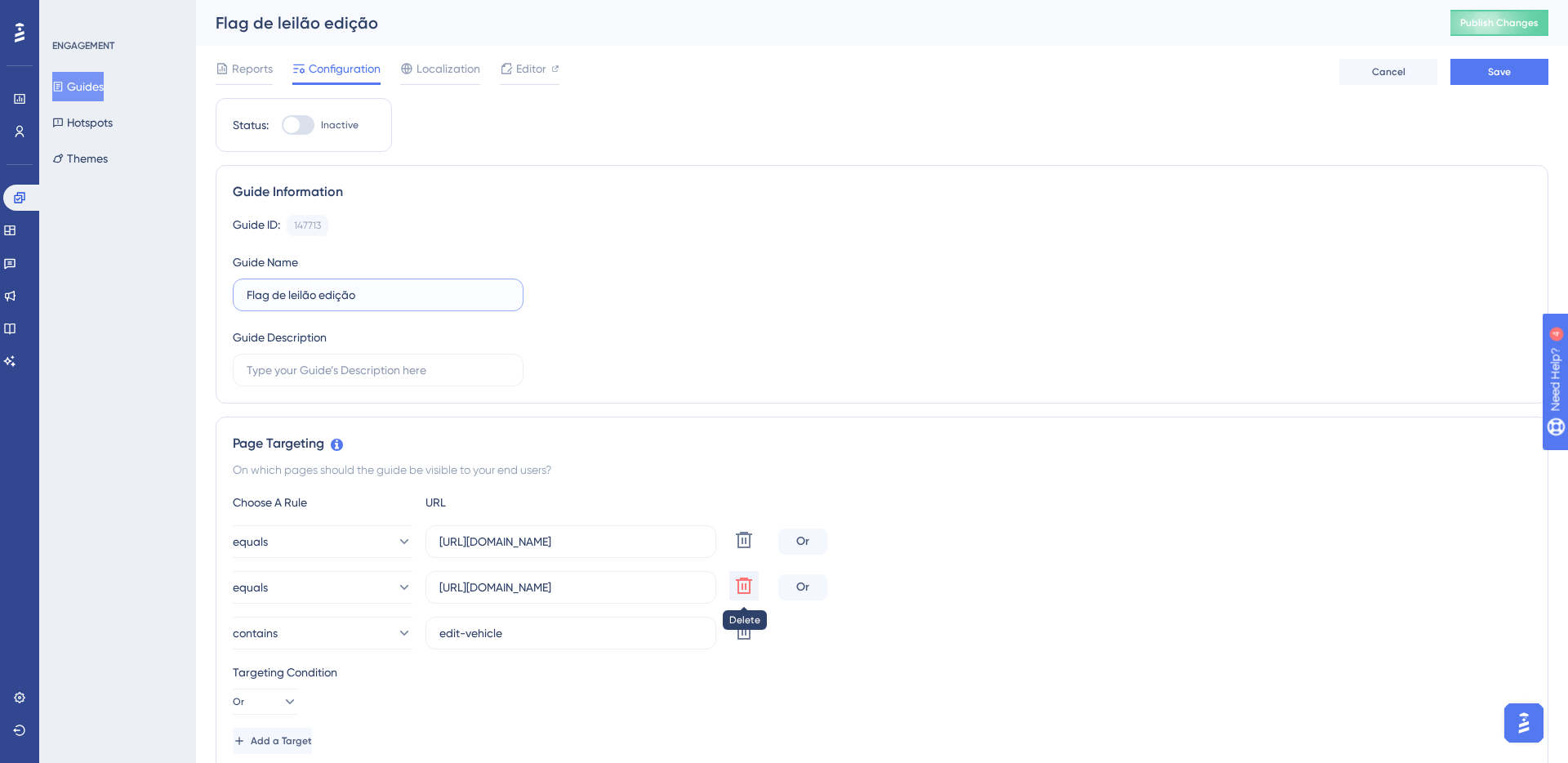type on "Flag de leilão edição" 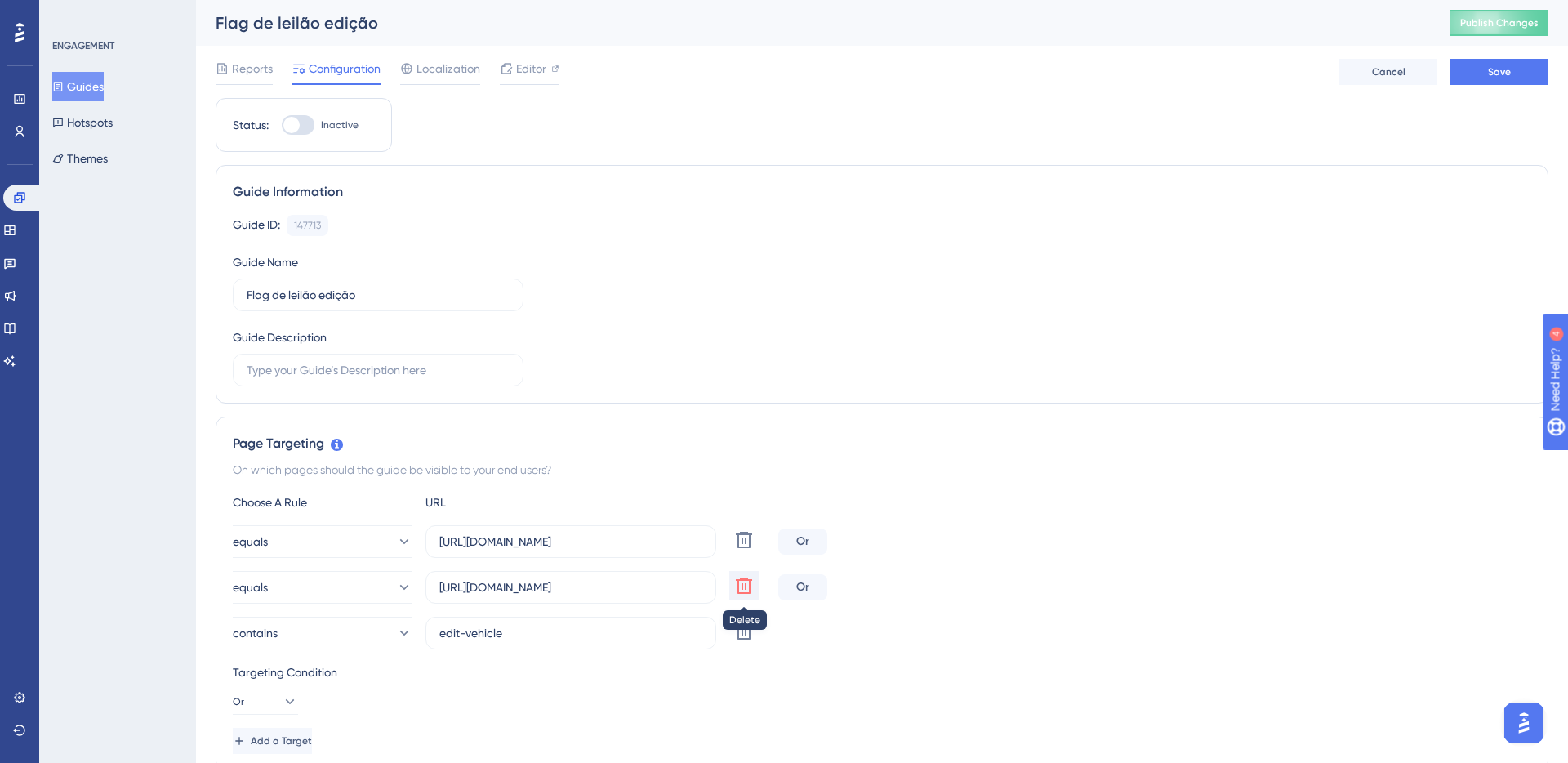 click 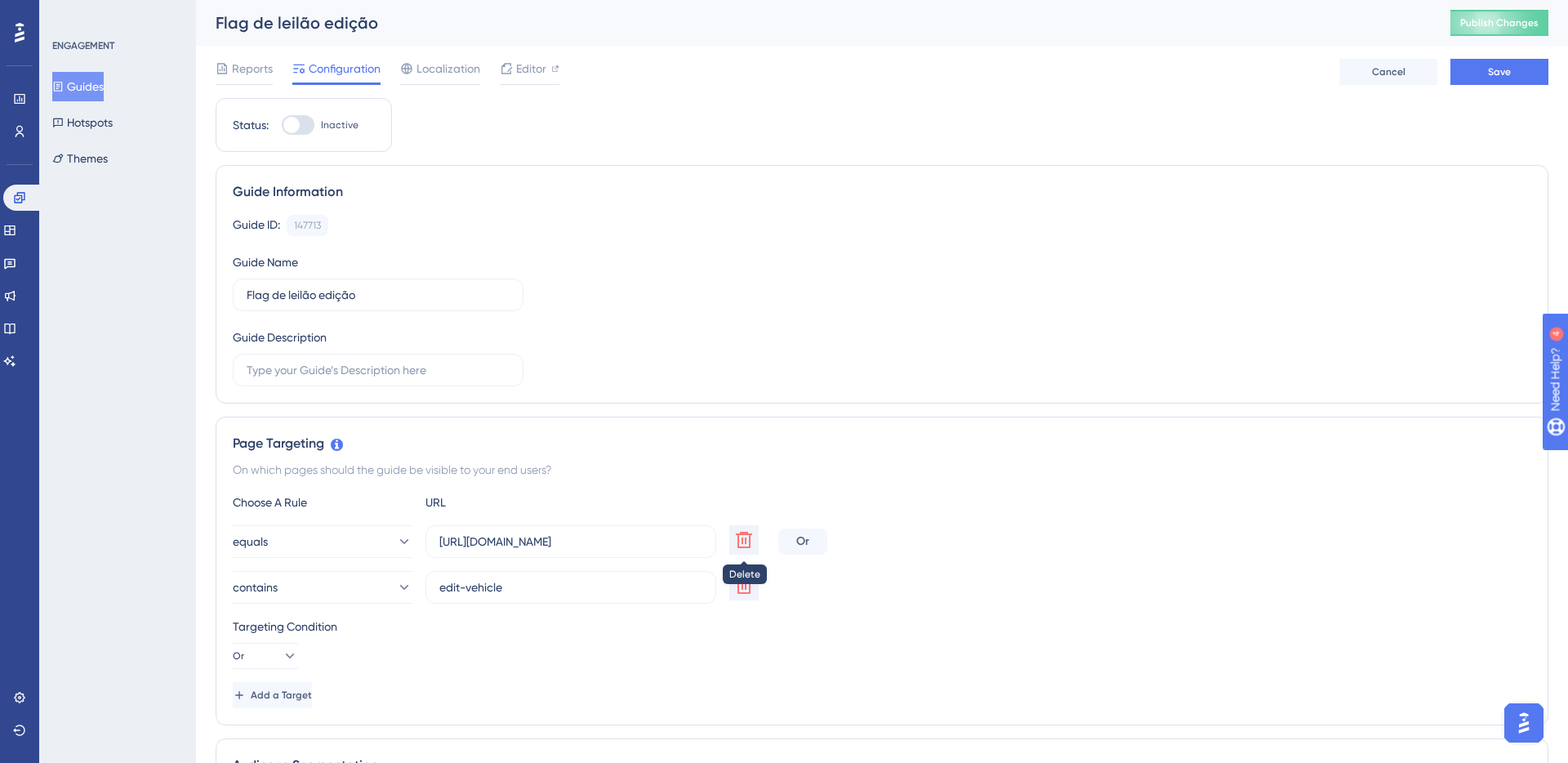 click 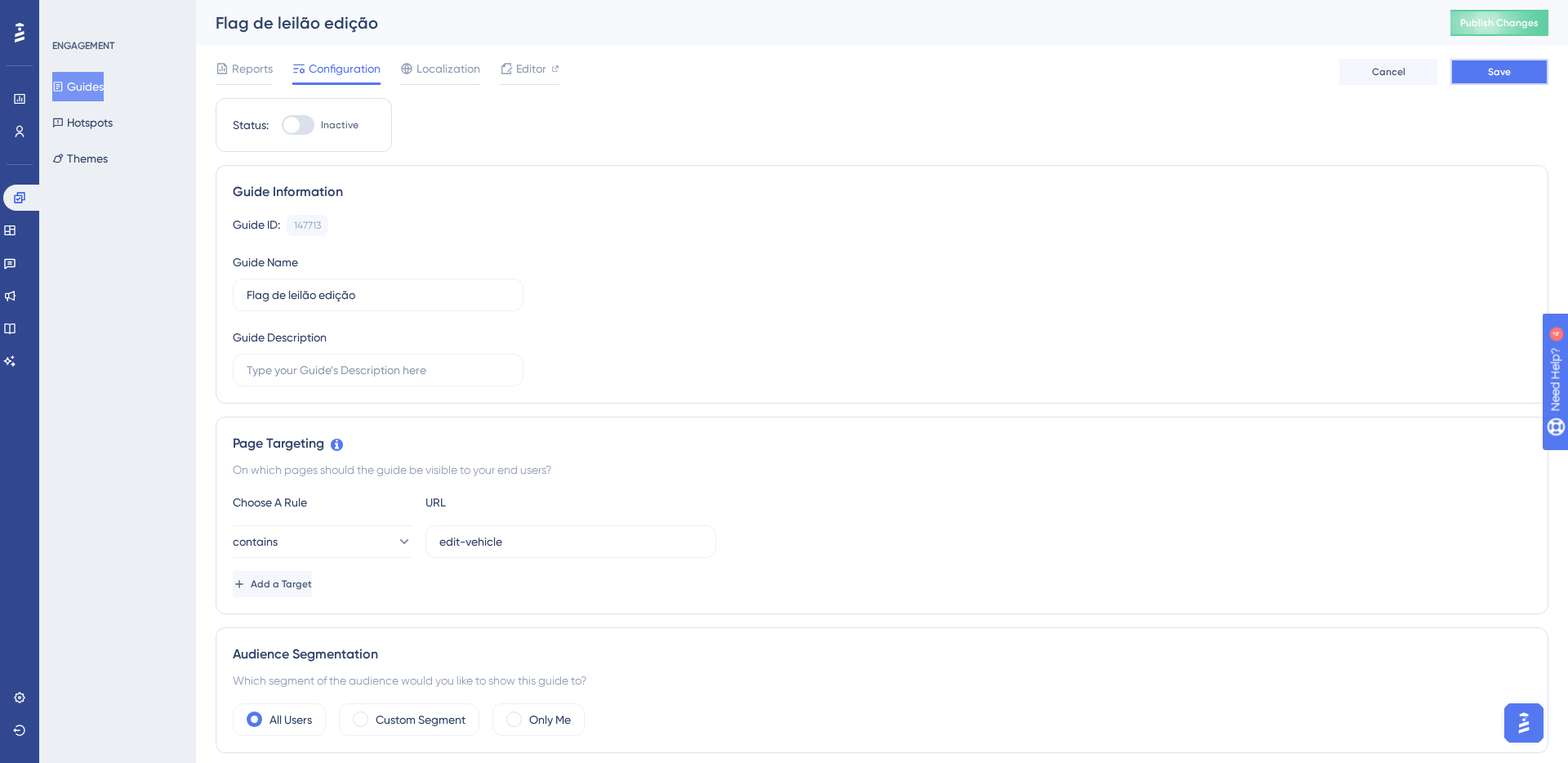 click on "Save" at bounding box center [1499, 72] 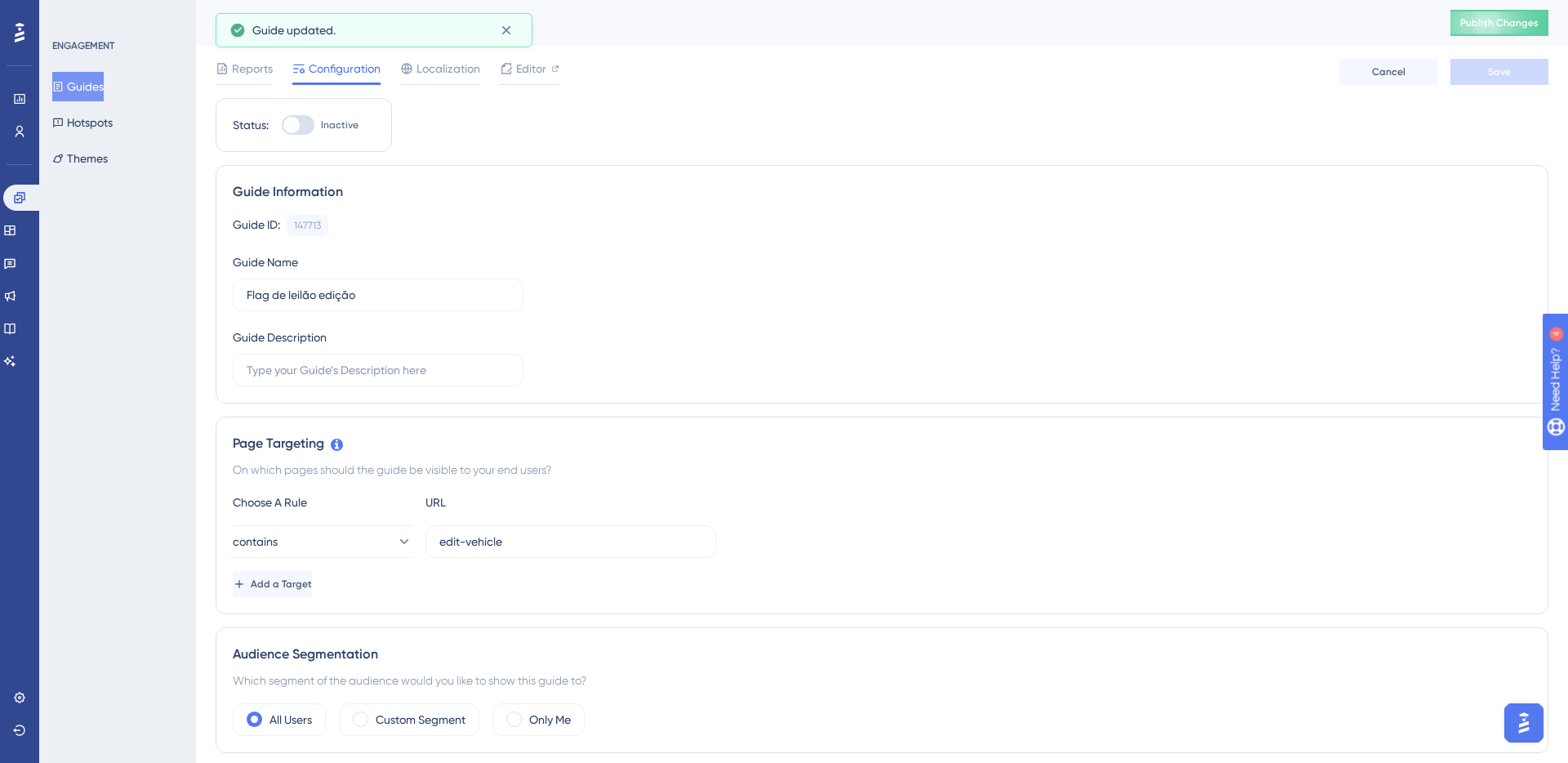 click at bounding box center (298, 125) 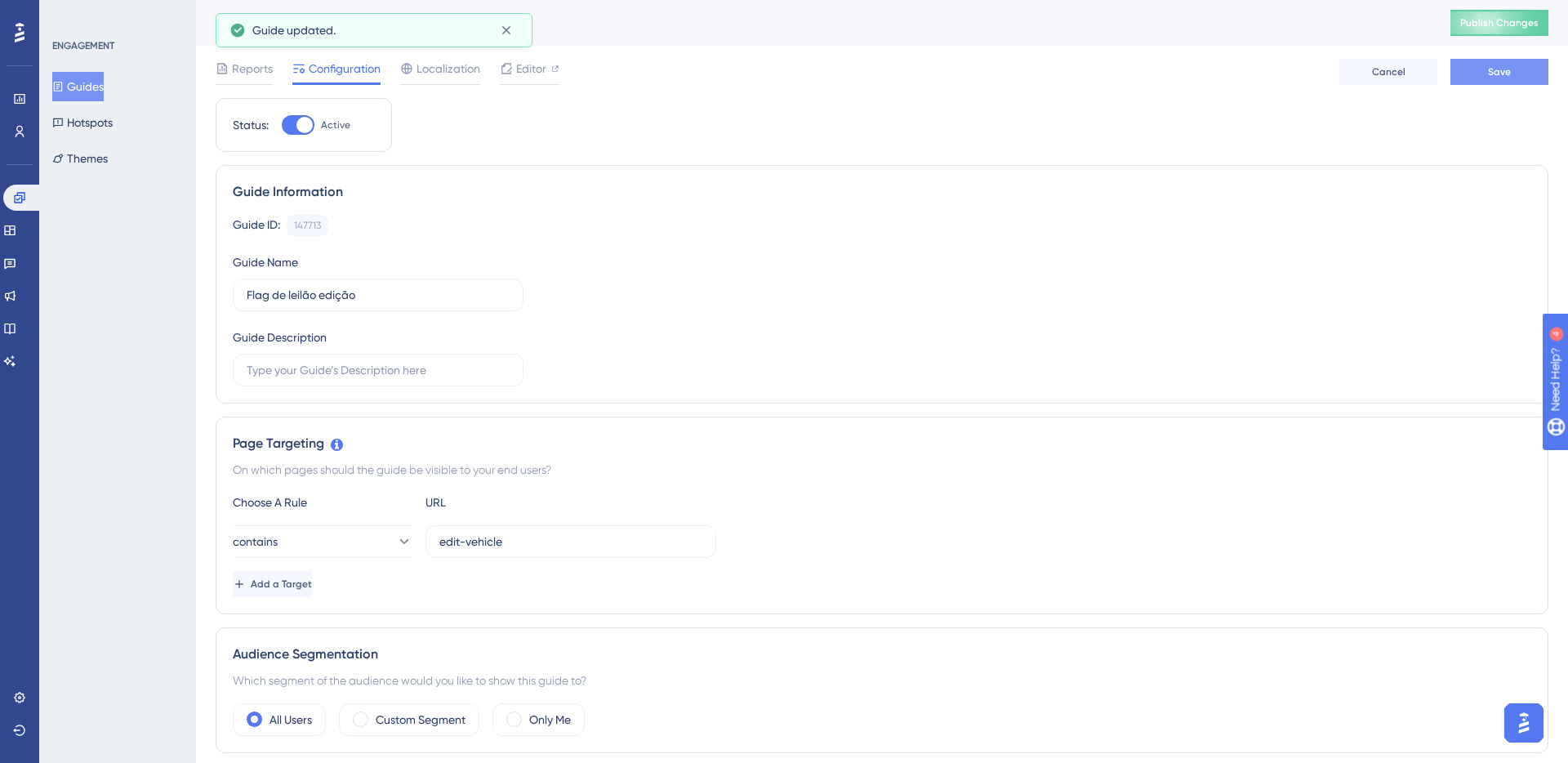click on "Save" at bounding box center (1499, 72) 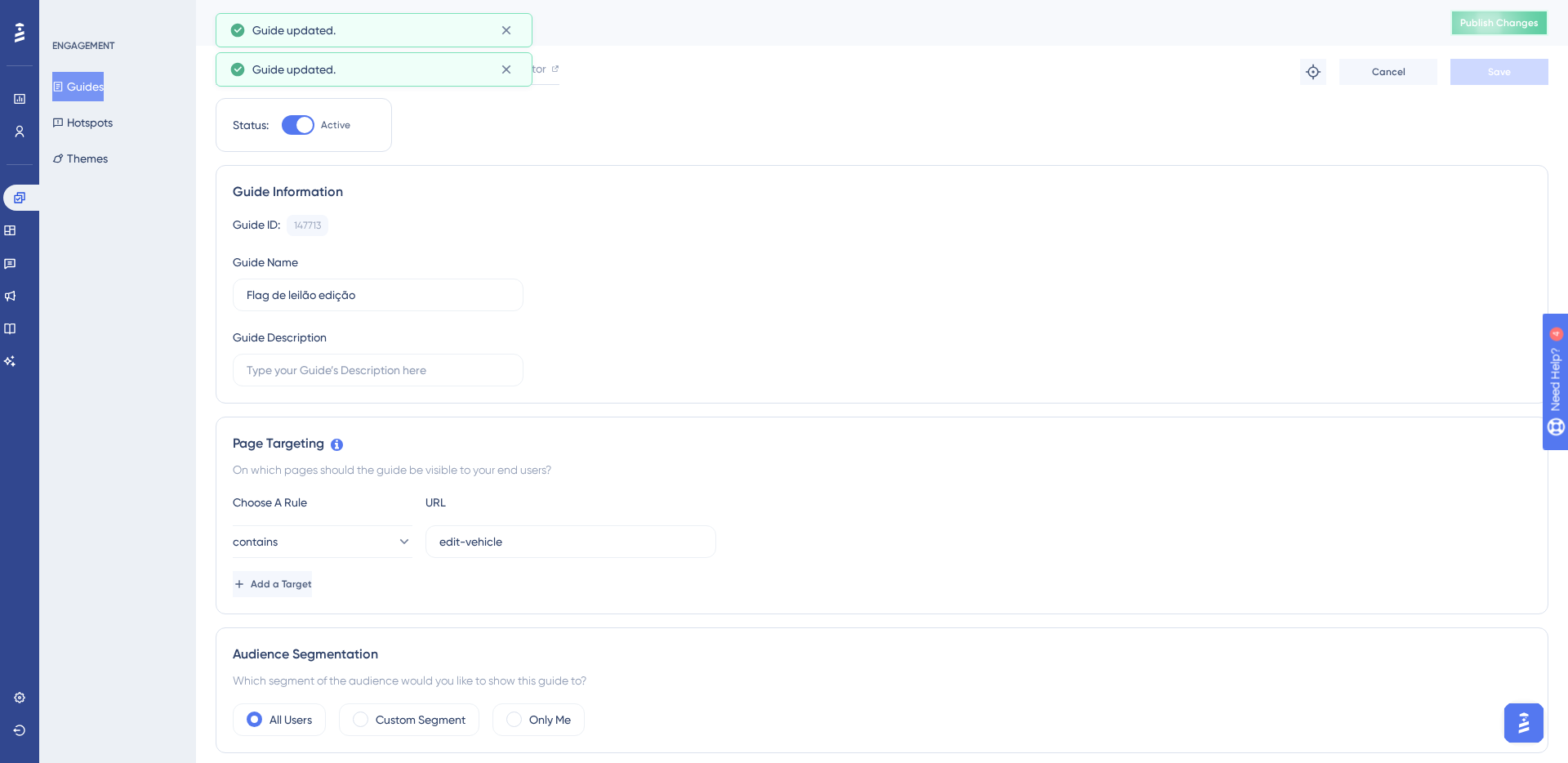 click on "Publish Changes" at bounding box center [1499, 23] 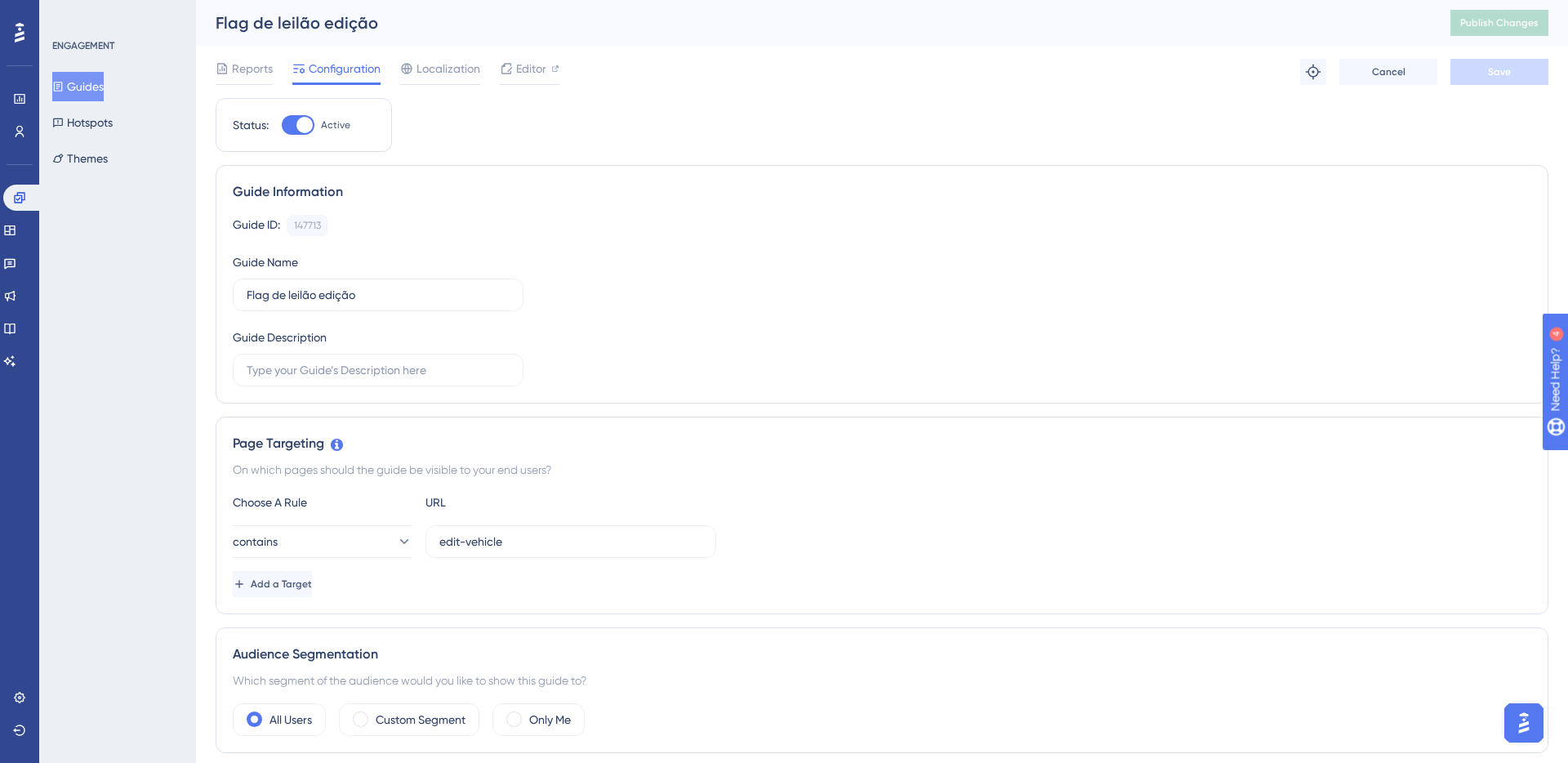 click on "Guides" at bounding box center [78, 87] 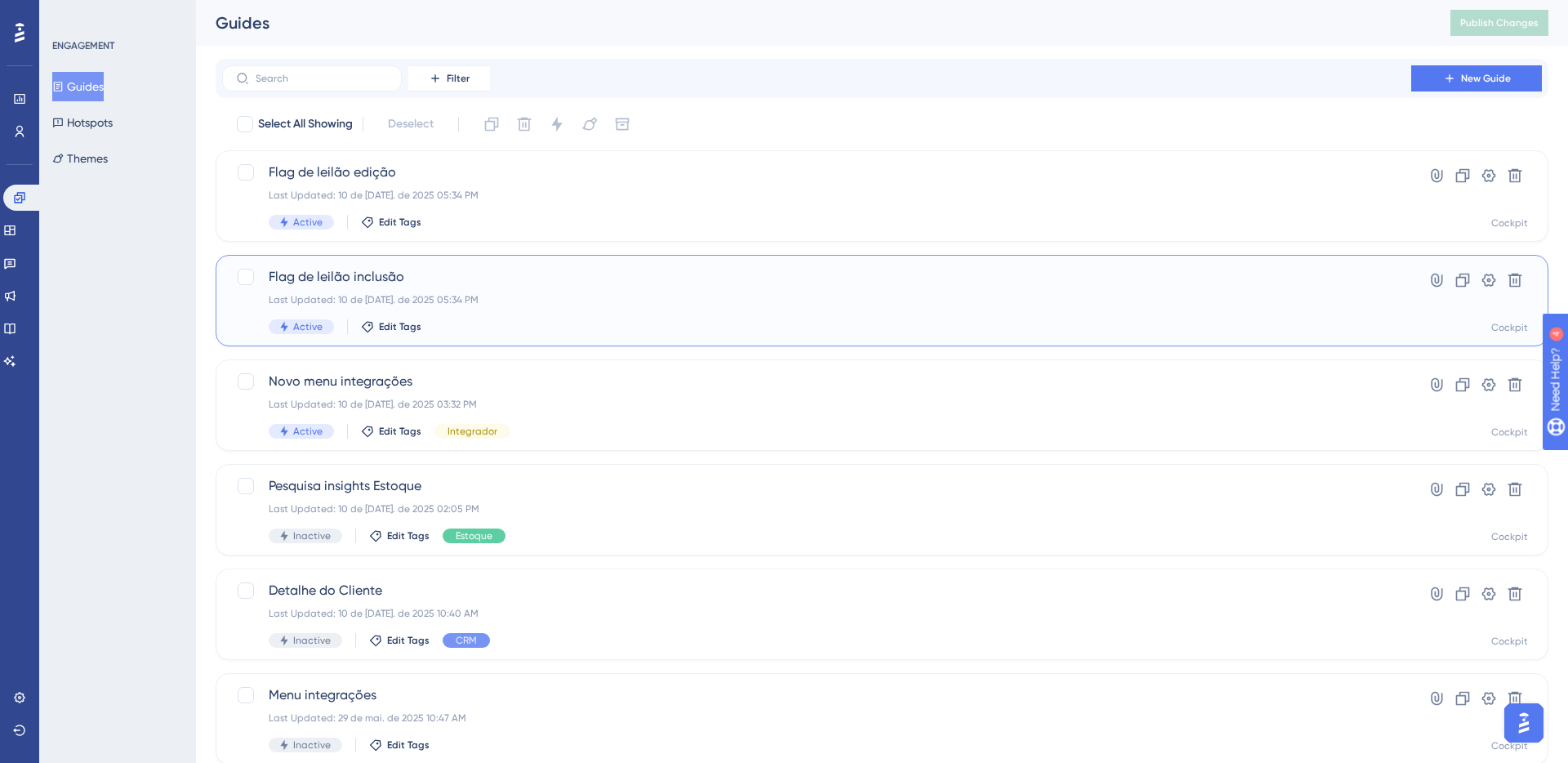 click on "Flag de leilão inclusão" at bounding box center [817, 277] 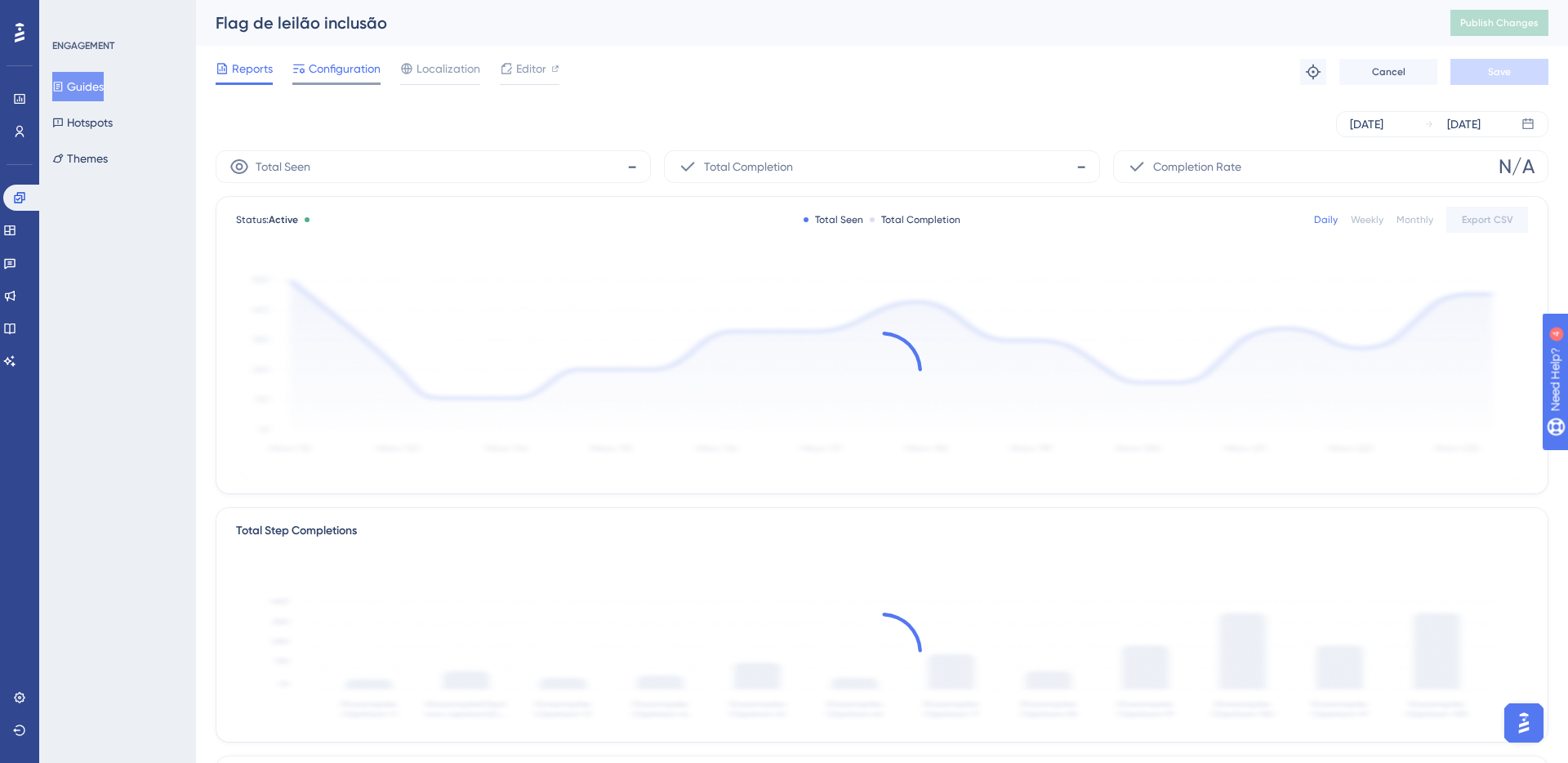 click on "Configuration" at bounding box center (345, 69) 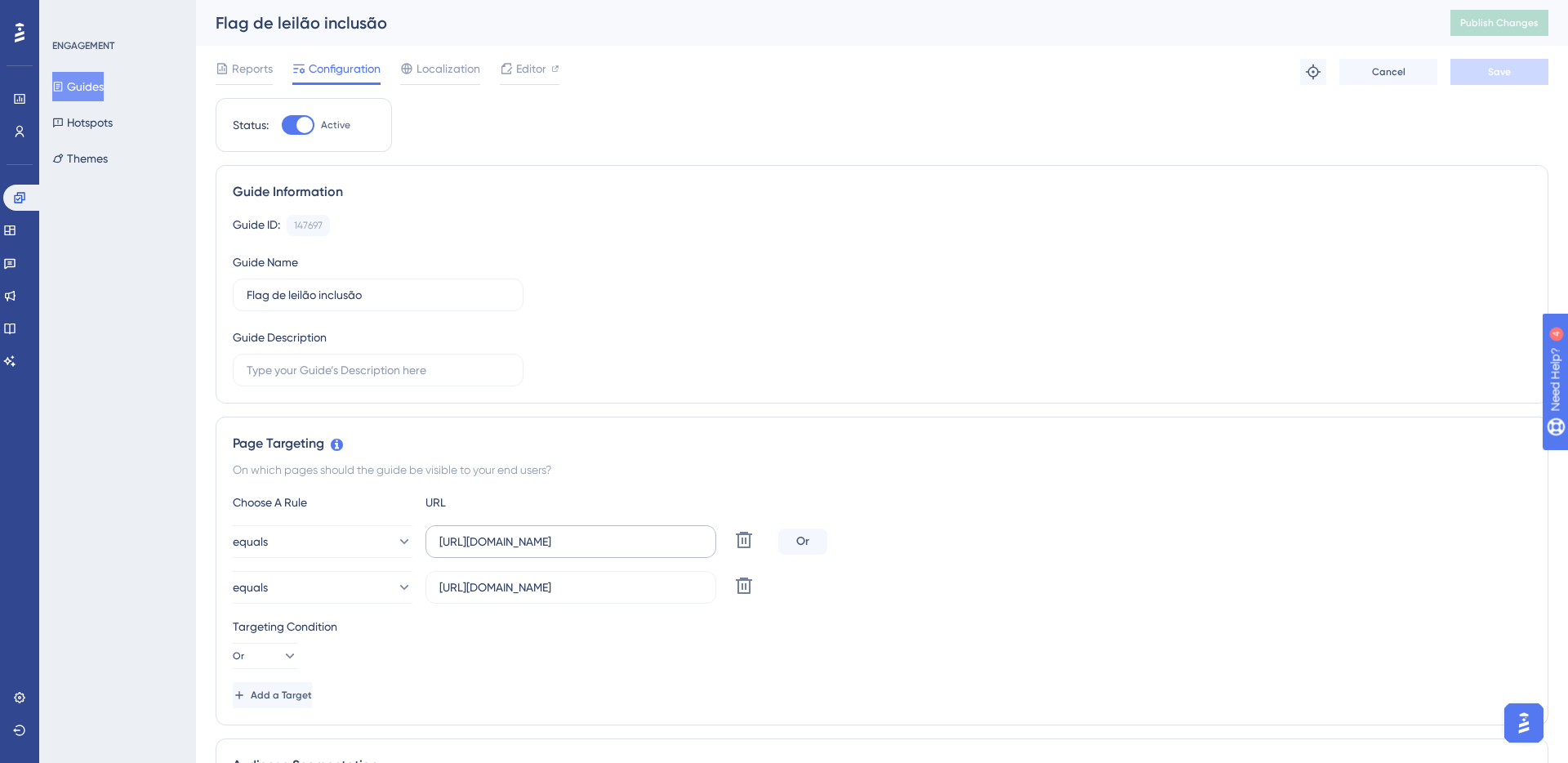 scroll, scrollTop: 0, scrollLeft: 96, axis: horizontal 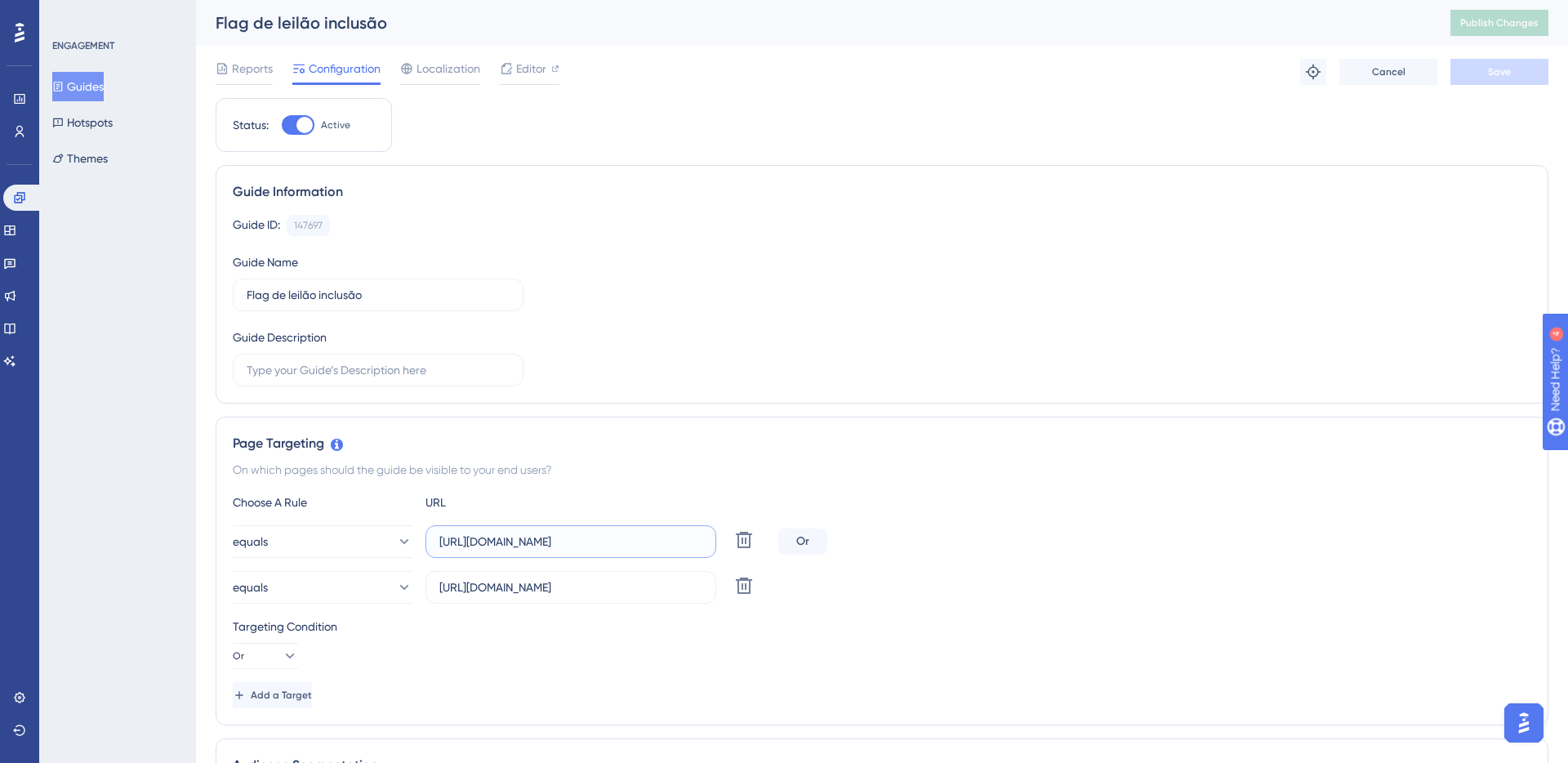 click on "https://www.cockpit.com.br/inventory/list-vehicle?lkid=2198&step=2" at bounding box center (571, 542) 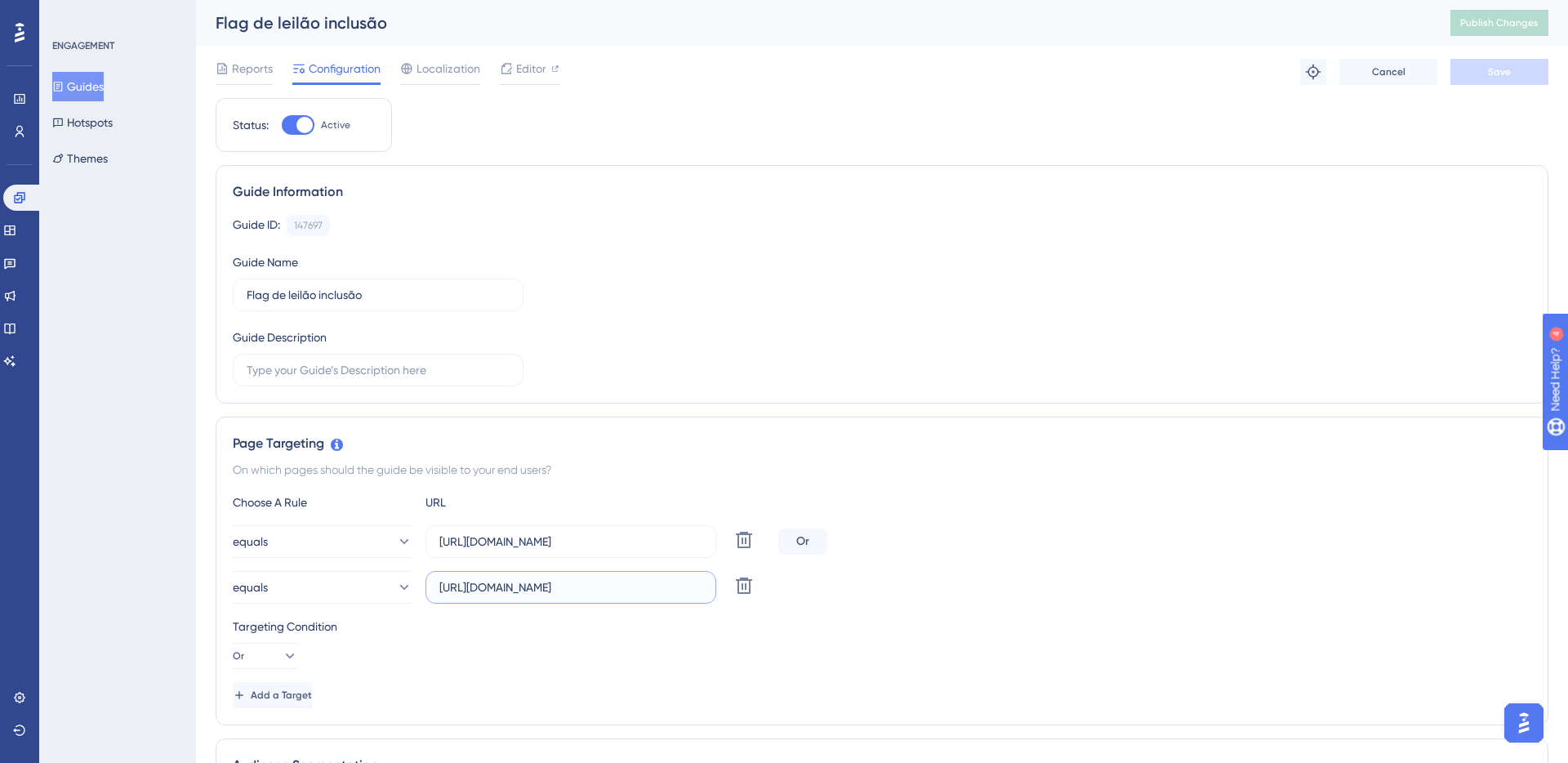 click on "https://www.cockpit.com.br/inventory/list-vehicle?lkid=1588&step=2" at bounding box center [571, 587] 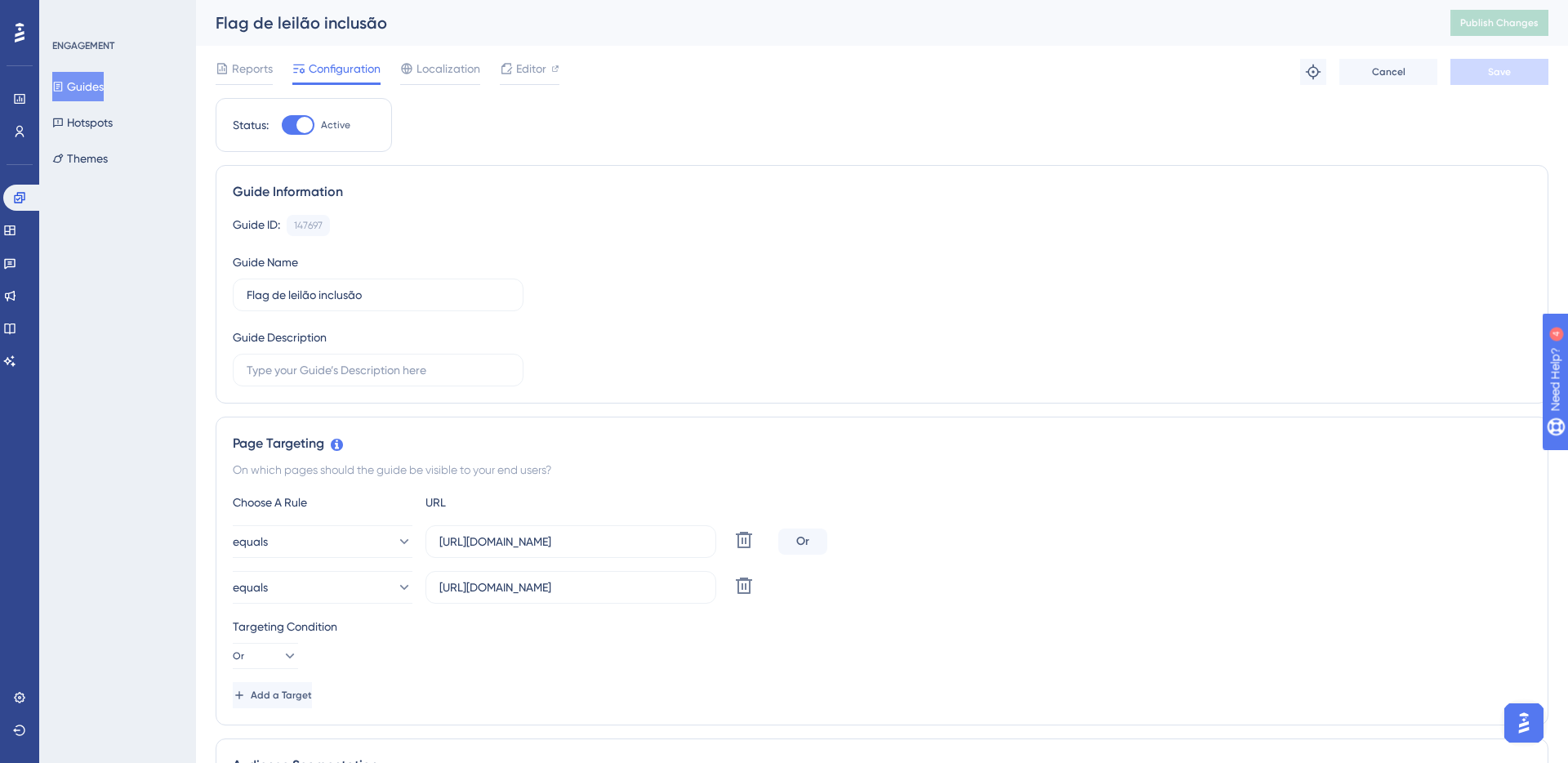 click on "Guide ID: 147697 Copy Guide Name Flag de leilão inclusão Guide Description" at bounding box center [882, 301] 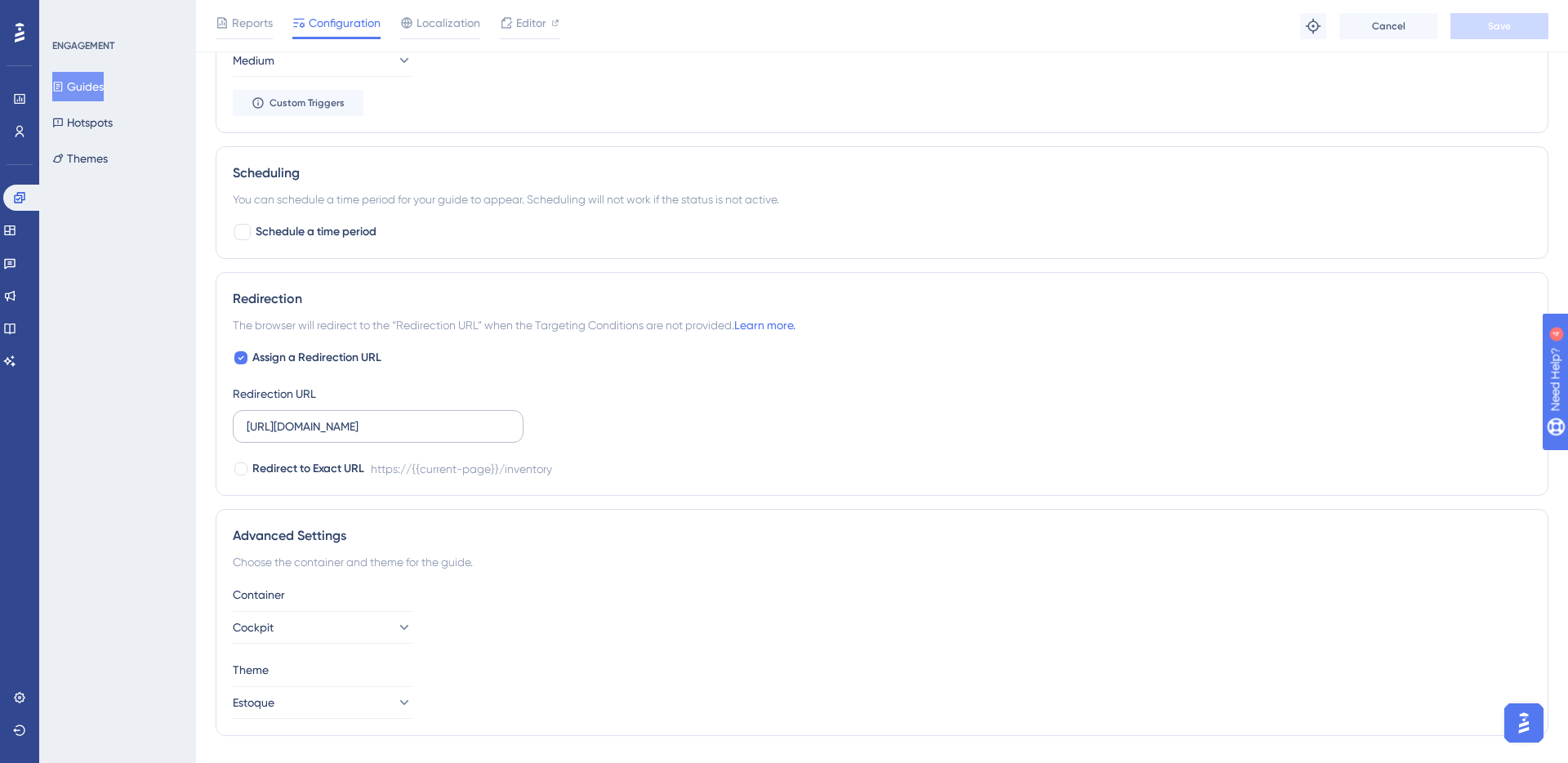 scroll, scrollTop: 1224, scrollLeft: 0, axis: vertical 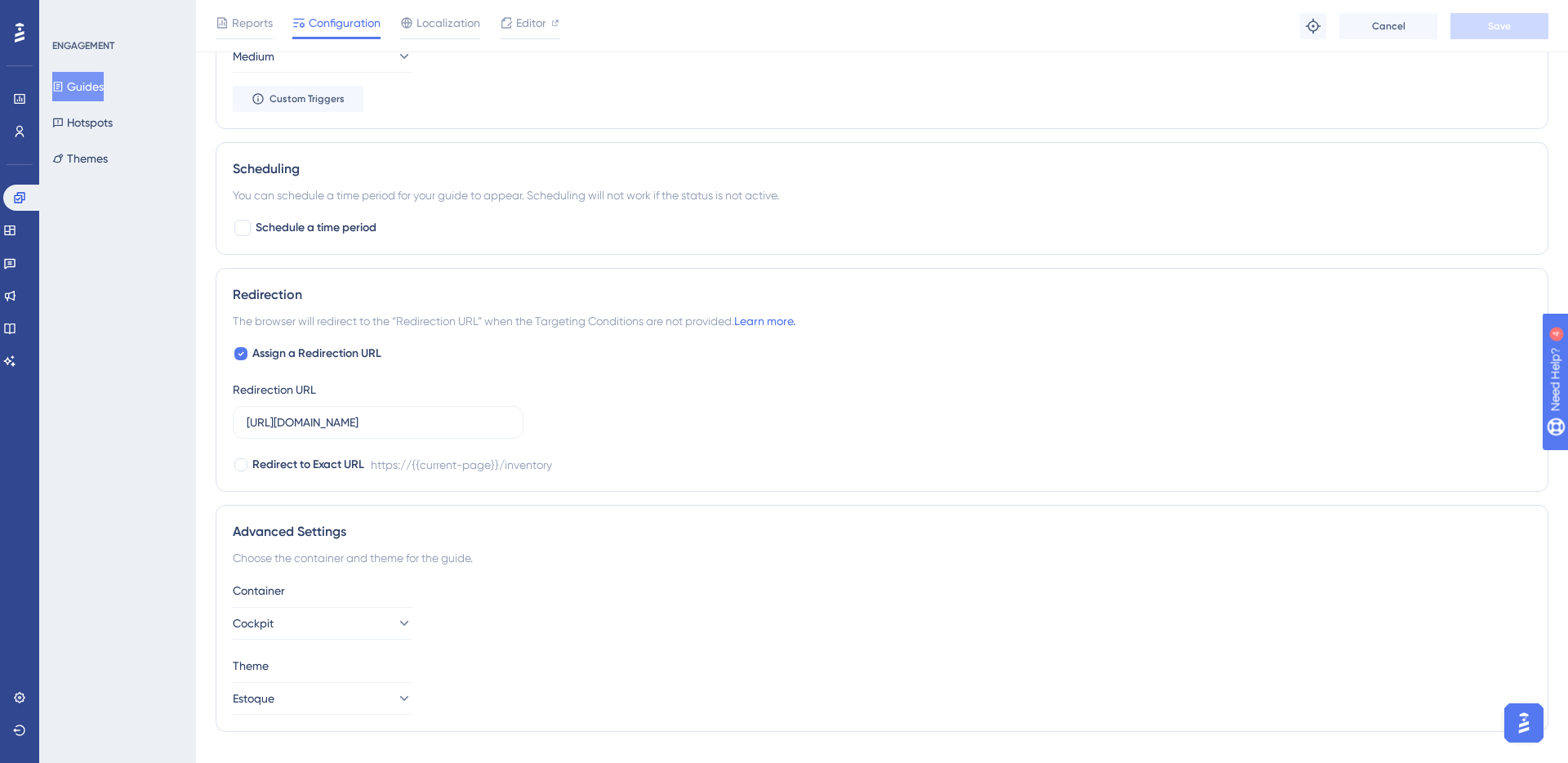 click on "Assign a Redirection URL Redirection URL https://www.cockpit.com.br/inventory Redirect to Exact URL https://{{current-page}}/inventory" at bounding box center (882, 409) 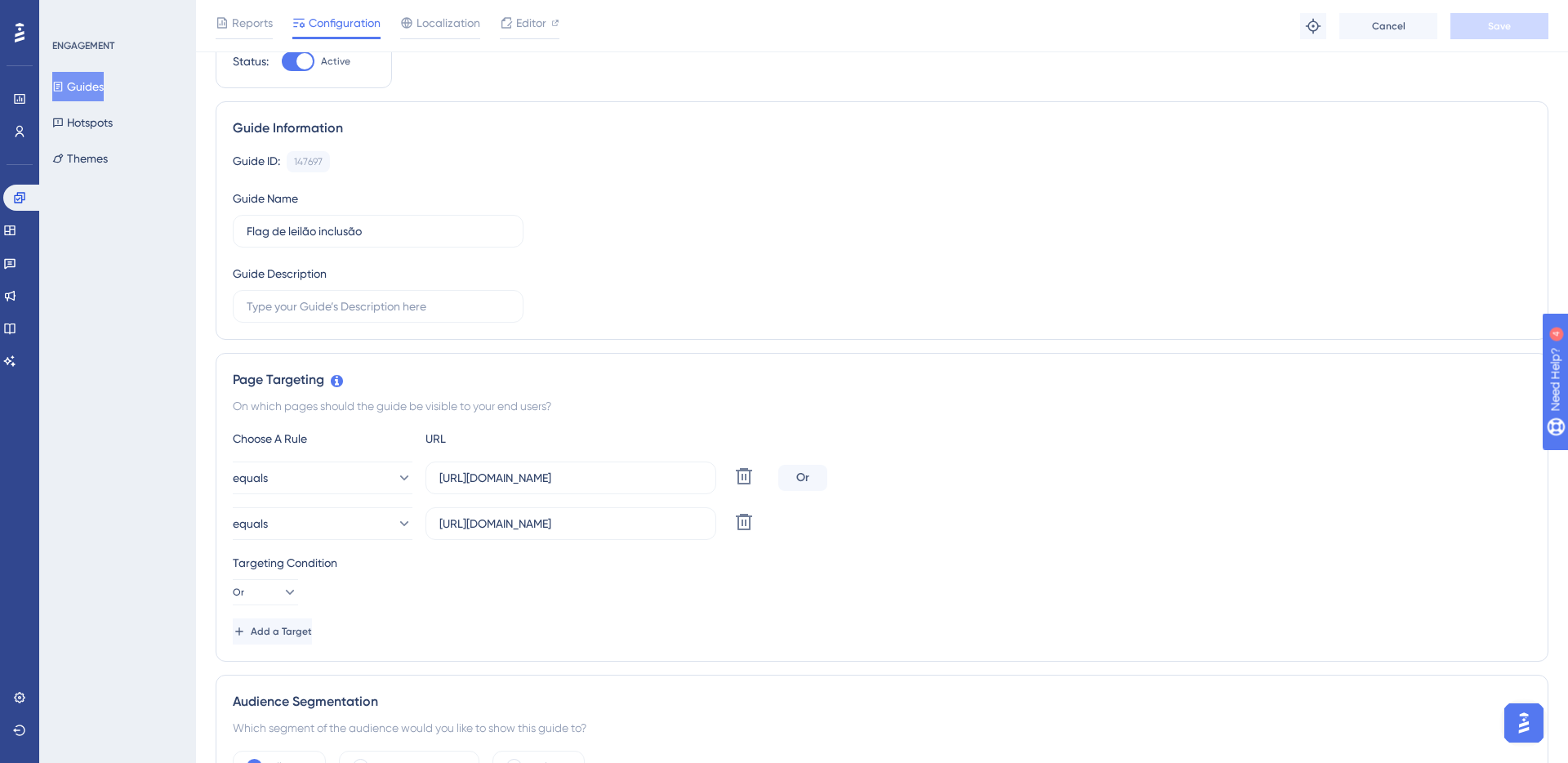 scroll, scrollTop: 69, scrollLeft: 0, axis: vertical 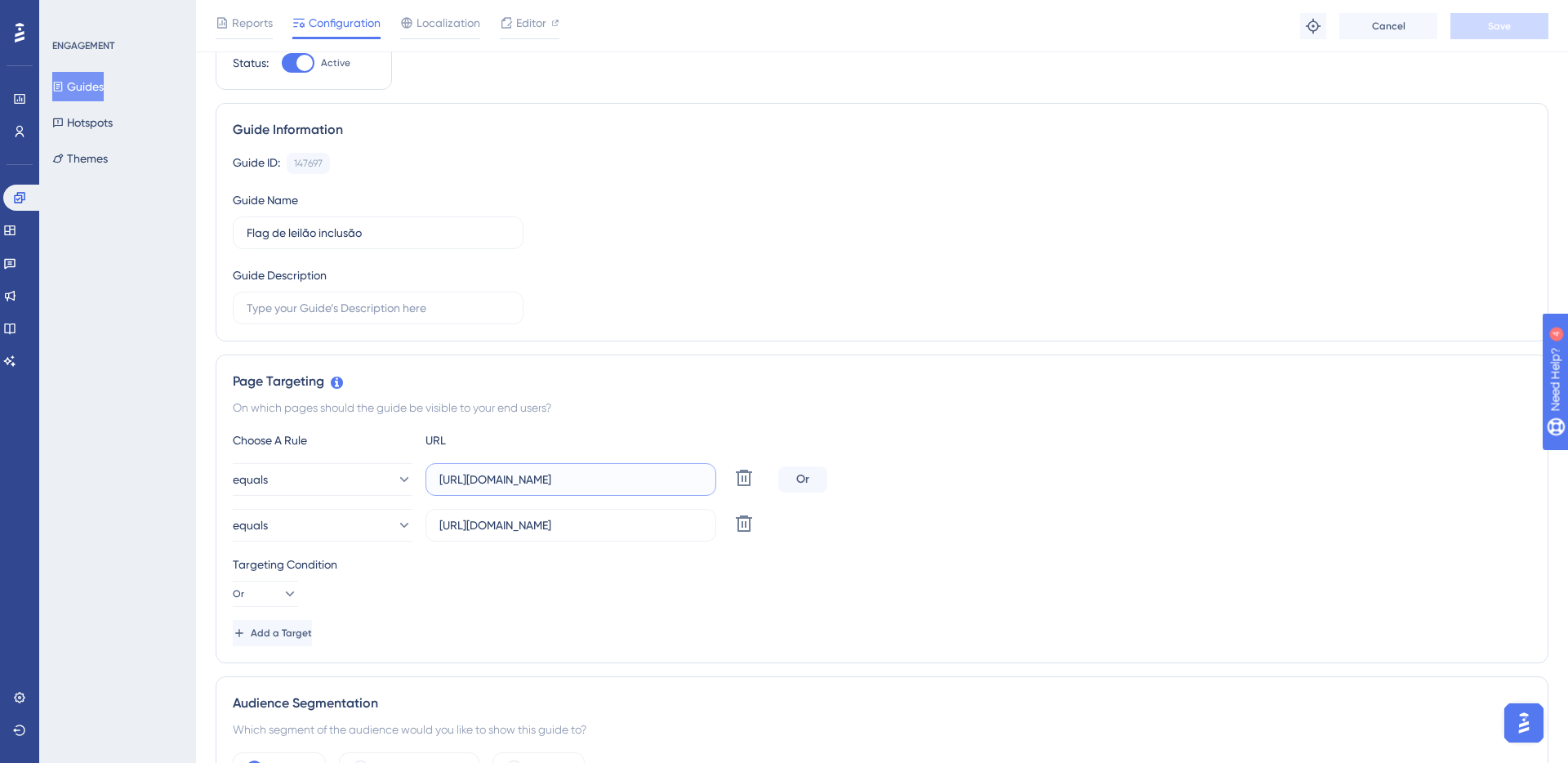 click on "https://www.cockpit.com.br/inventory/list-vehicle?lkid=2198&step=2" at bounding box center (571, 480) 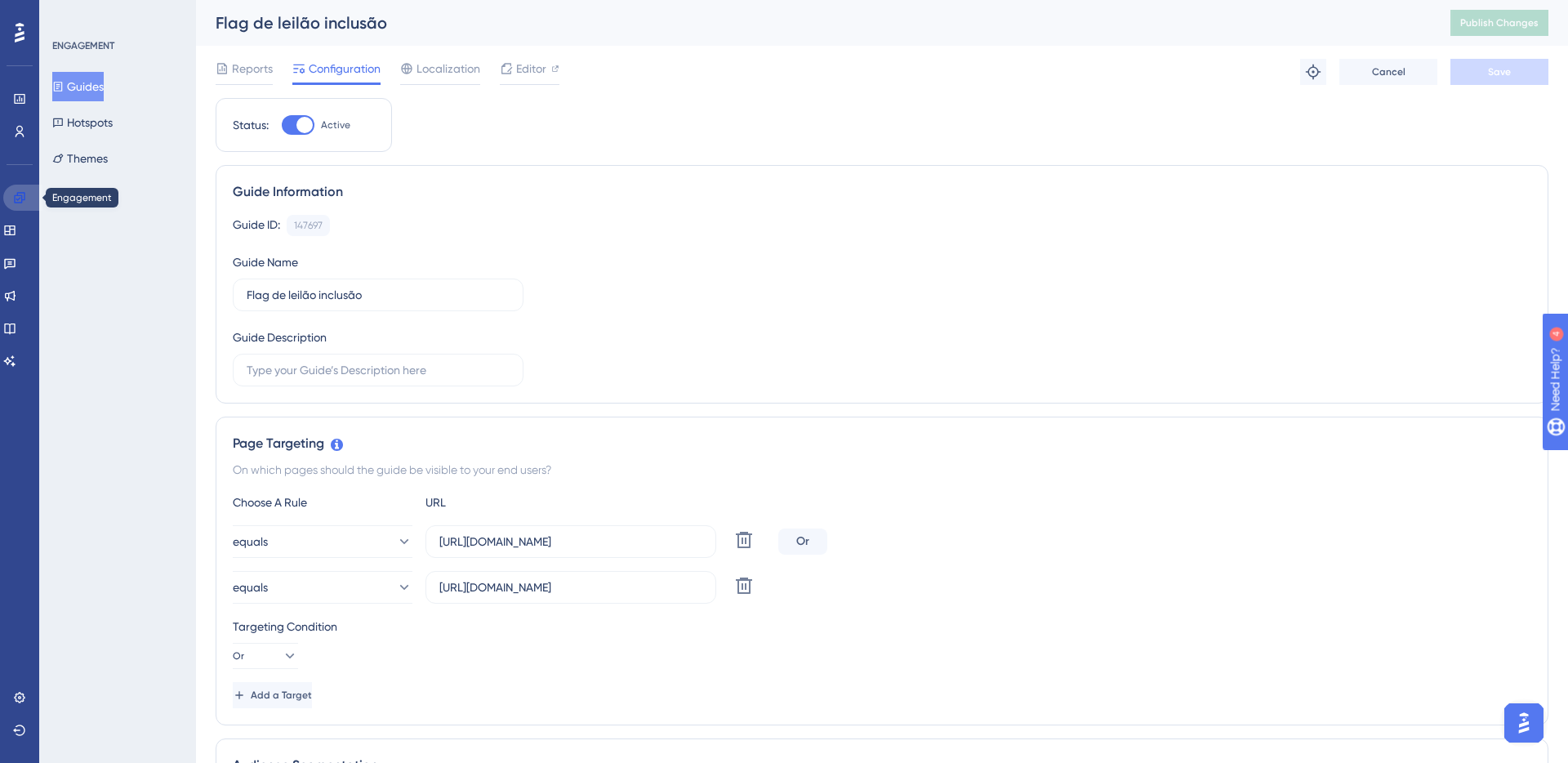 click 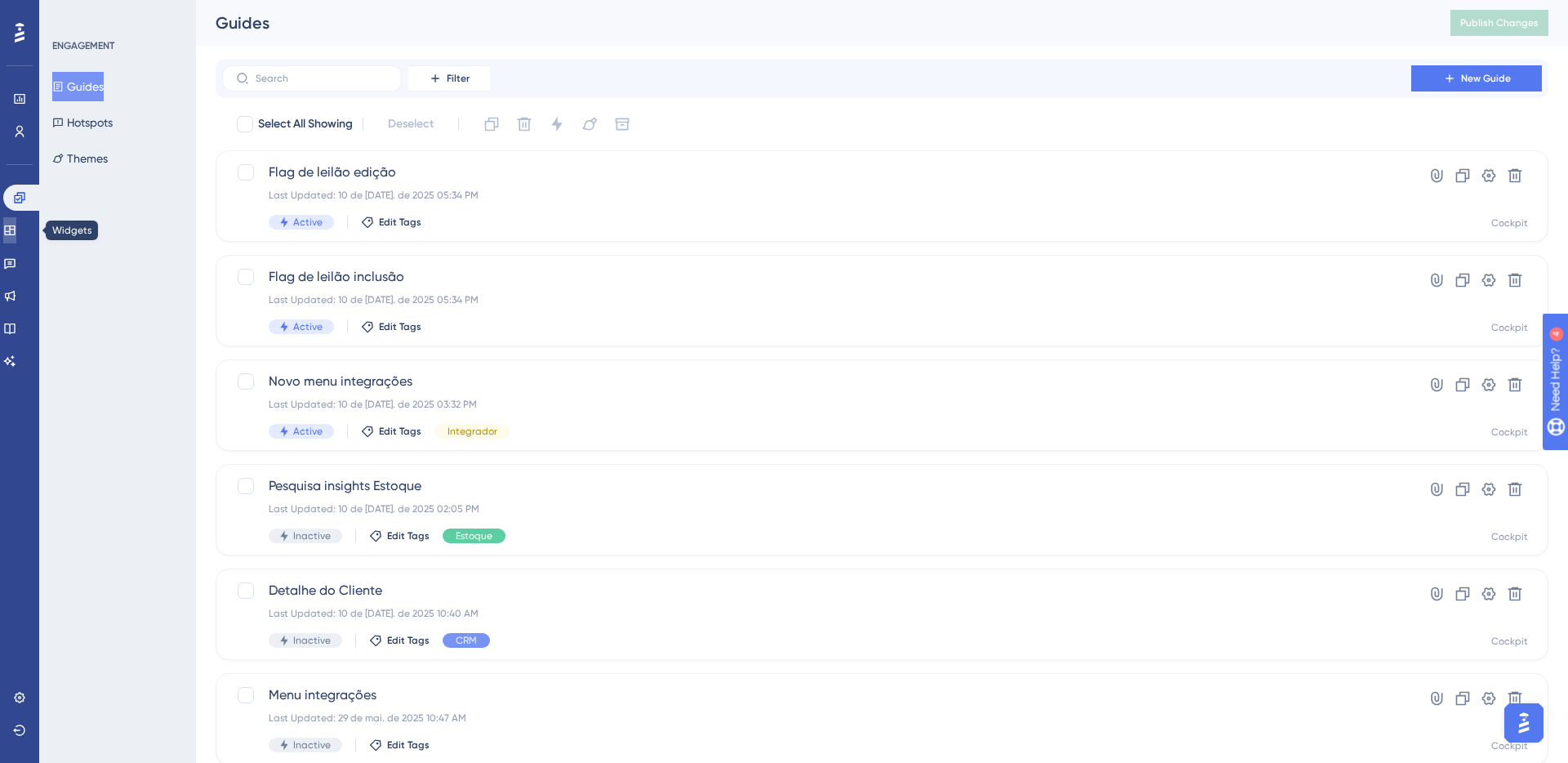 click at bounding box center [10, 230] 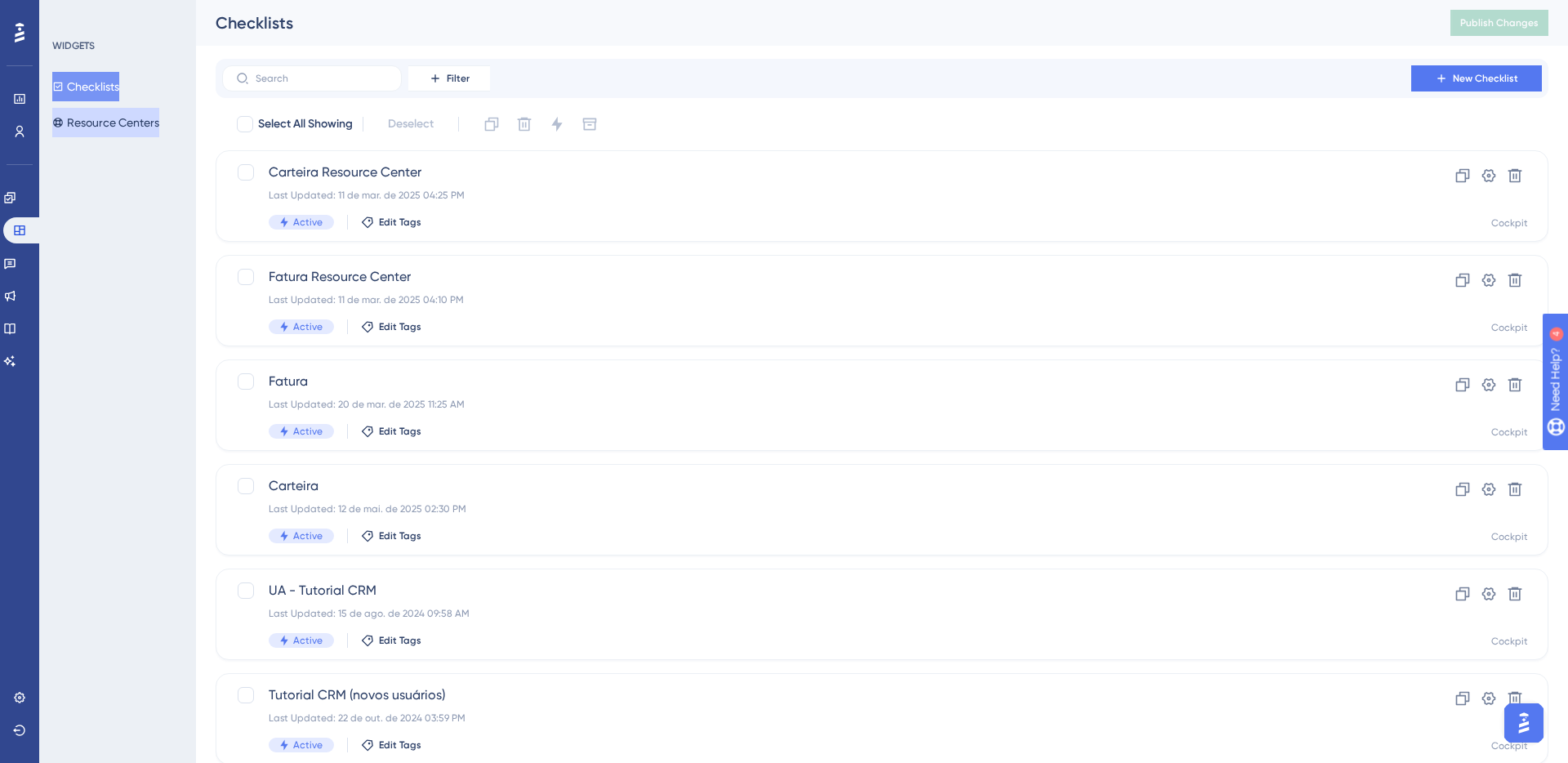 click on "Resource Centers" at bounding box center (105, 123) 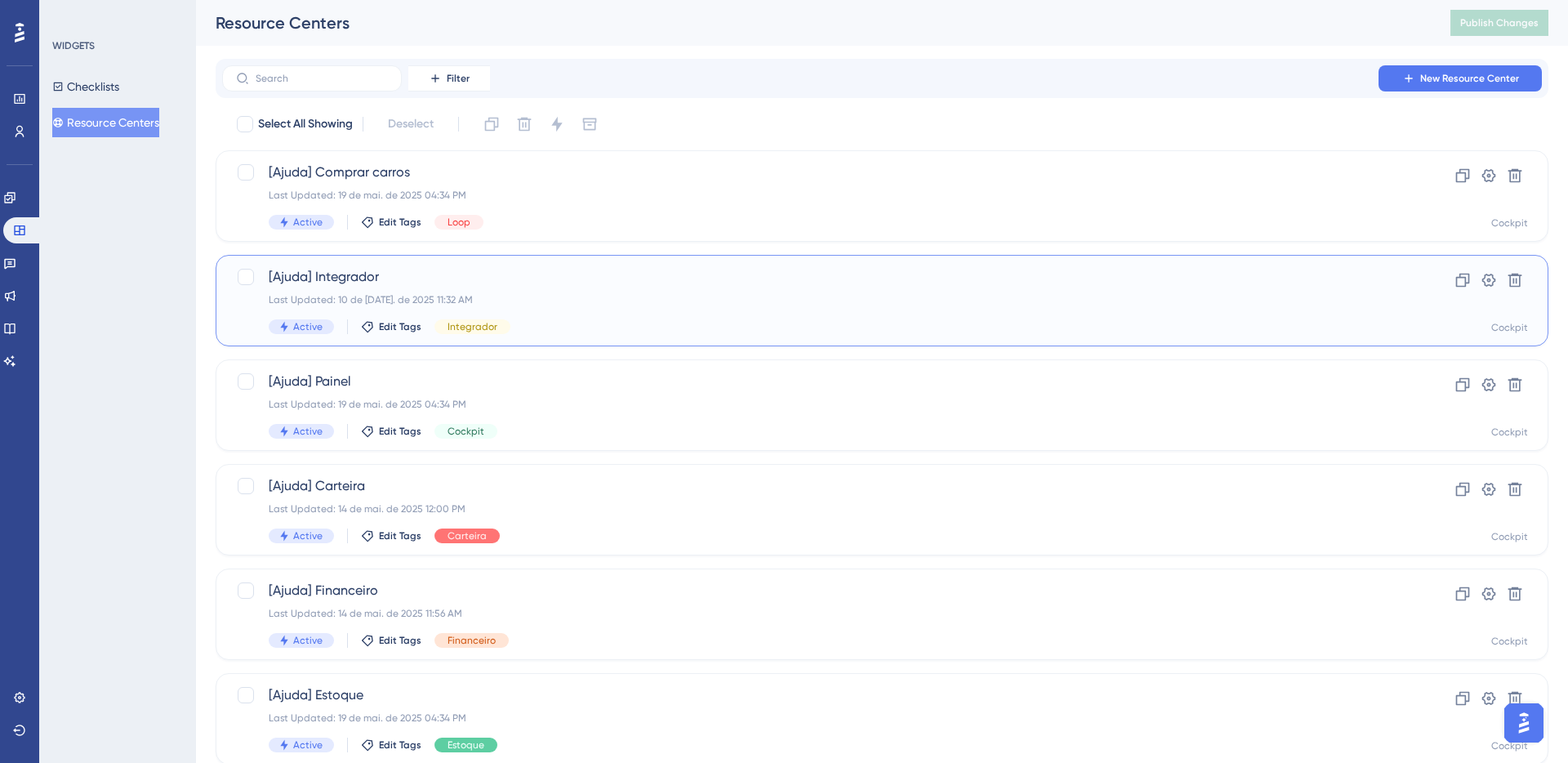 click on "Last Updated: 10 de jul. de 2025 11:32 AM" at bounding box center [817, 300] 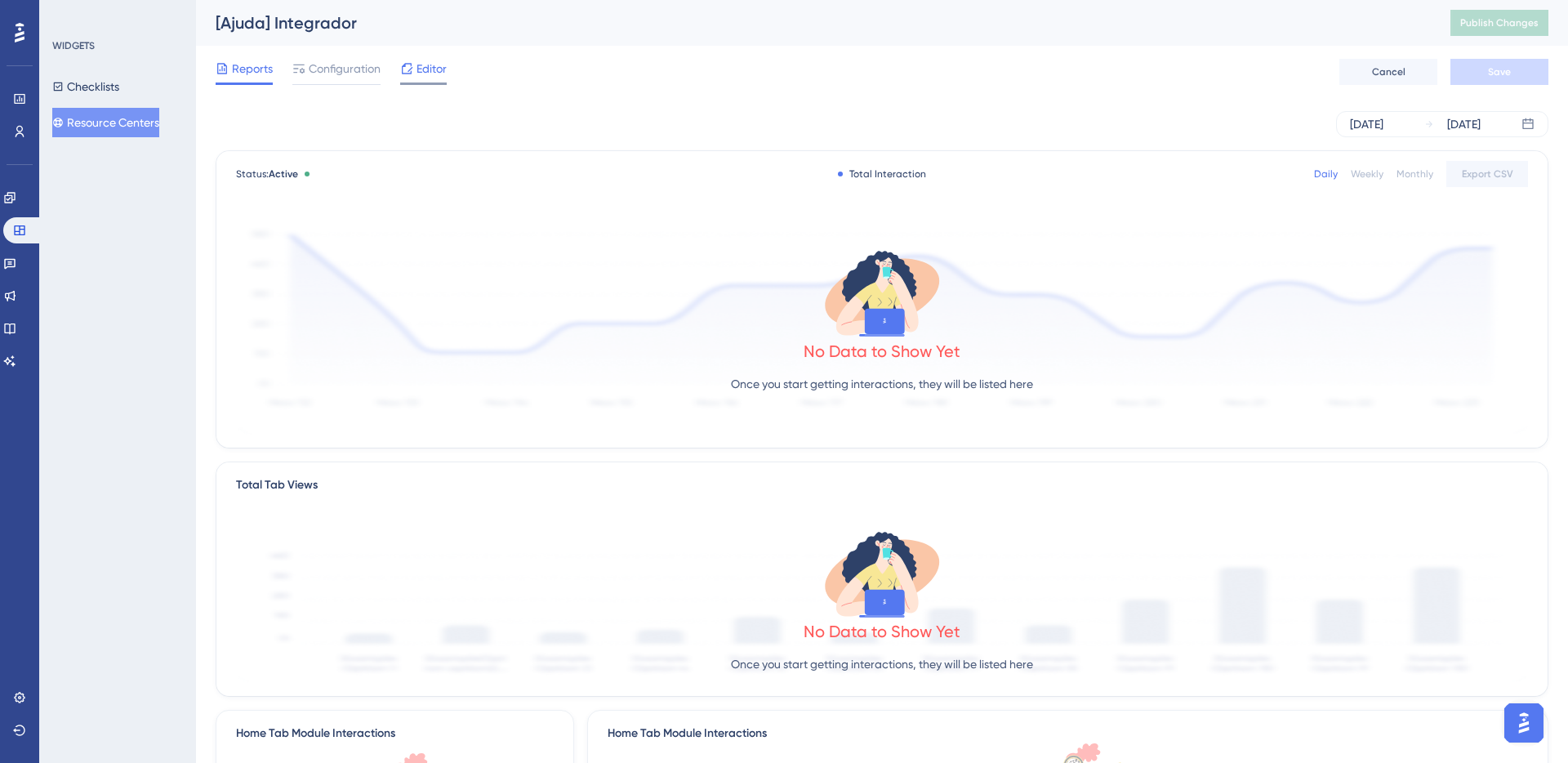 click on "Editor" at bounding box center [431, 69] 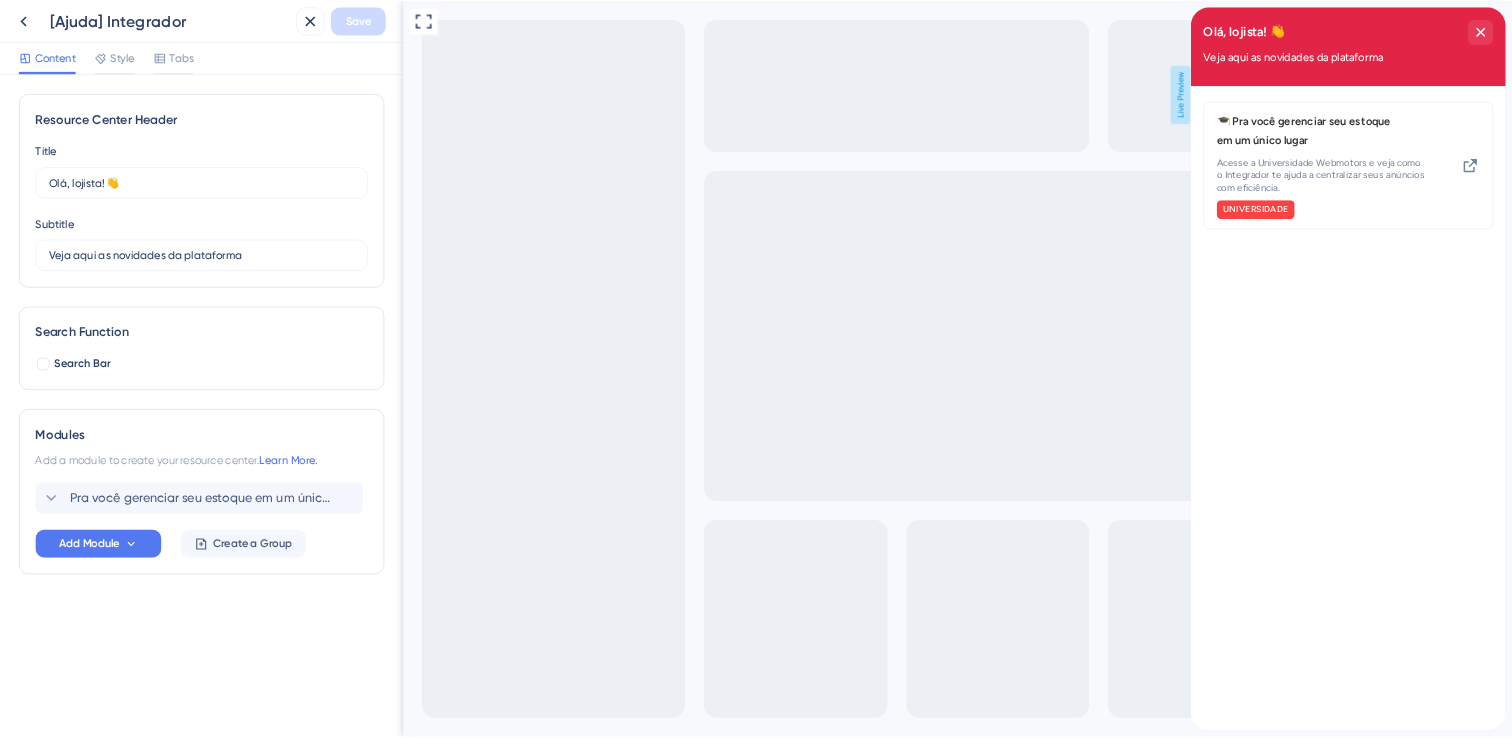 scroll, scrollTop: 0, scrollLeft: 0, axis: both 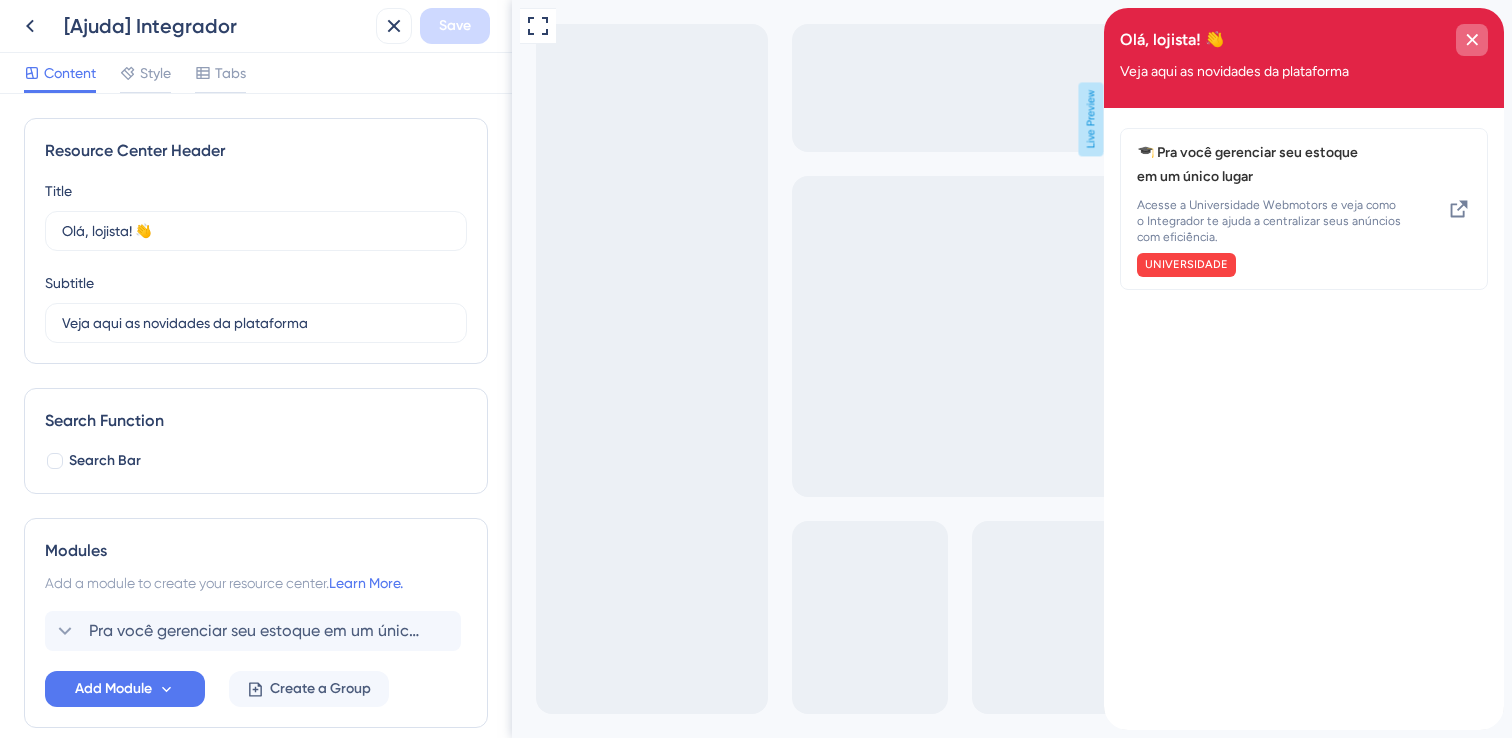 click at bounding box center [1472, 40] 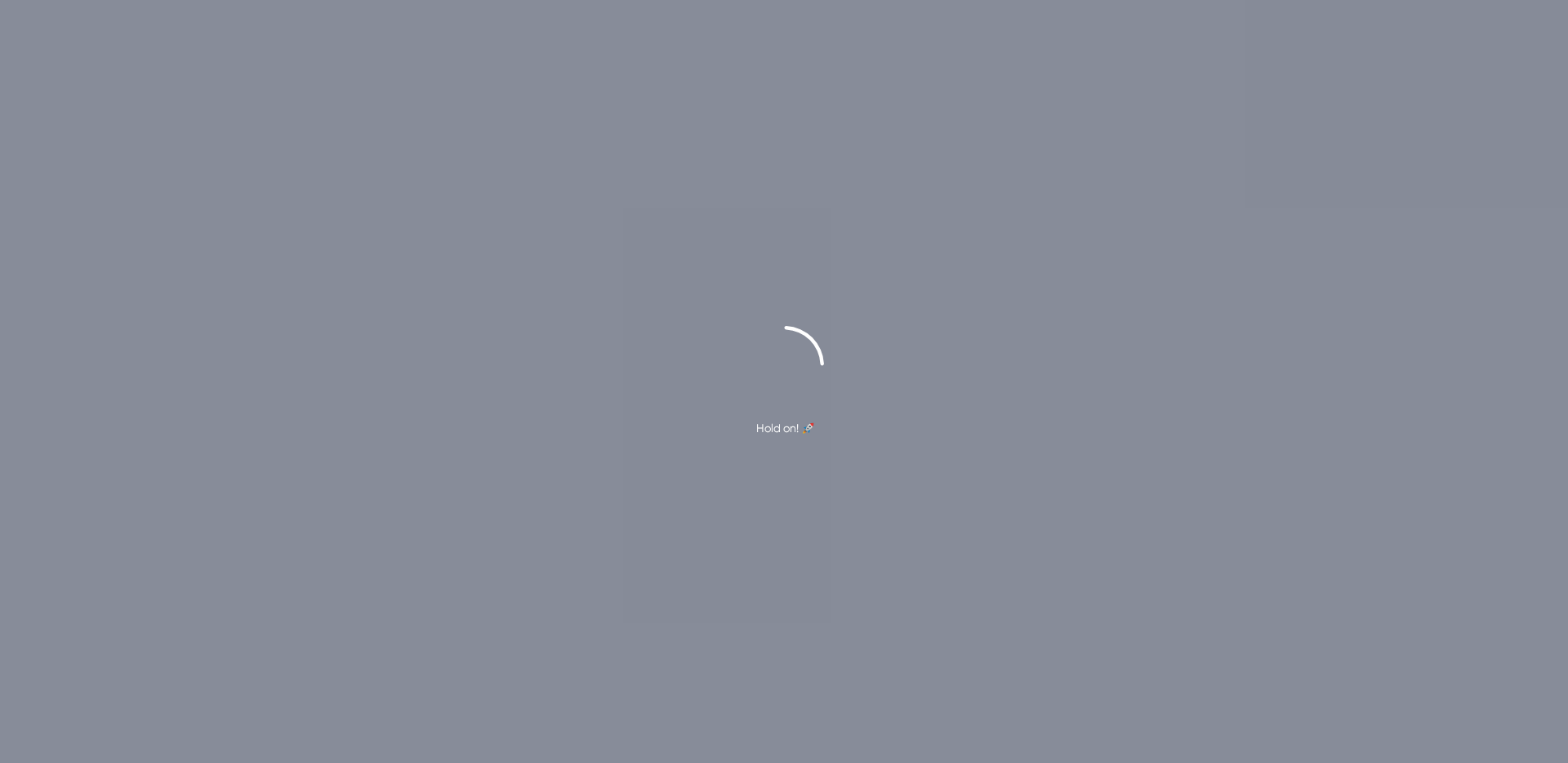 scroll, scrollTop: 0, scrollLeft: 0, axis: both 